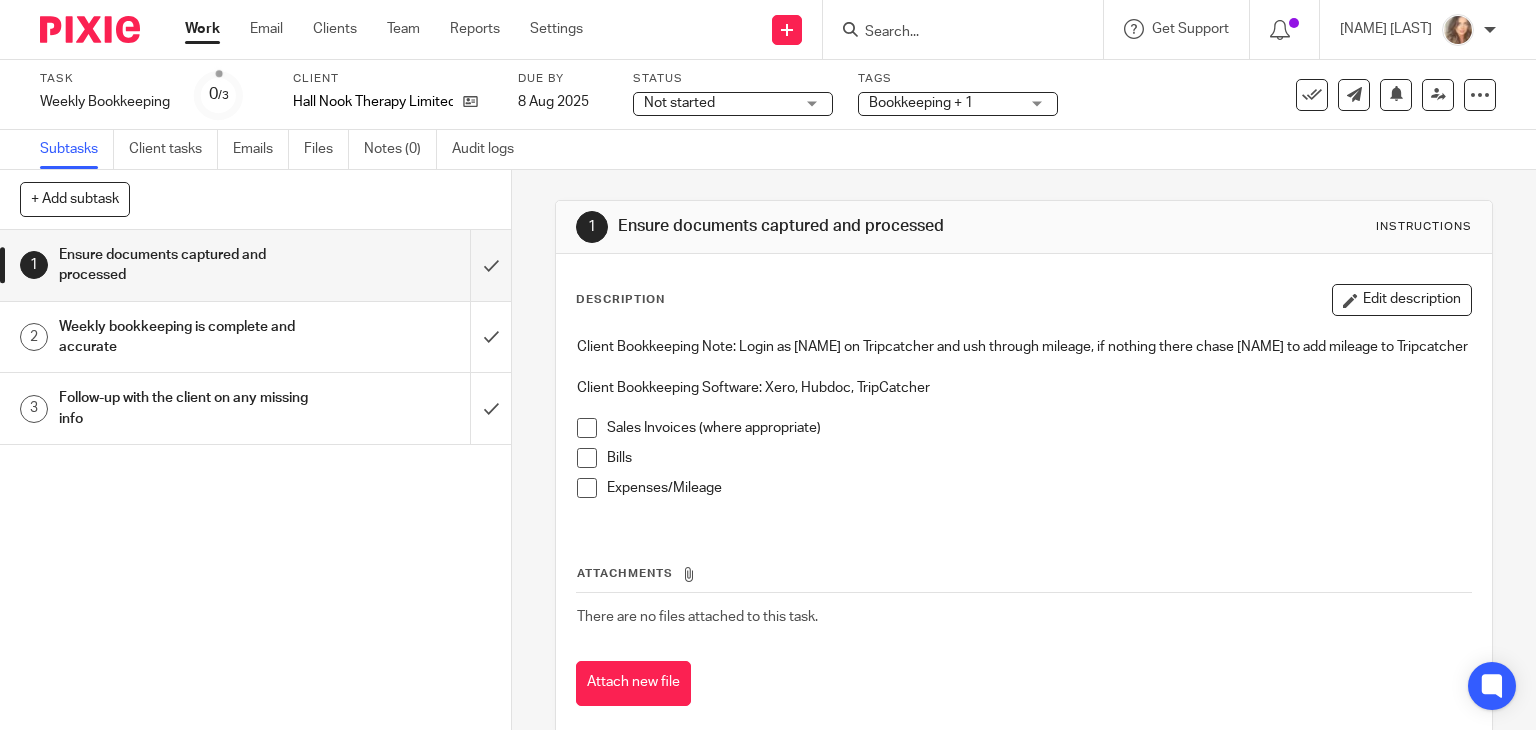 scroll, scrollTop: 0, scrollLeft: 0, axis: both 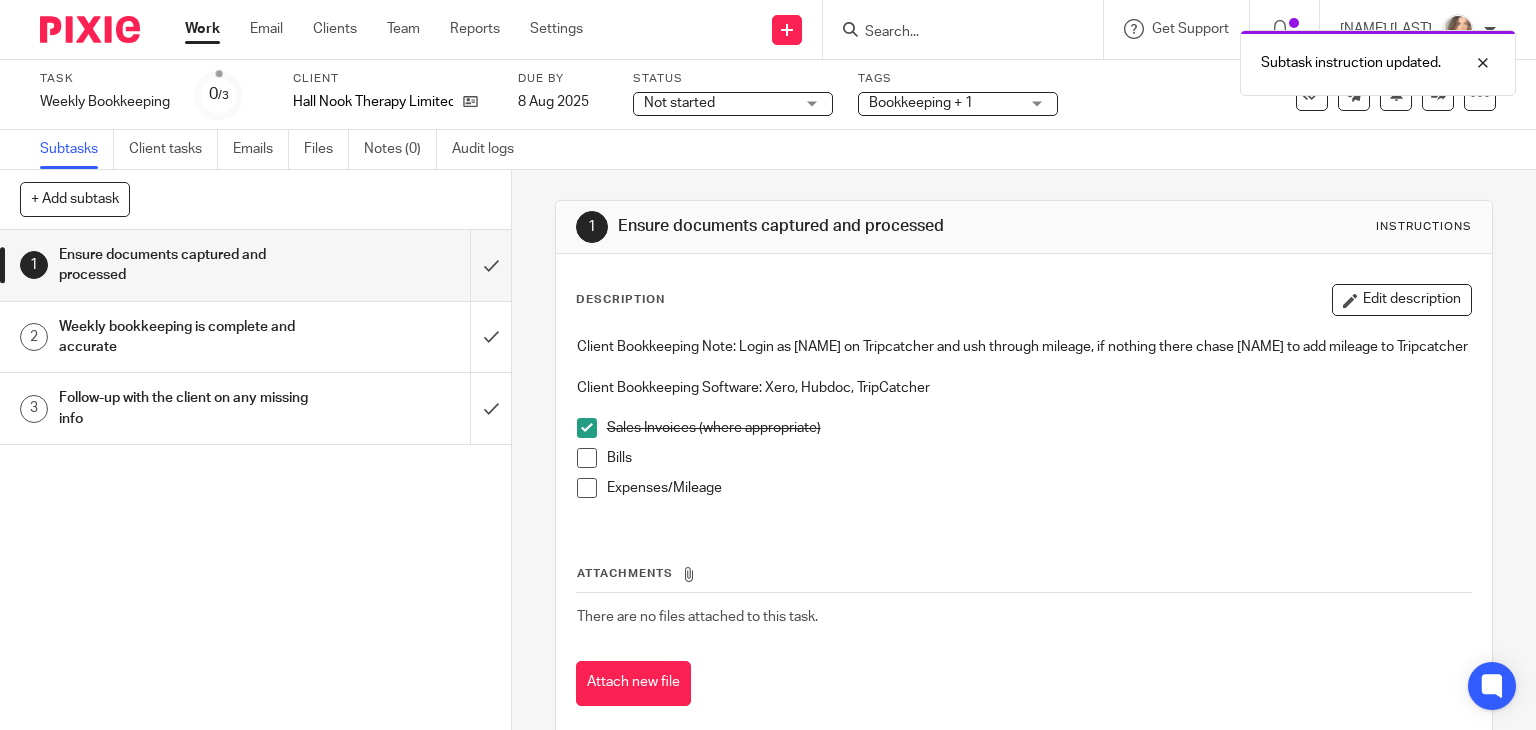 click at bounding box center [587, 458] 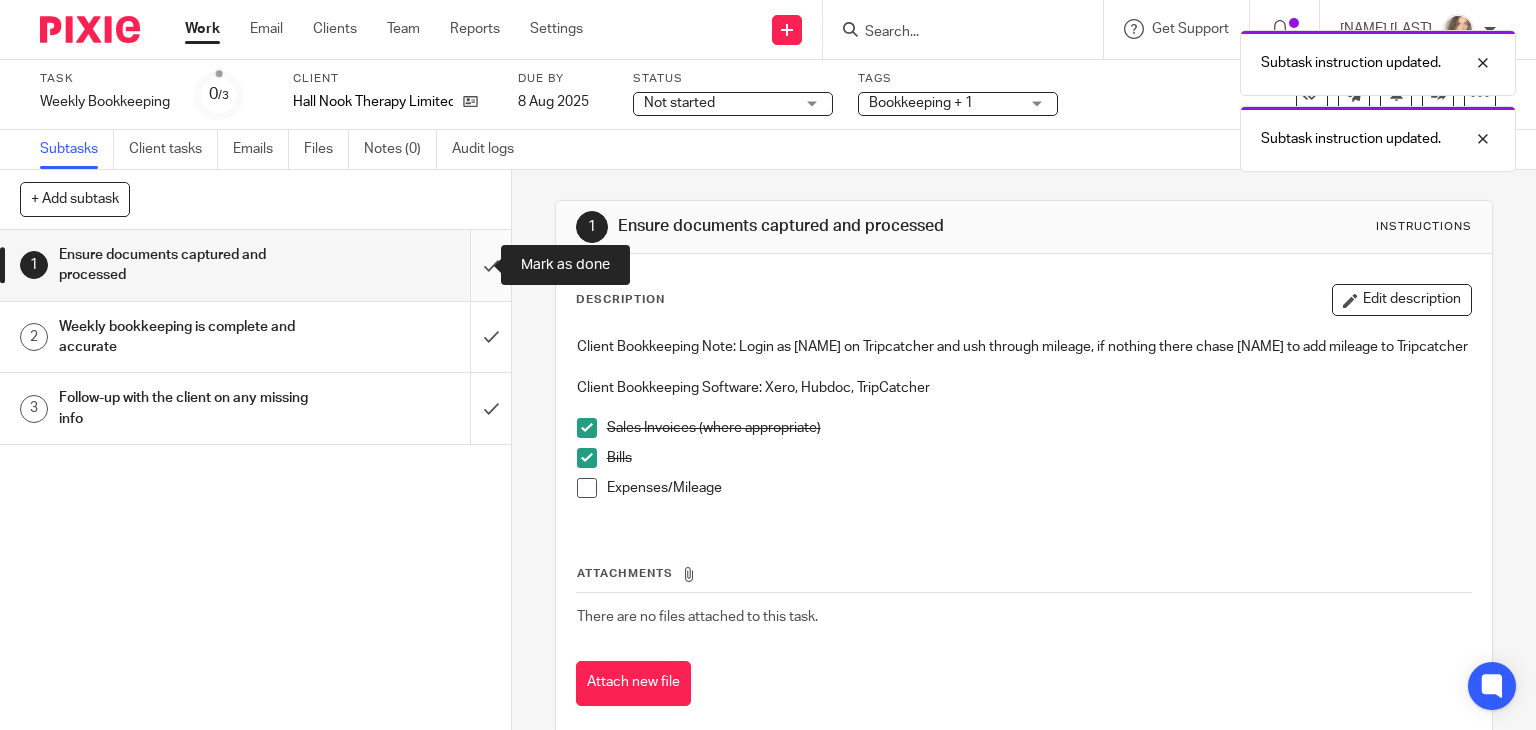 click at bounding box center (255, 265) 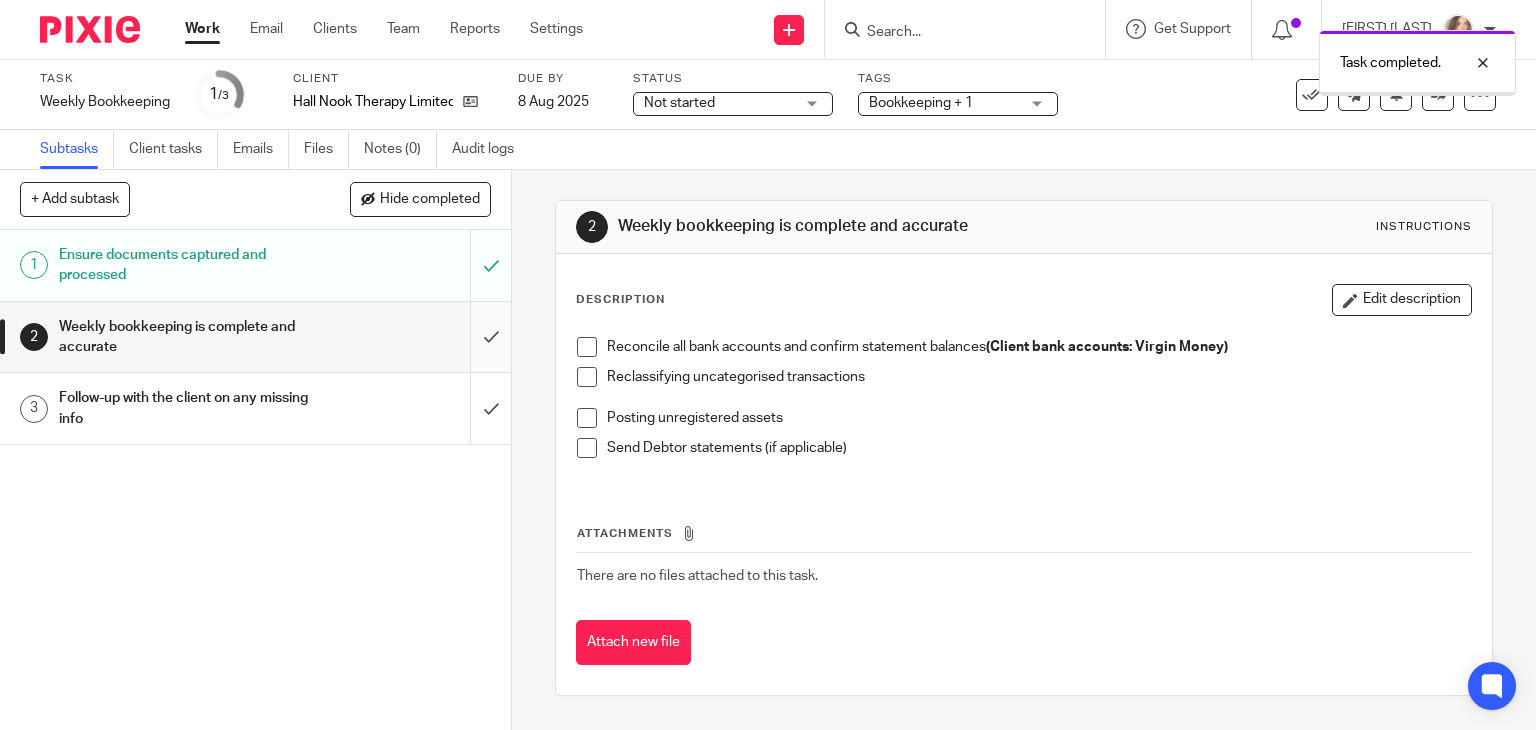 scroll, scrollTop: 0, scrollLeft: 0, axis: both 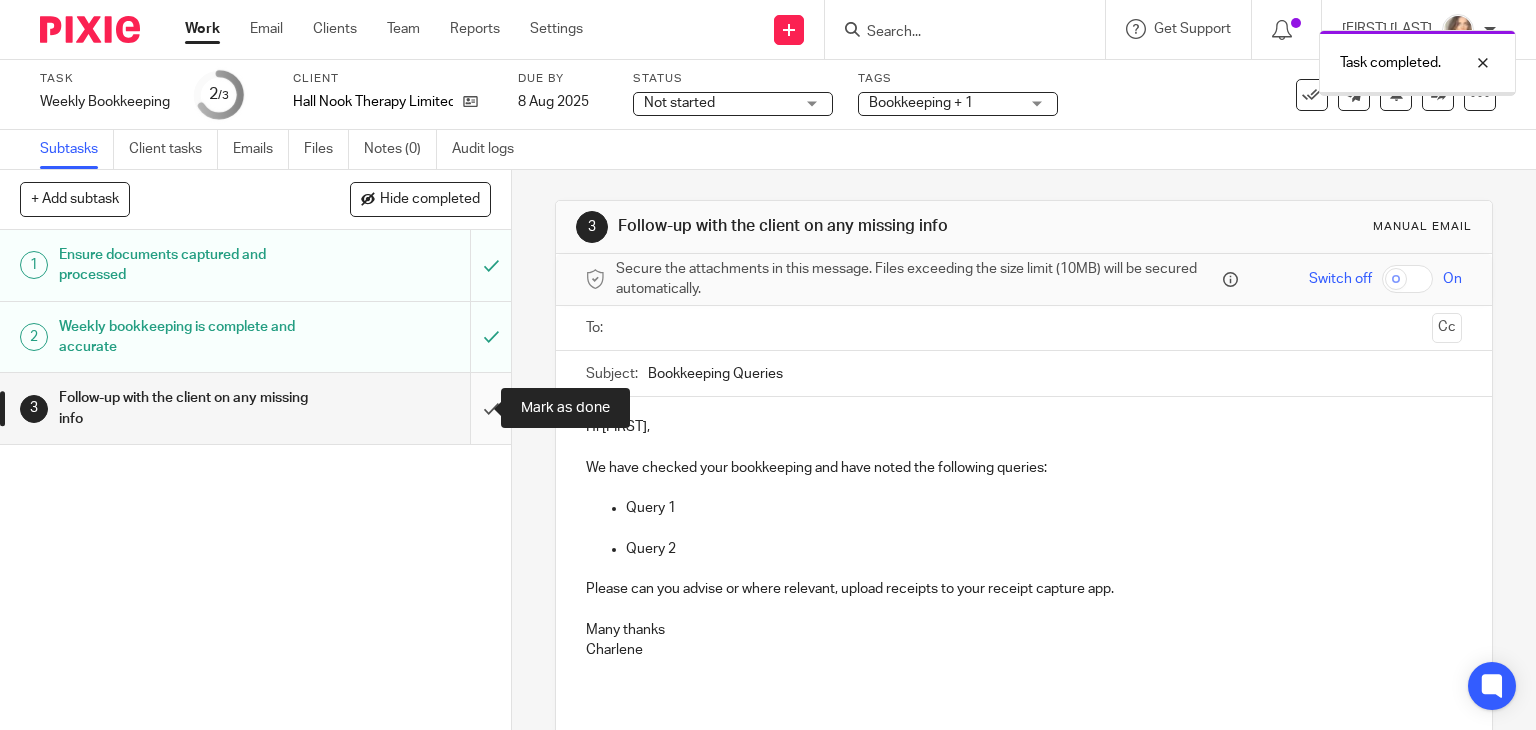 click at bounding box center (255, 408) 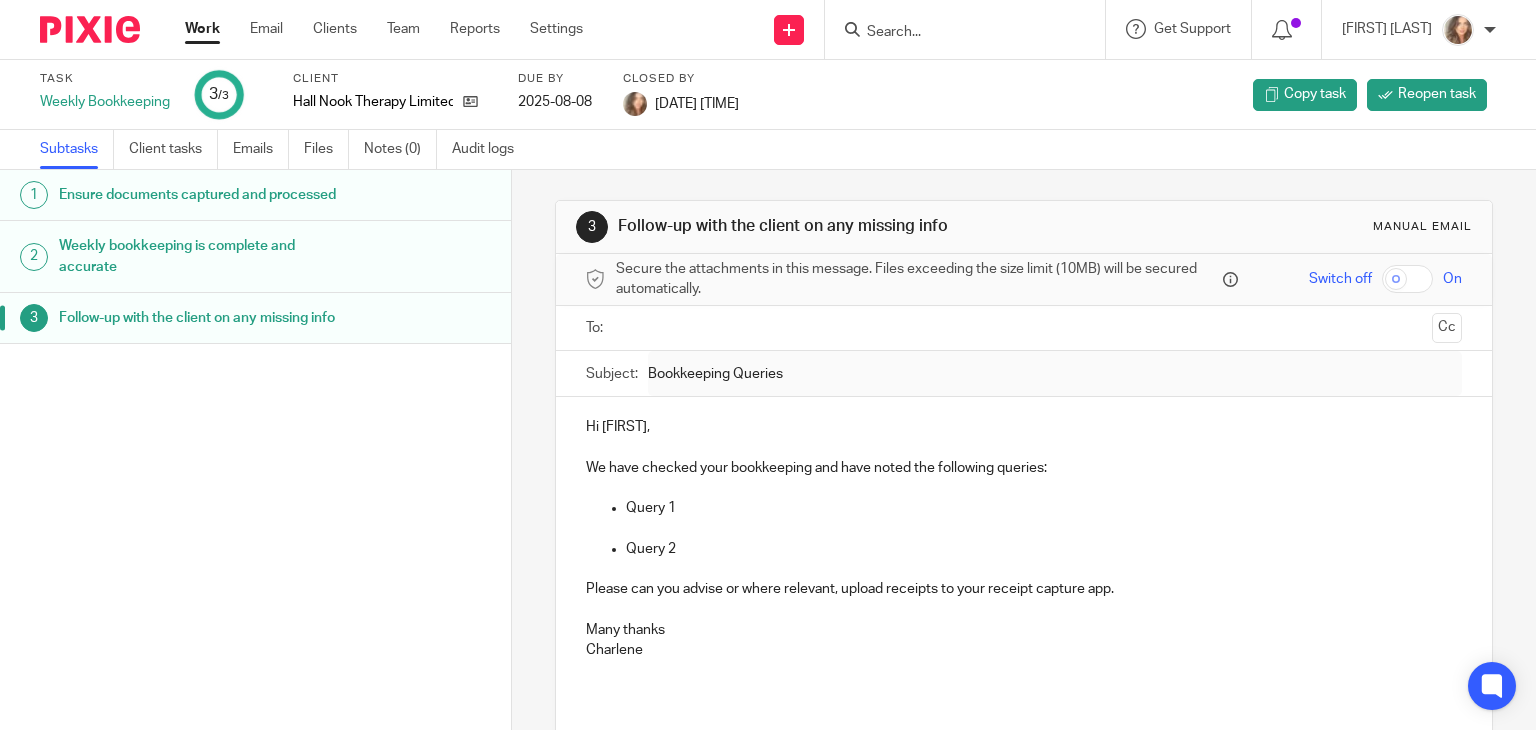 scroll, scrollTop: 0, scrollLeft: 0, axis: both 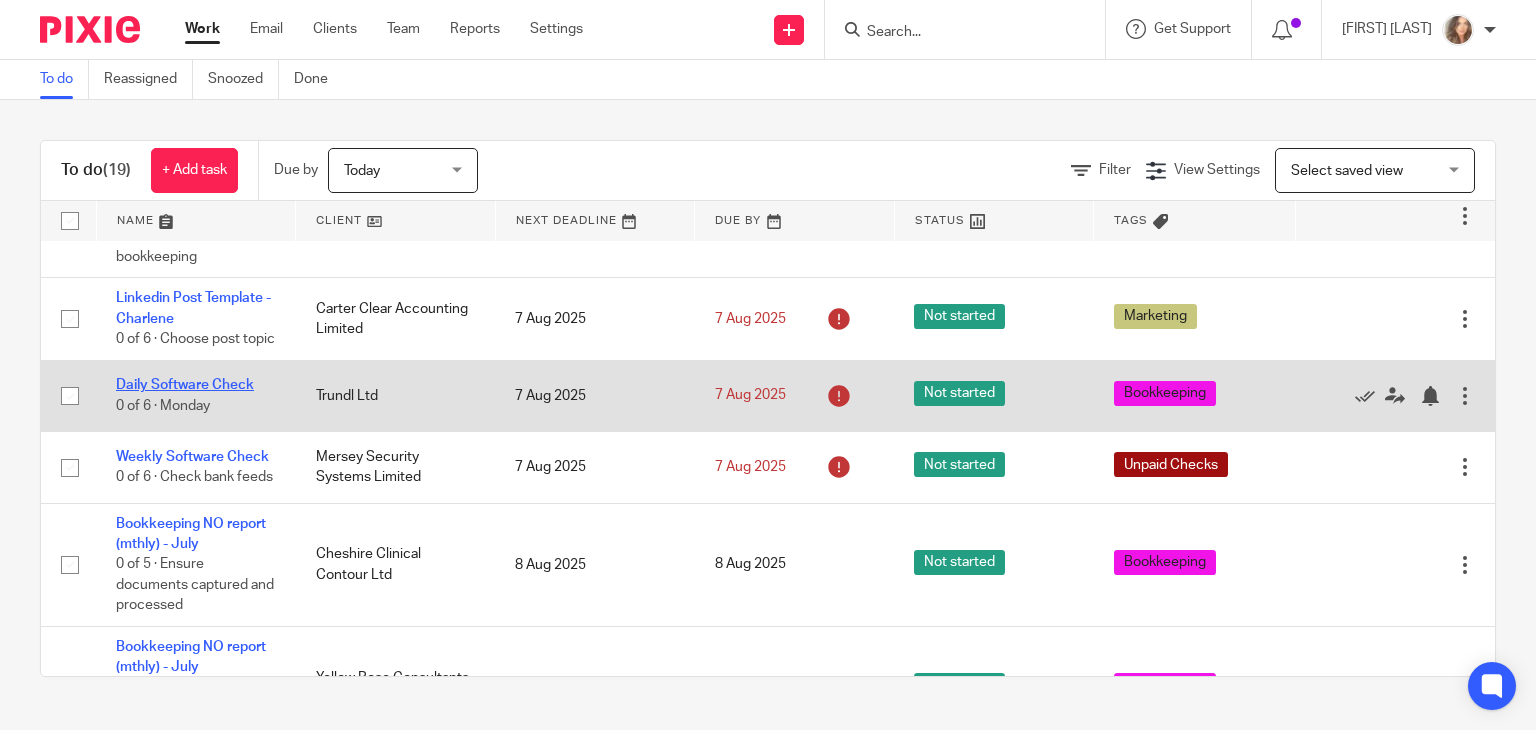 click on "Daily Software Check" at bounding box center [185, 385] 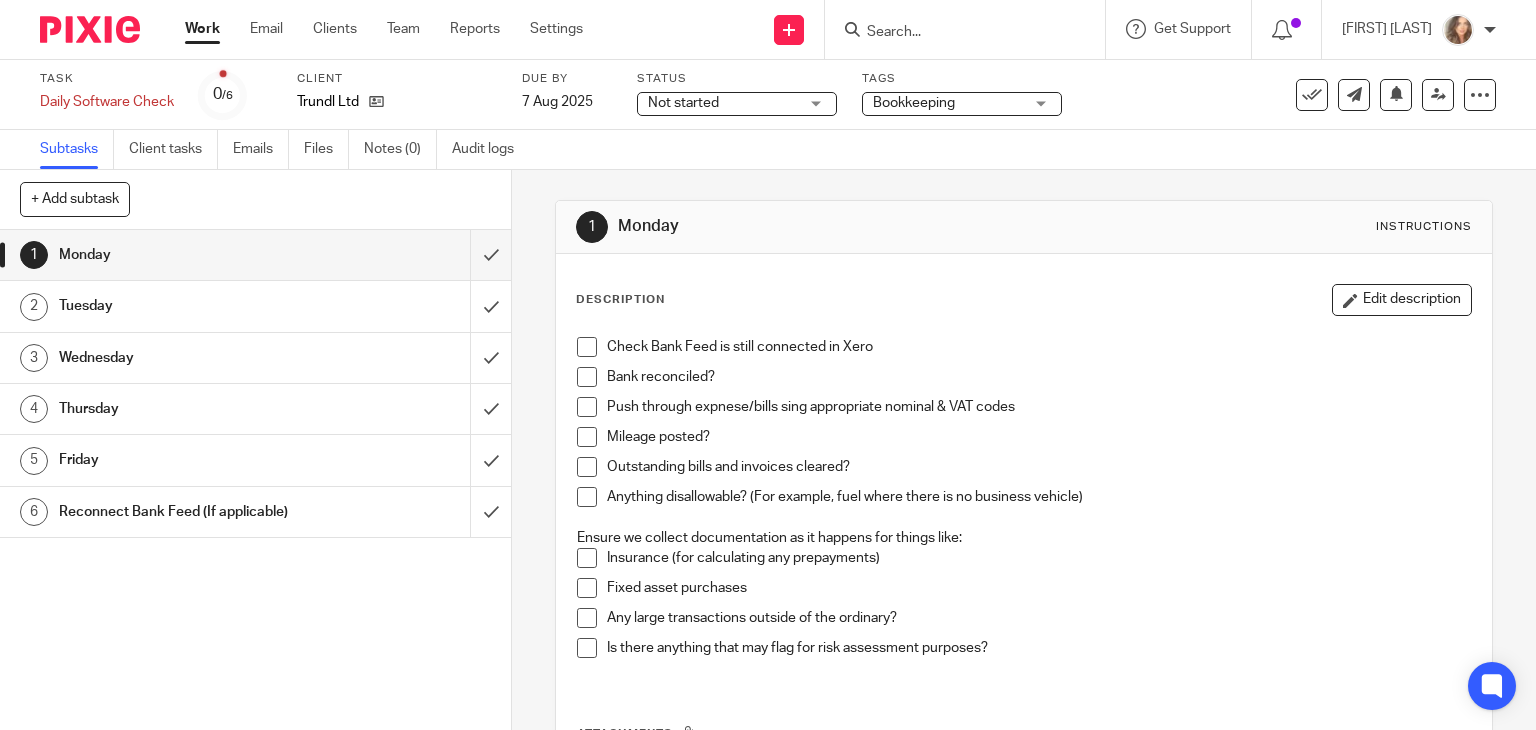 scroll, scrollTop: 0, scrollLeft: 0, axis: both 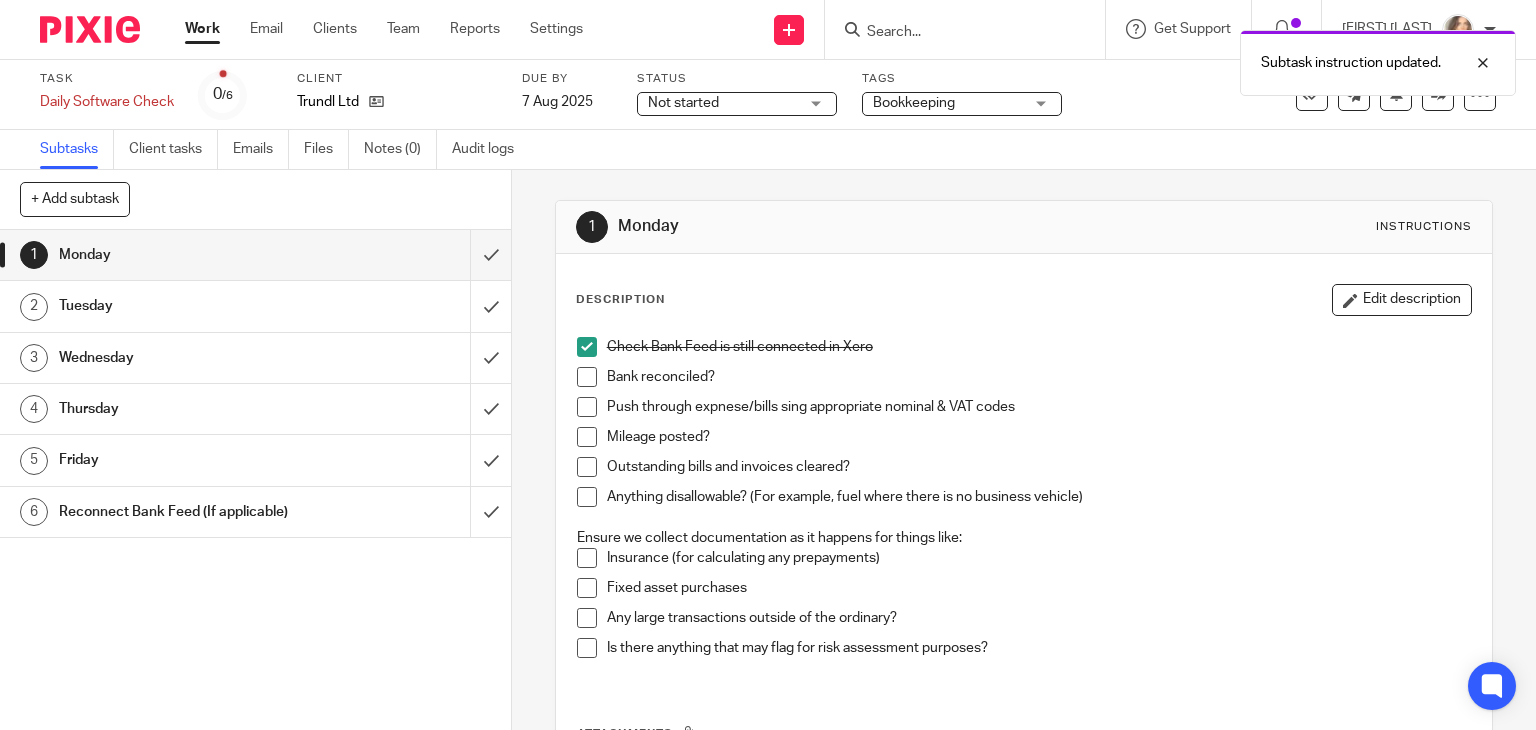 click at bounding box center (587, 377) 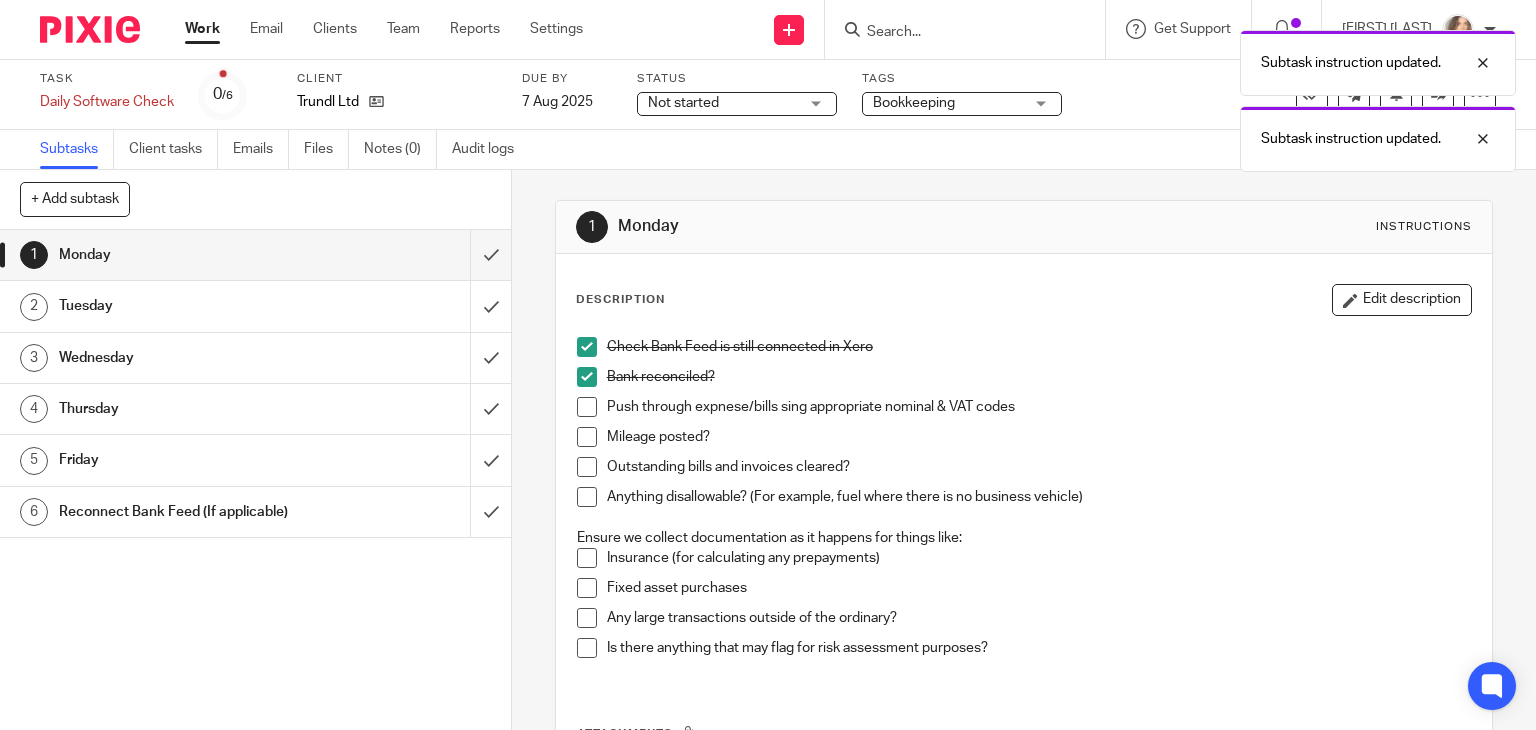 click at bounding box center [587, 407] 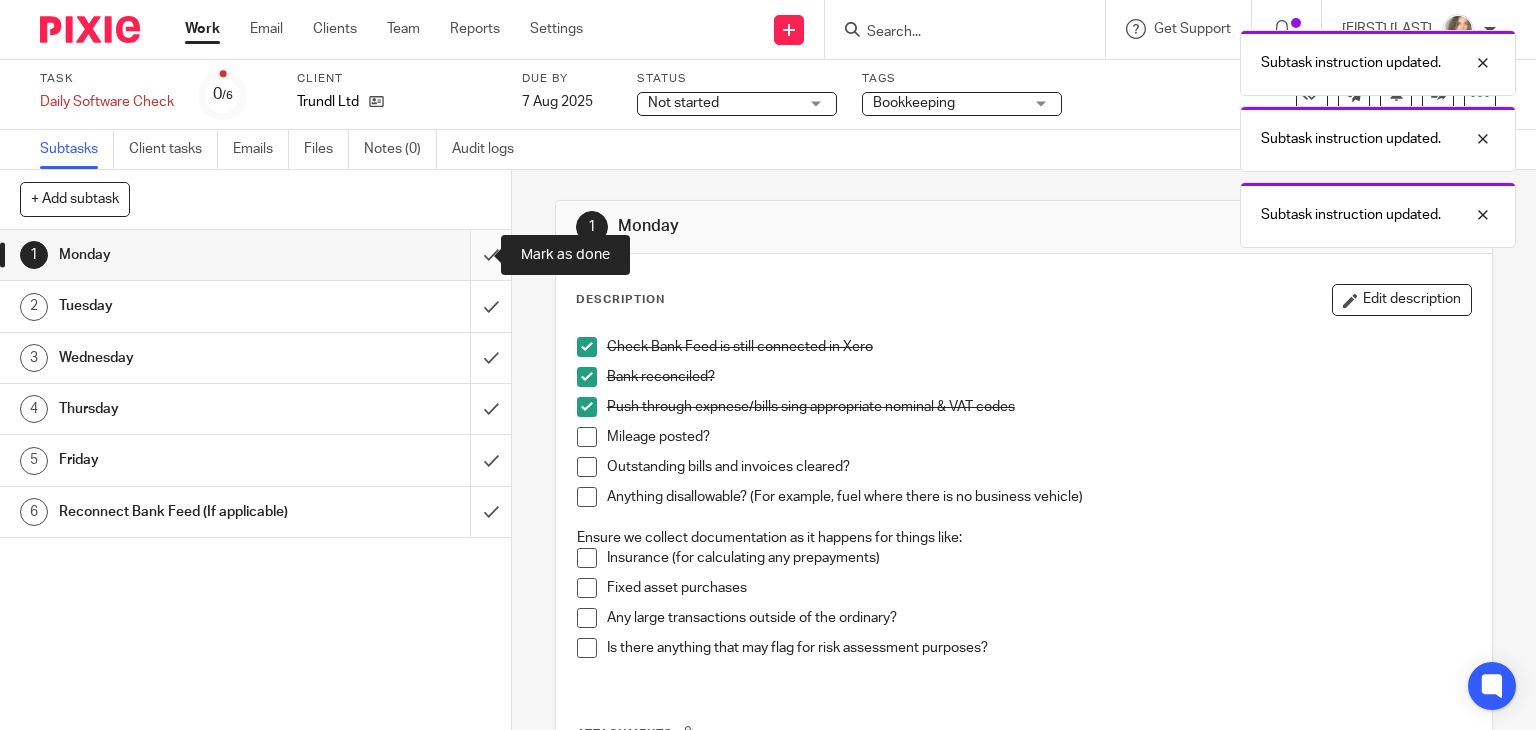 click at bounding box center (255, 255) 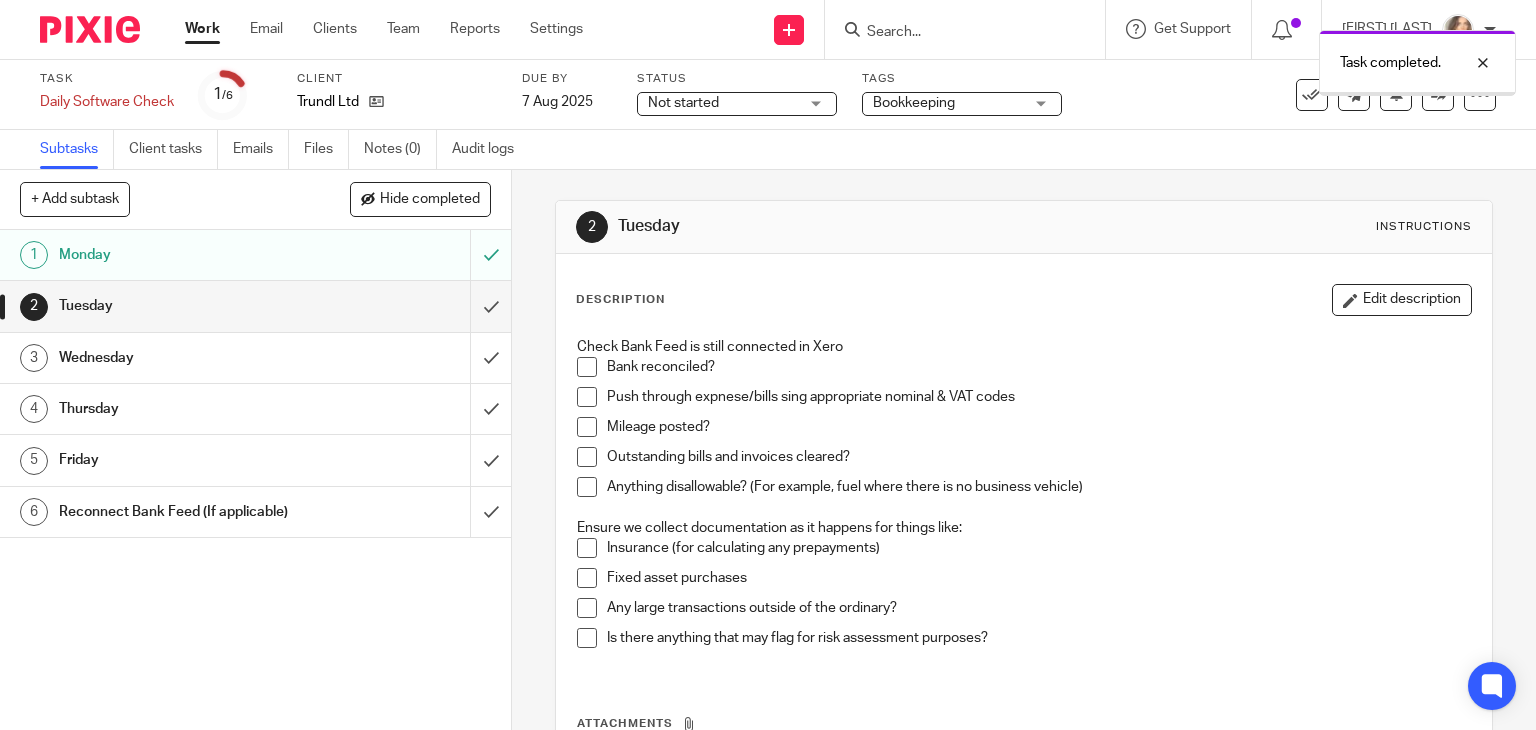 scroll, scrollTop: 0, scrollLeft: 0, axis: both 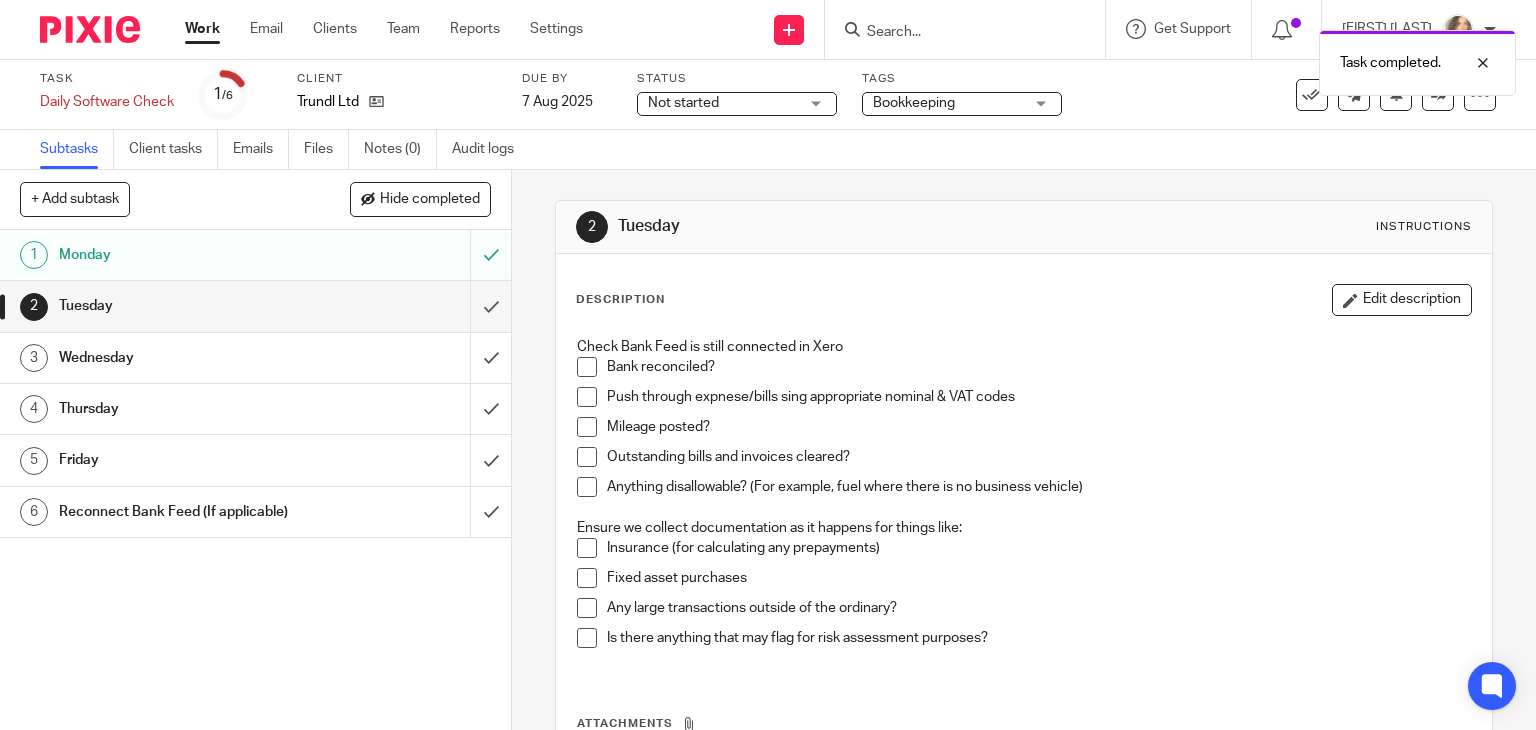 click on "Work" at bounding box center (202, 29) 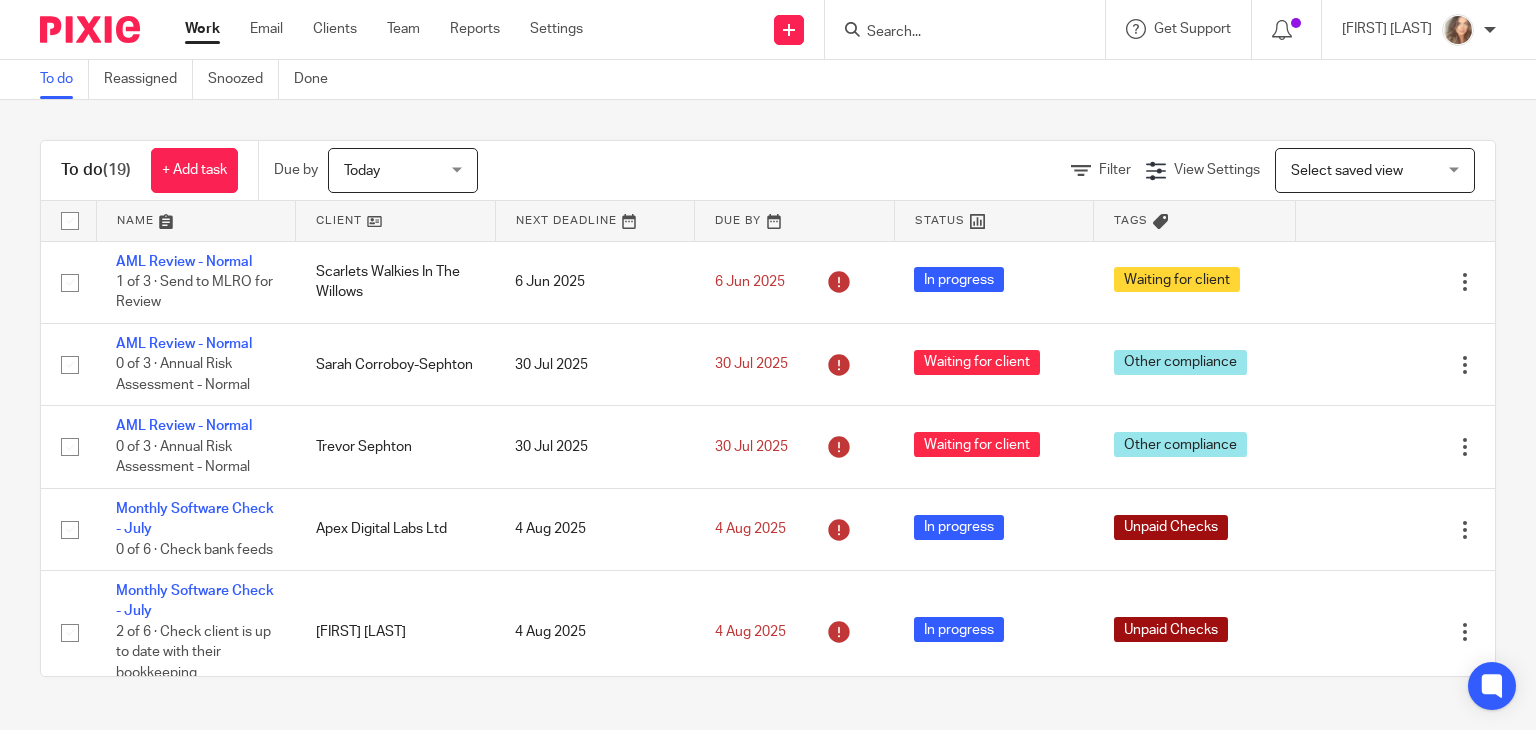 scroll, scrollTop: 0, scrollLeft: 0, axis: both 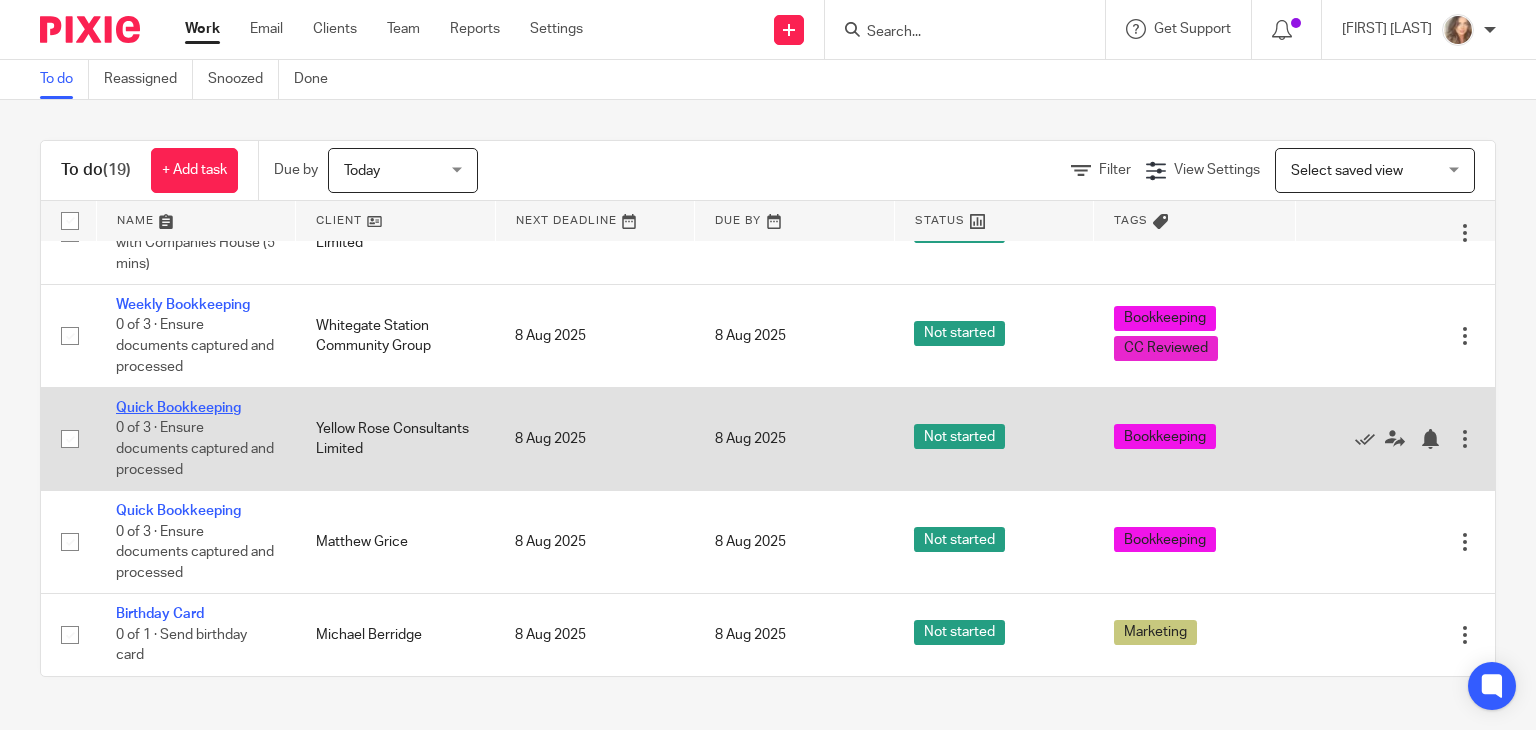 click on "Quick Bookkeeping" at bounding box center [178, 408] 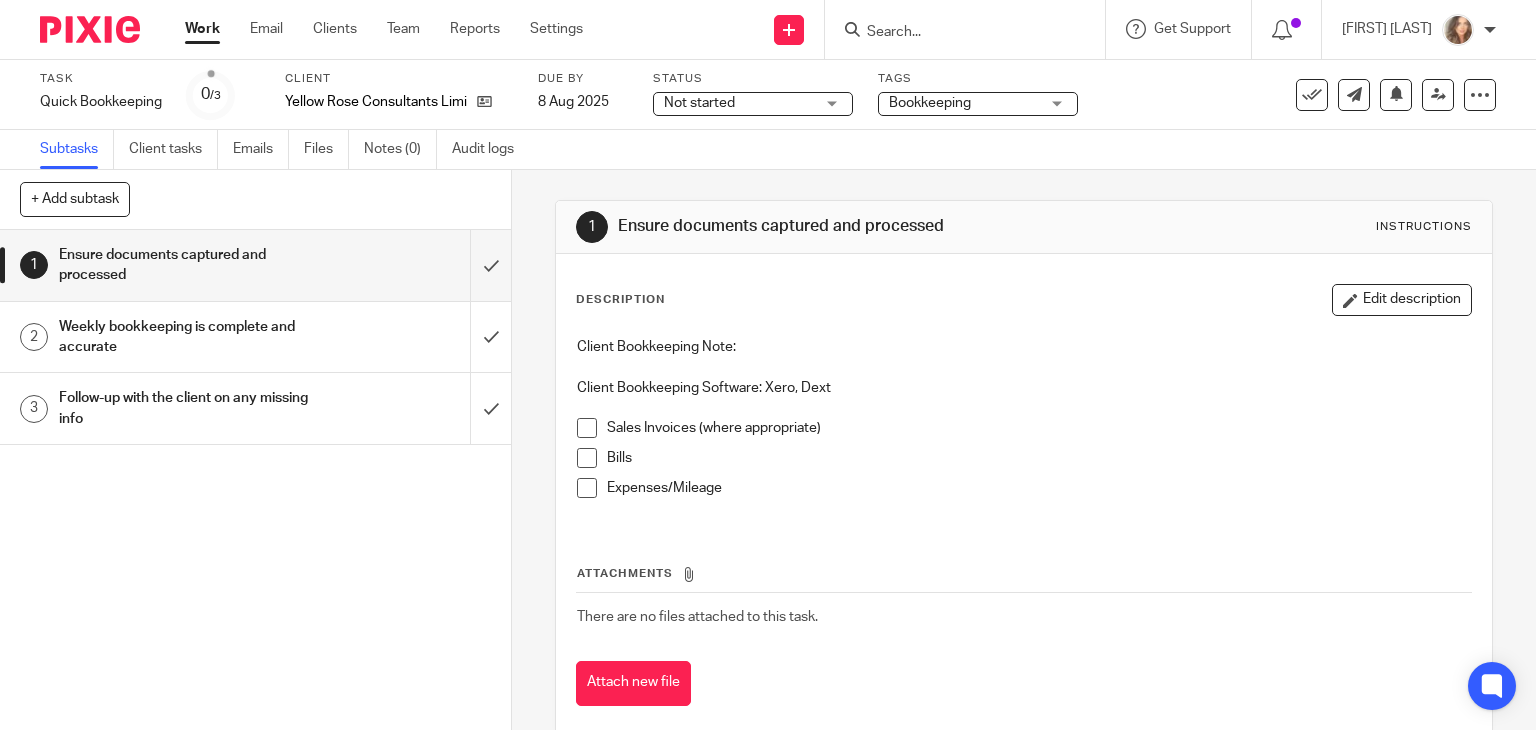 scroll, scrollTop: 0, scrollLeft: 0, axis: both 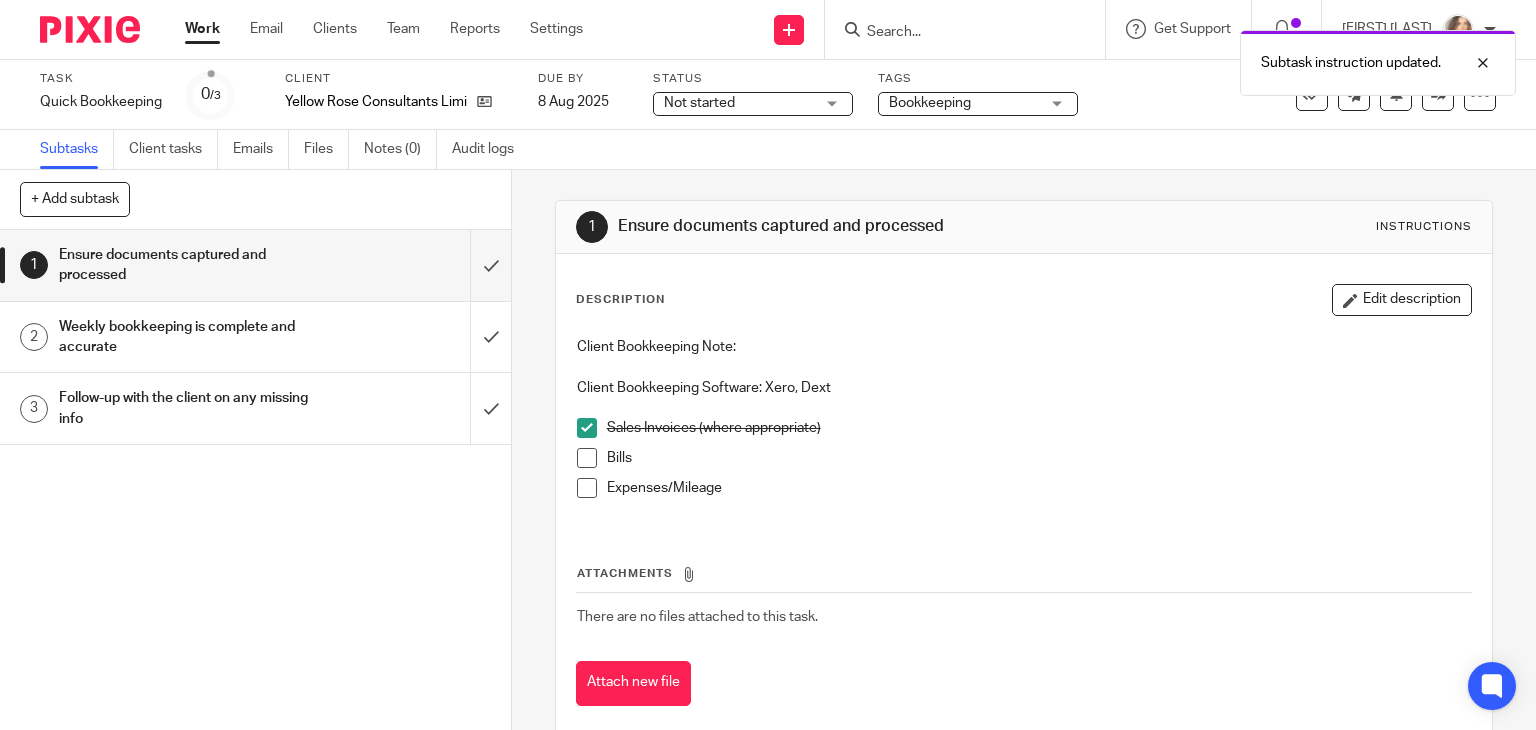 click at bounding box center (587, 458) 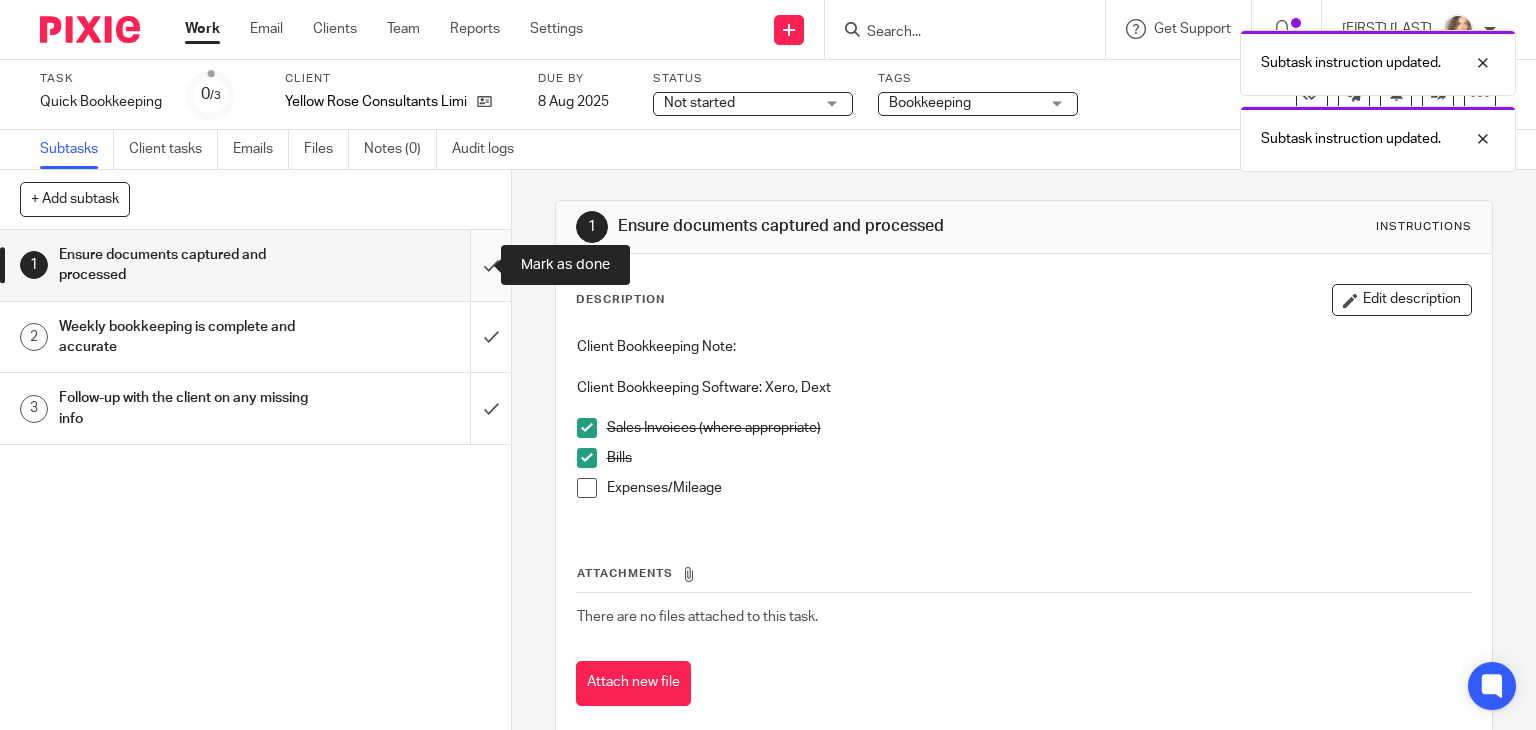 click at bounding box center (255, 265) 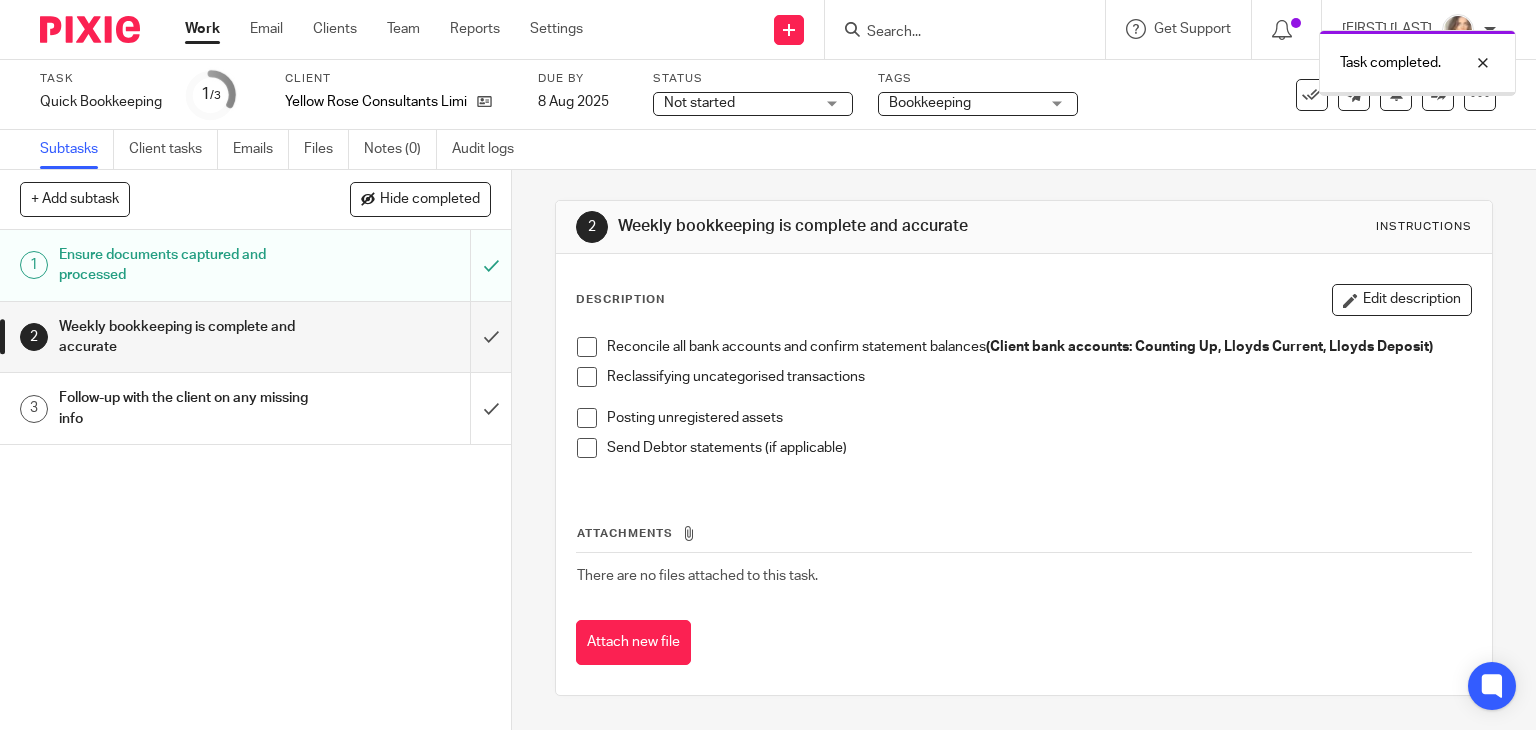 scroll, scrollTop: 0, scrollLeft: 0, axis: both 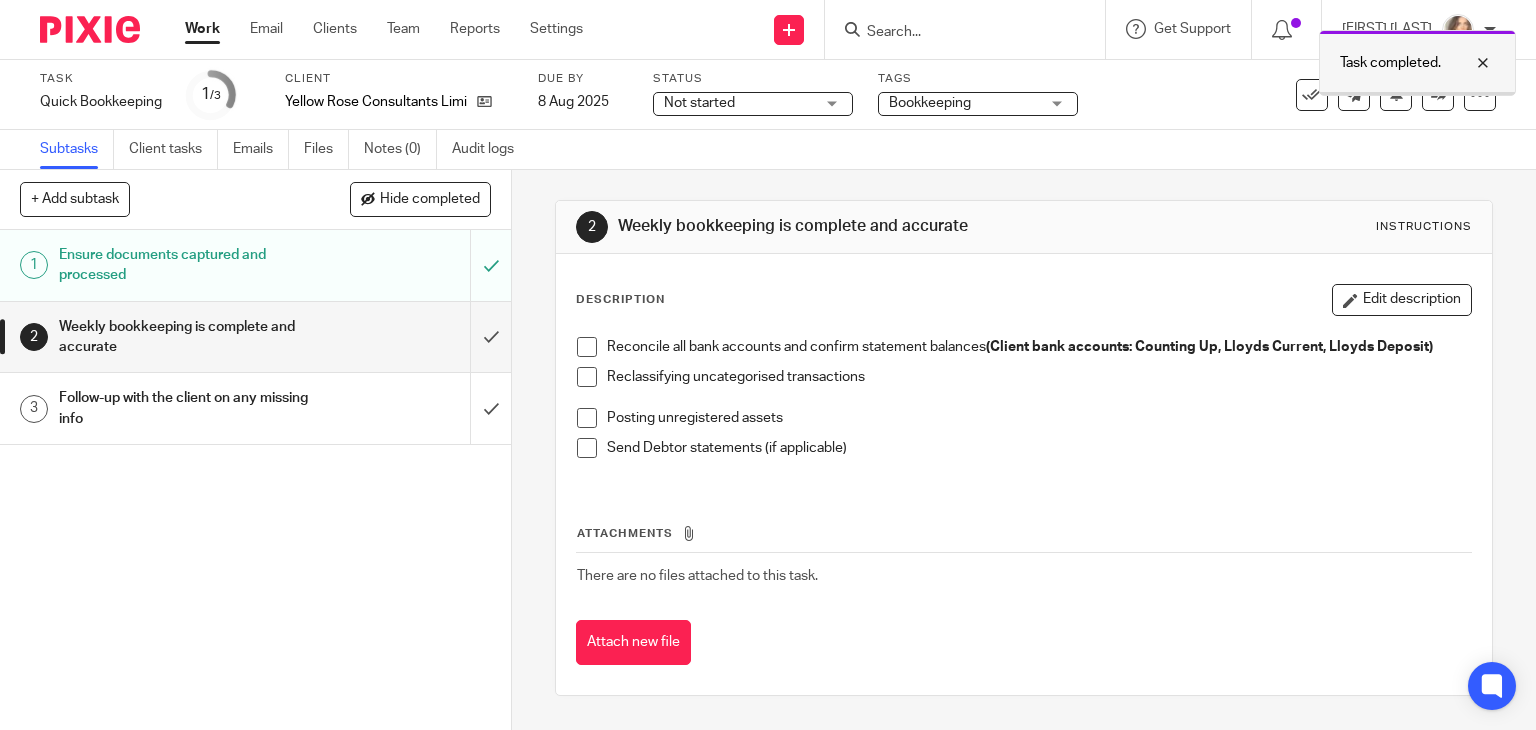 click at bounding box center (1468, 63) 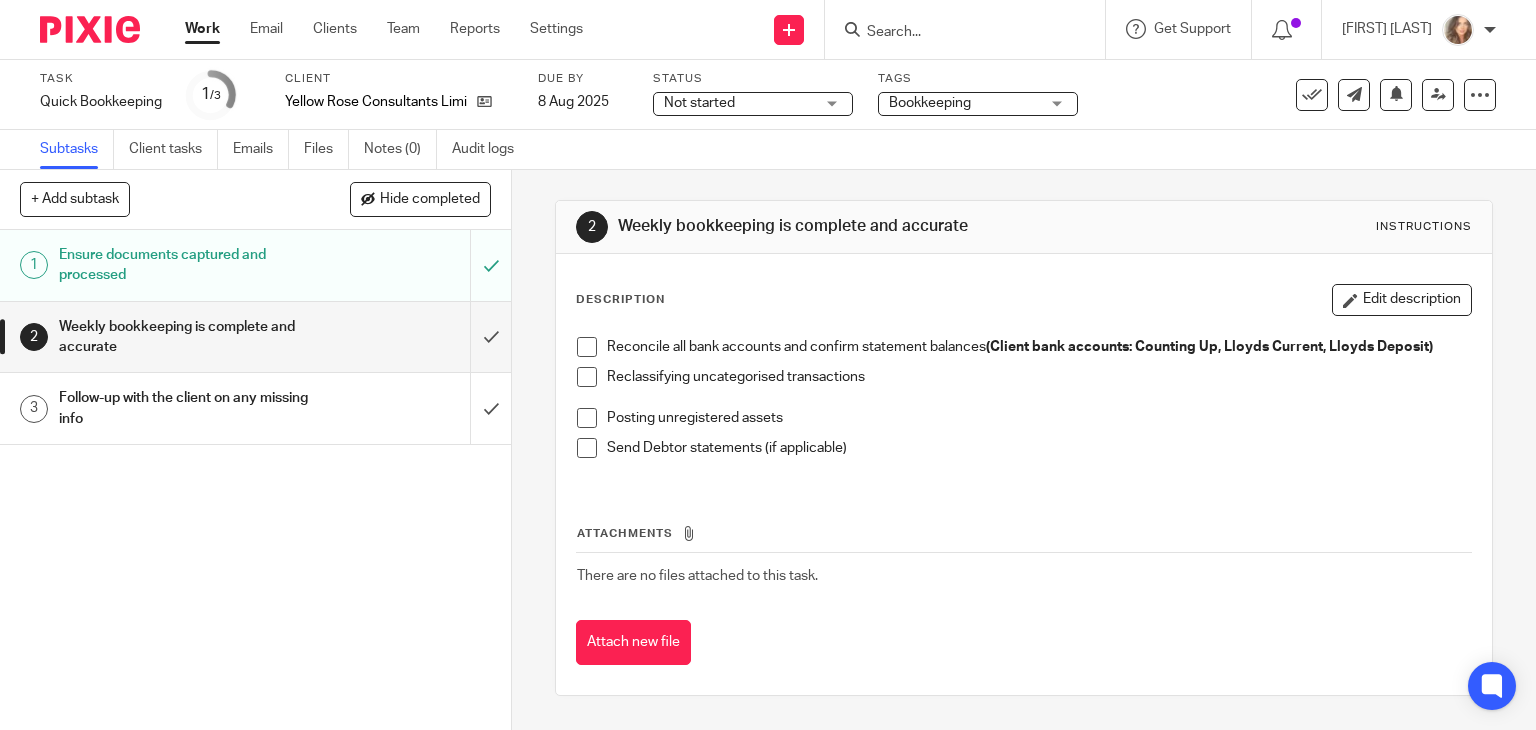 click on "Work" at bounding box center [202, 29] 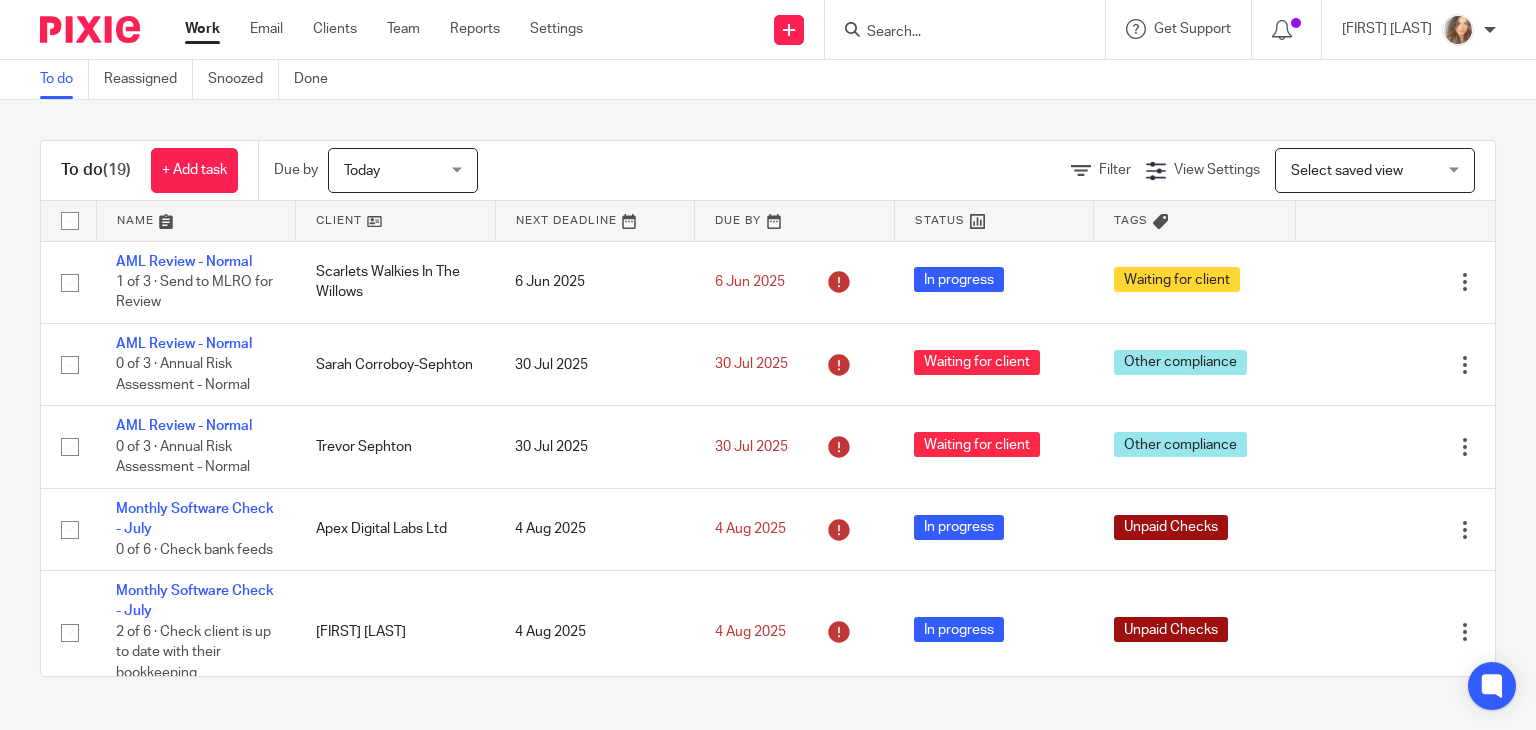 scroll, scrollTop: 0, scrollLeft: 0, axis: both 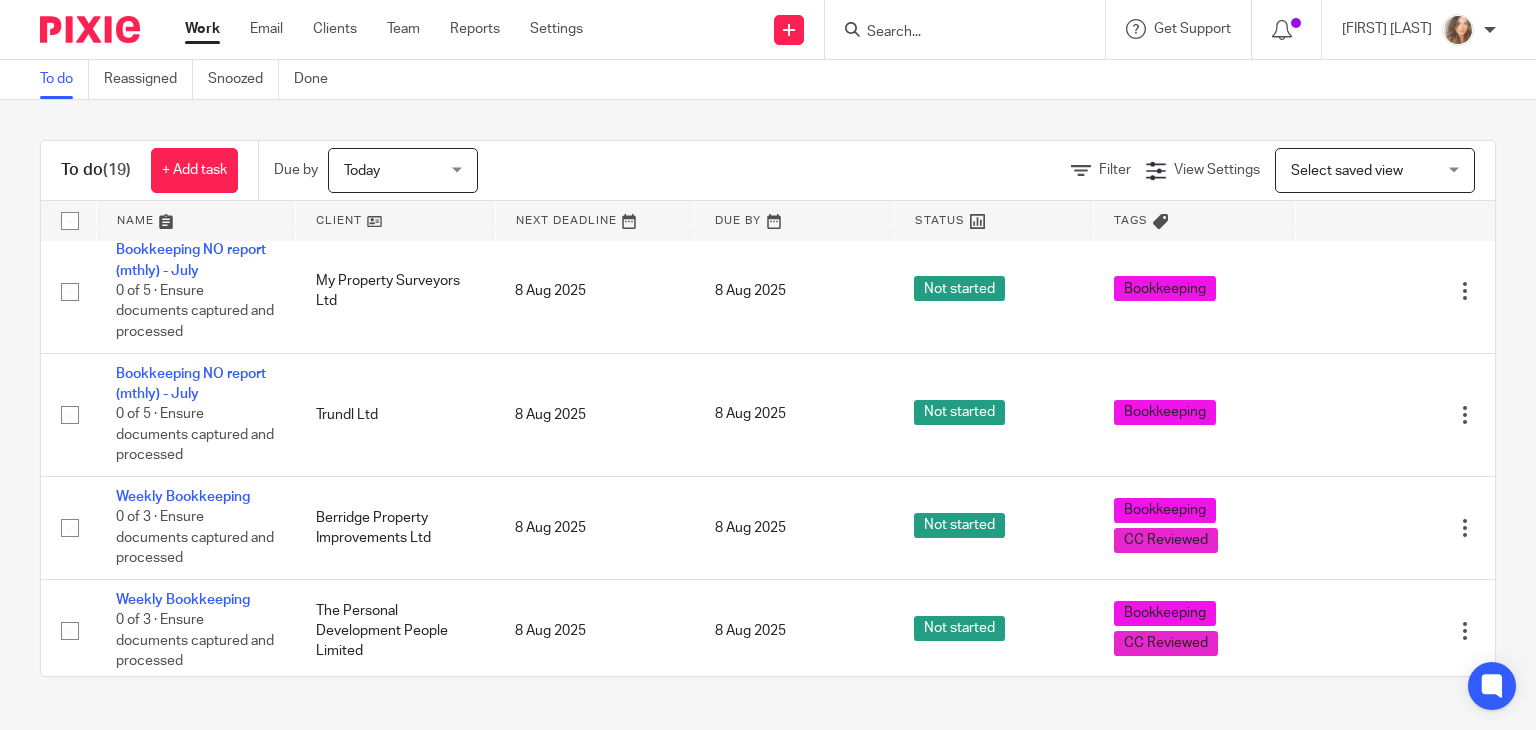 drag, startPoint x: 1476, startPoint y: 492, endPoint x: 1479, endPoint y: 480, distance: 12.369317 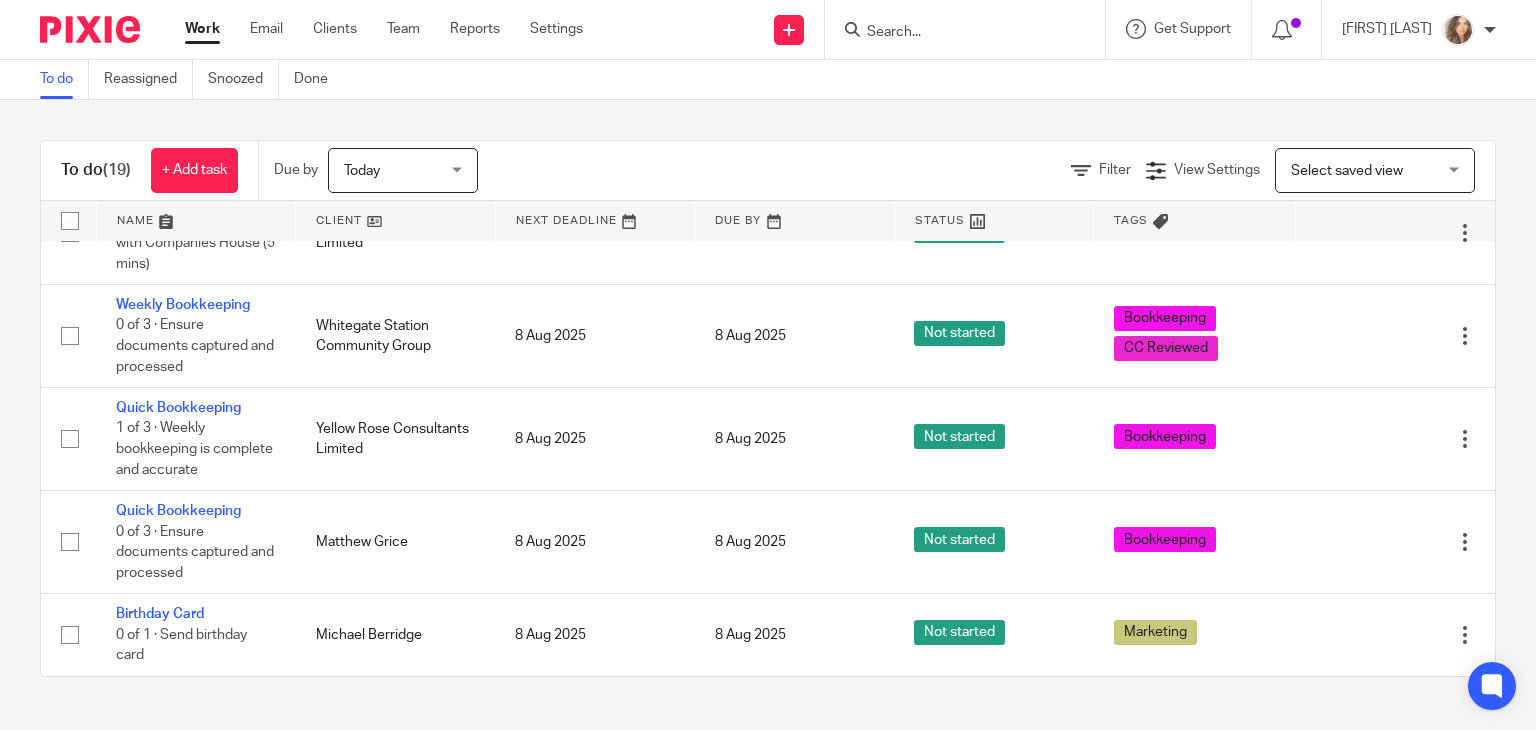 scroll, scrollTop: 1525, scrollLeft: 0, axis: vertical 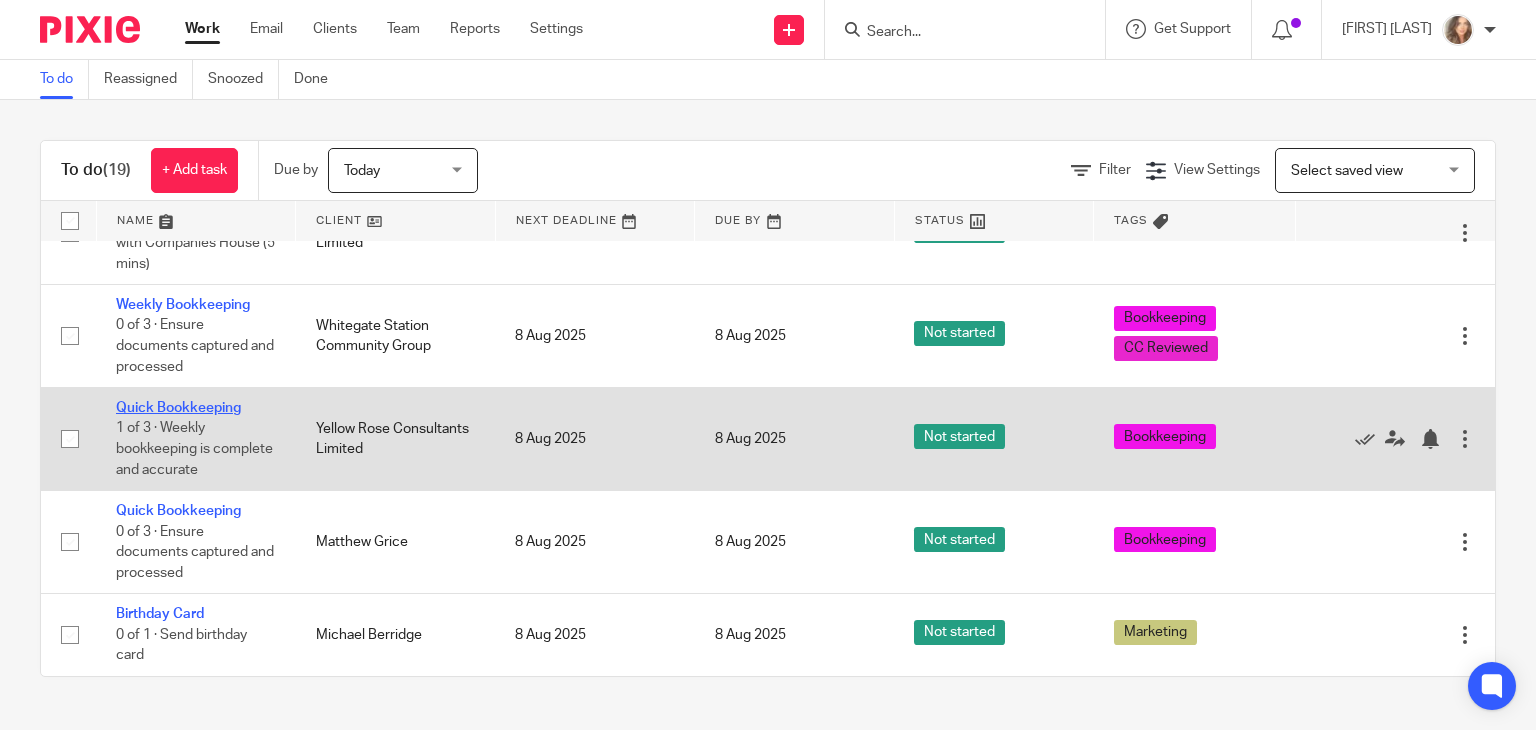 click on "Quick Bookkeeping" at bounding box center [178, 408] 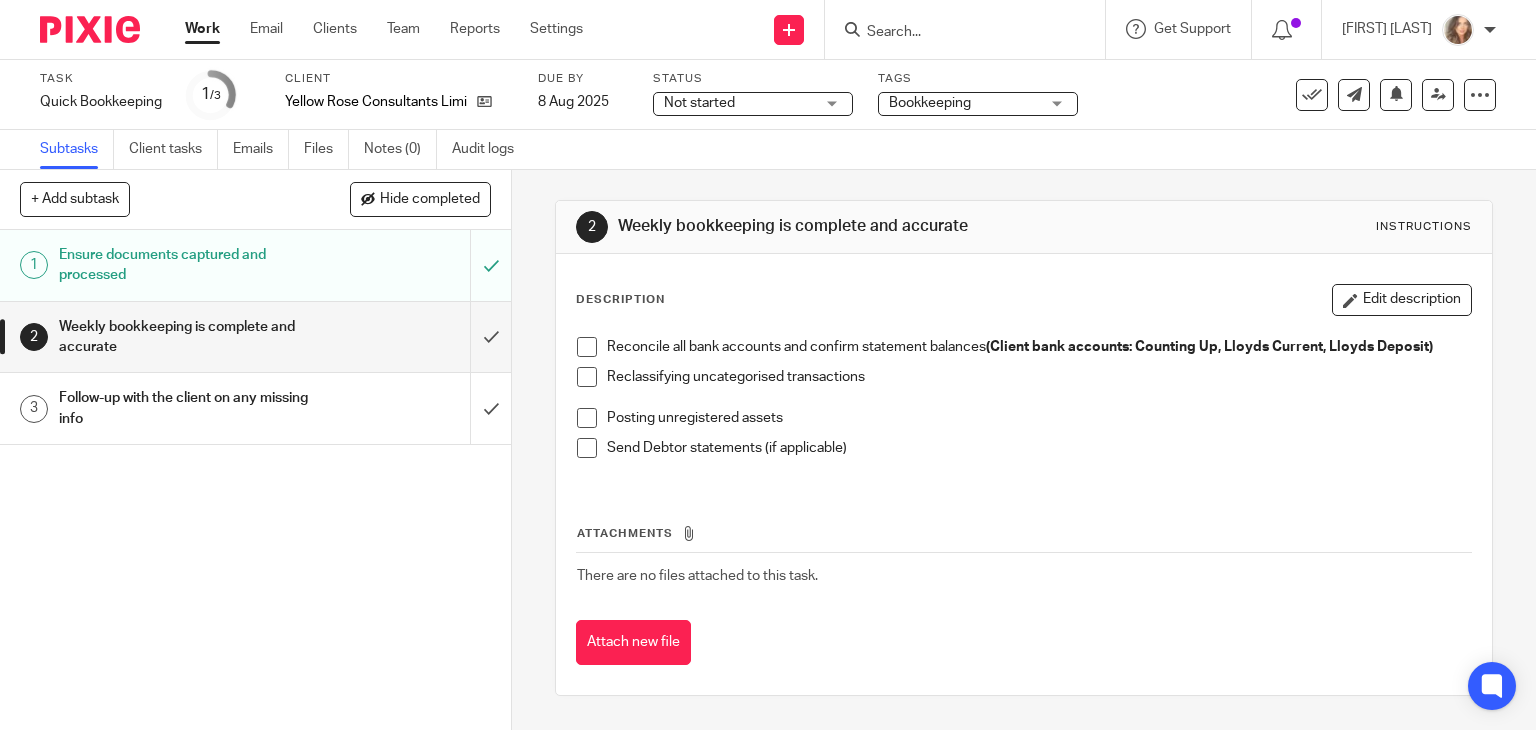 scroll, scrollTop: 0, scrollLeft: 0, axis: both 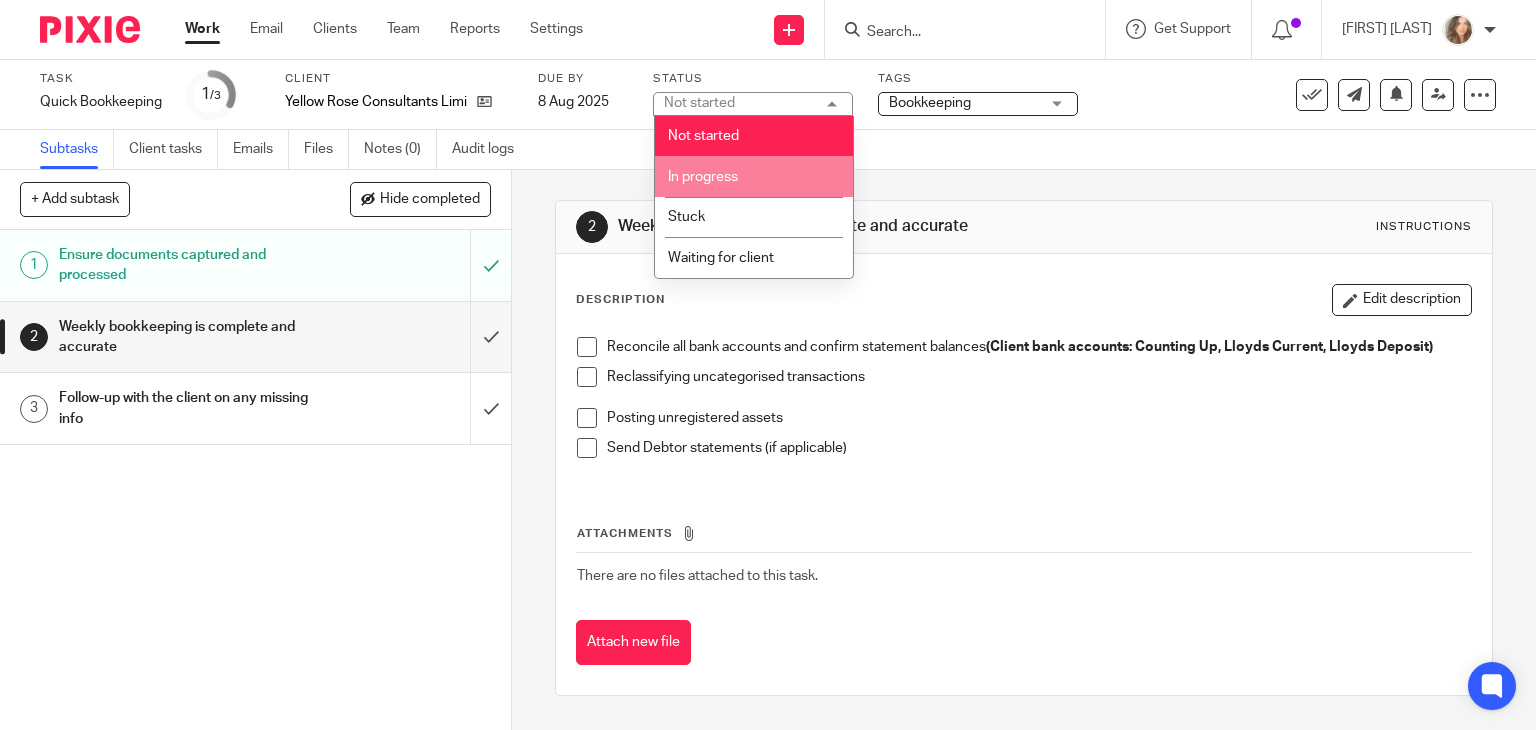 click on "In progress" at bounding box center [703, 177] 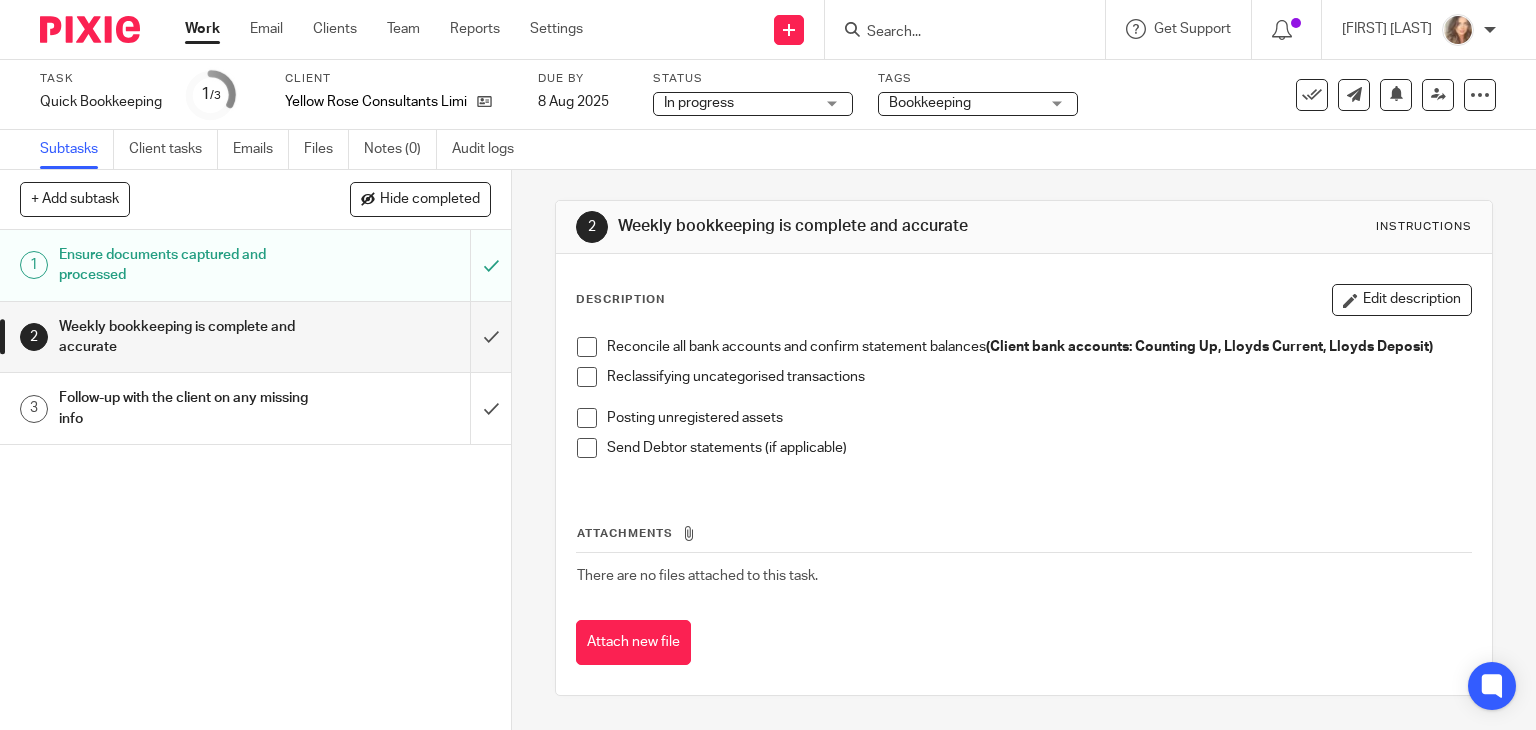 click on "Work" at bounding box center (202, 29) 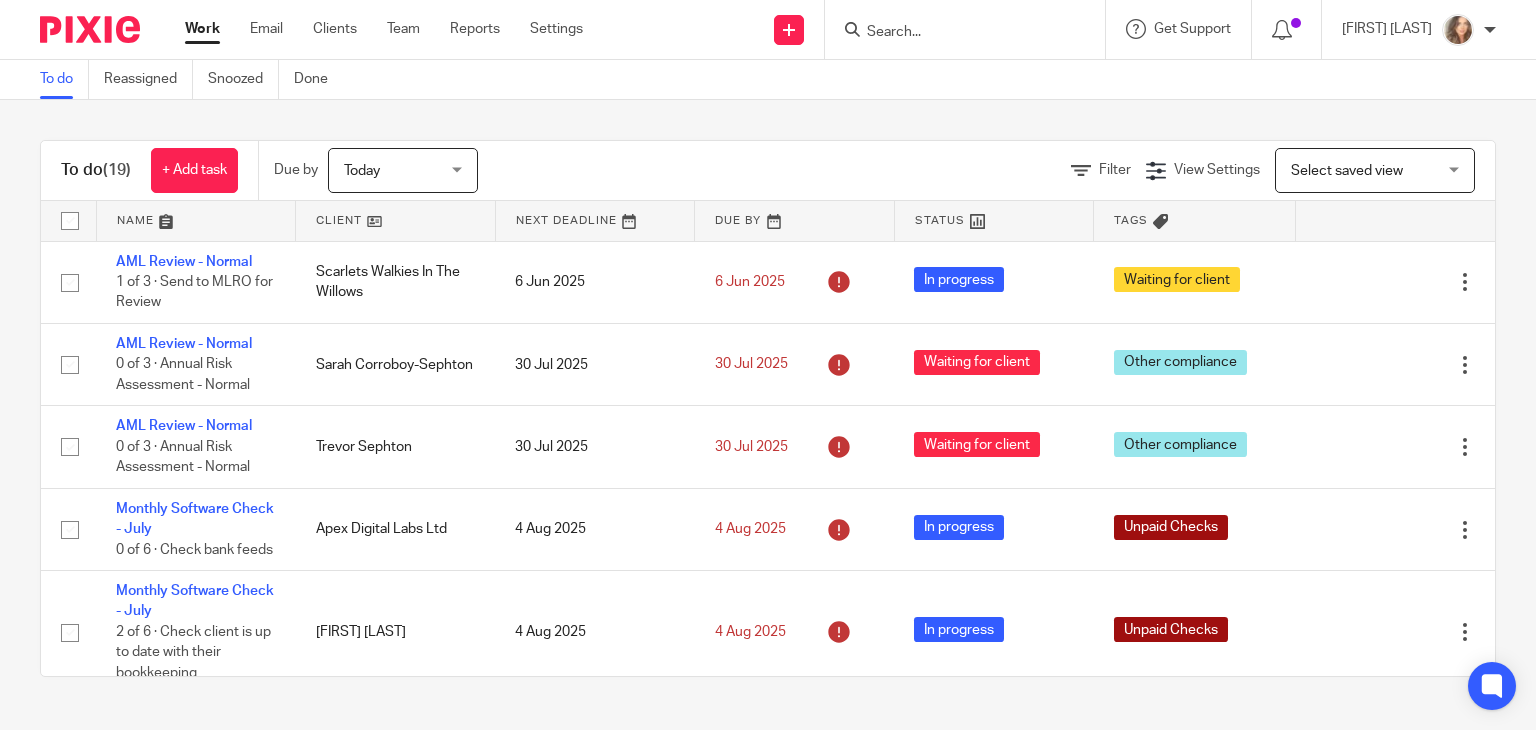 scroll, scrollTop: 0, scrollLeft: 0, axis: both 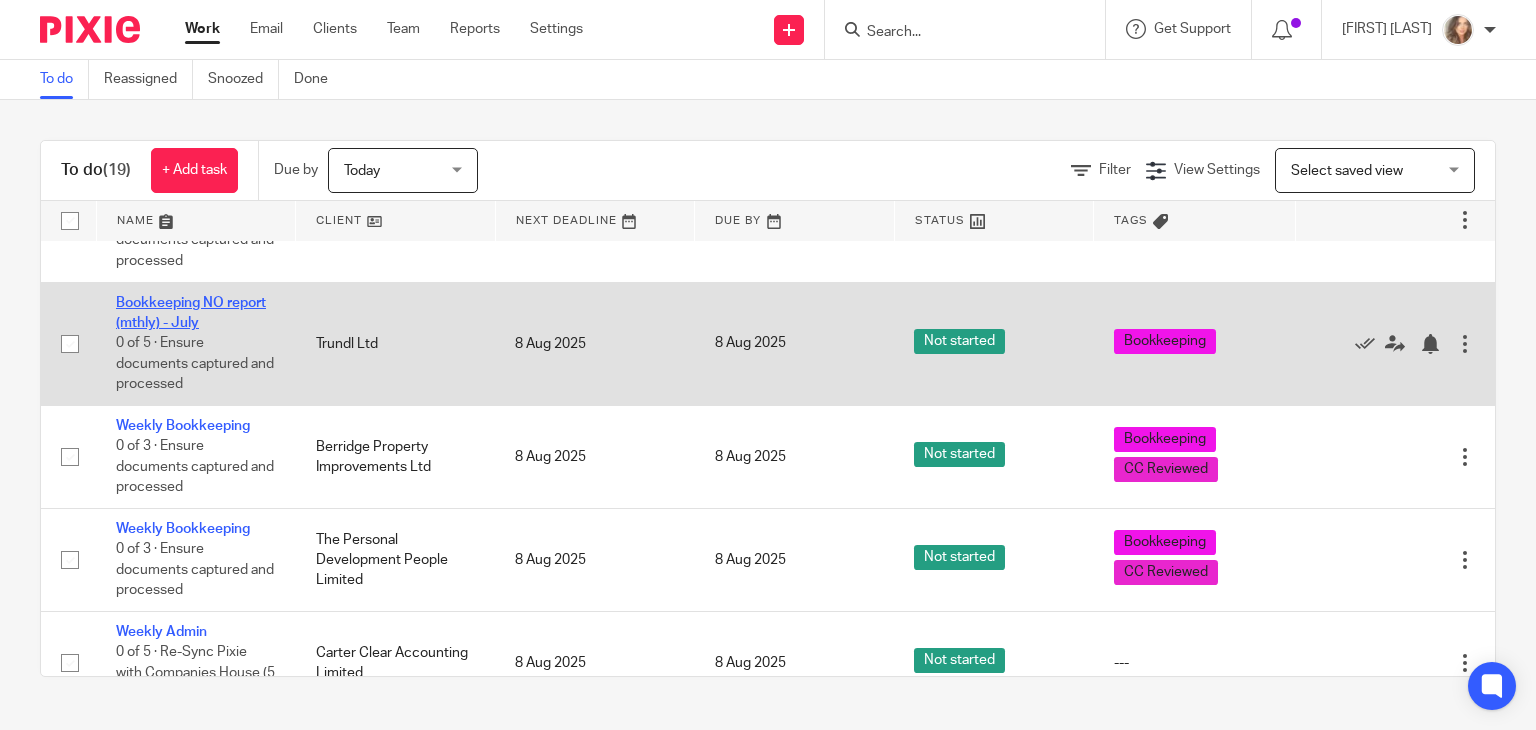 click on "Bookkeeping NO report (mthly) - July" at bounding box center [191, 313] 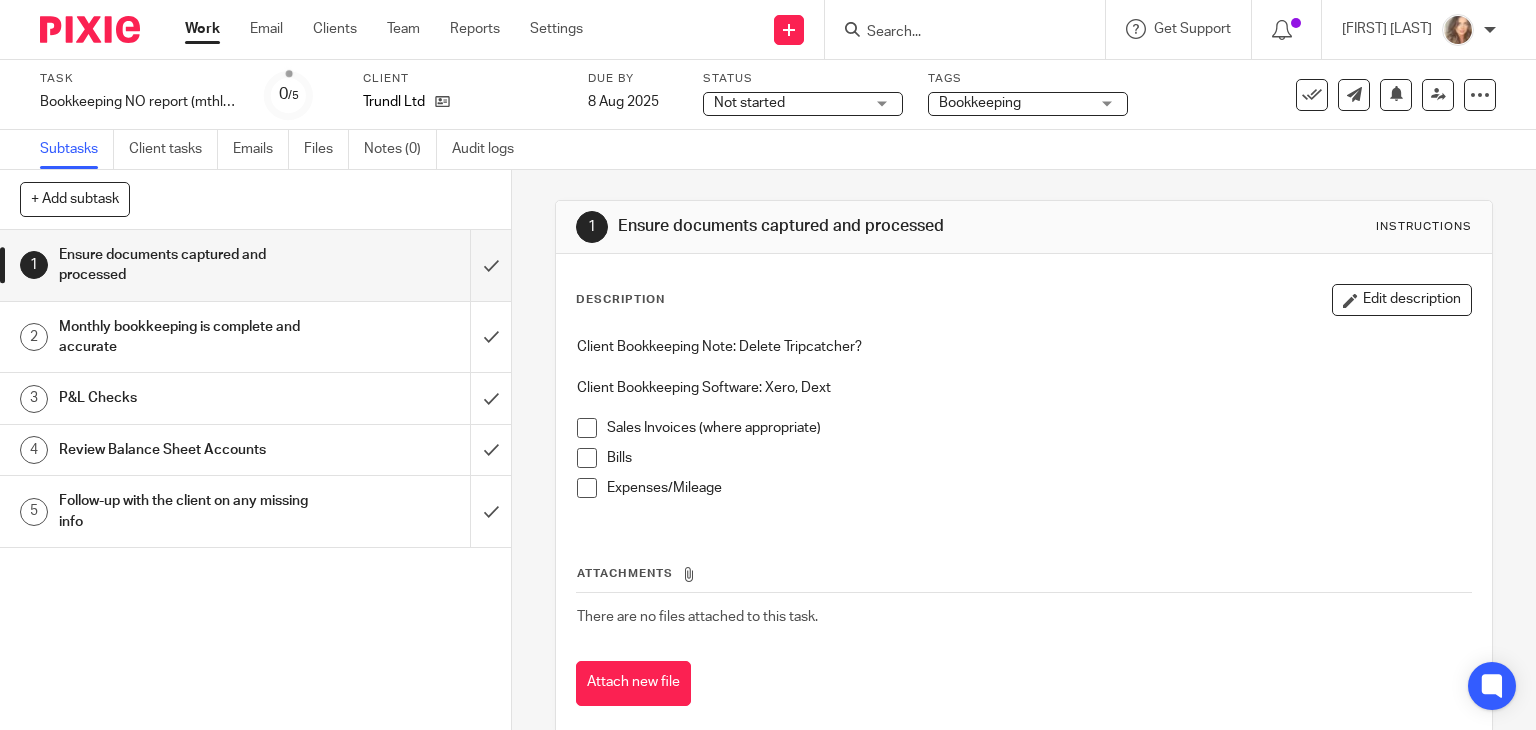 scroll, scrollTop: 0, scrollLeft: 0, axis: both 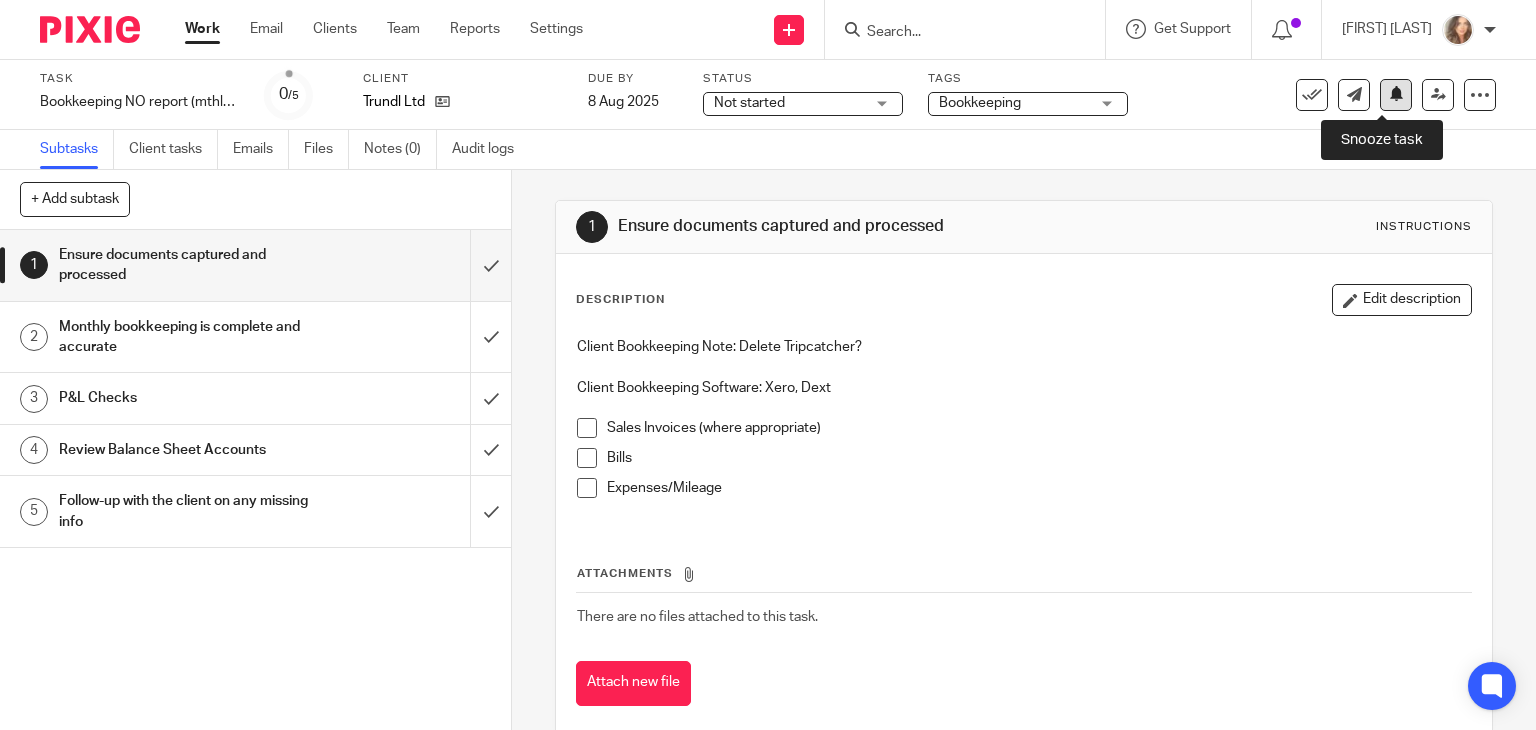 click at bounding box center [1396, 93] 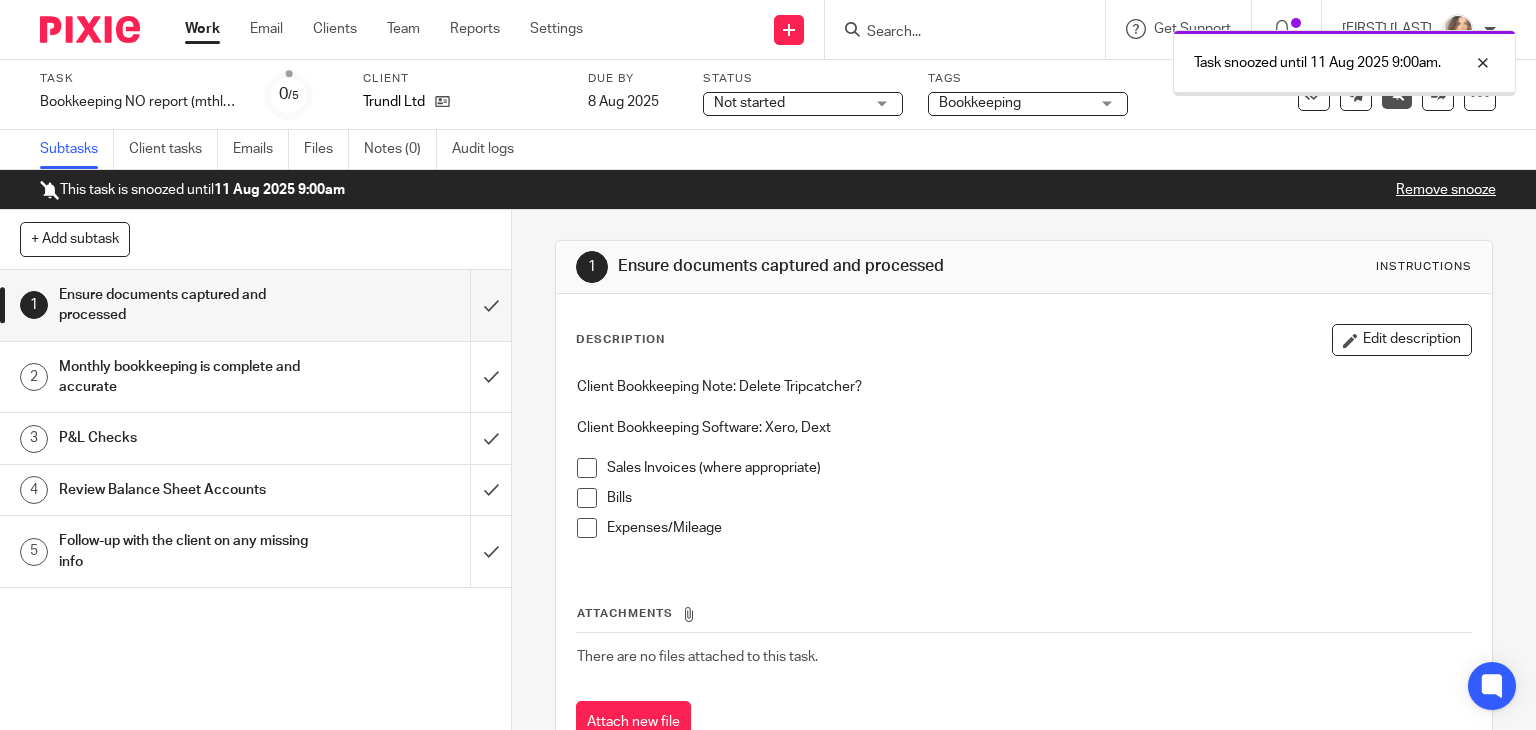 scroll, scrollTop: 0, scrollLeft: 0, axis: both 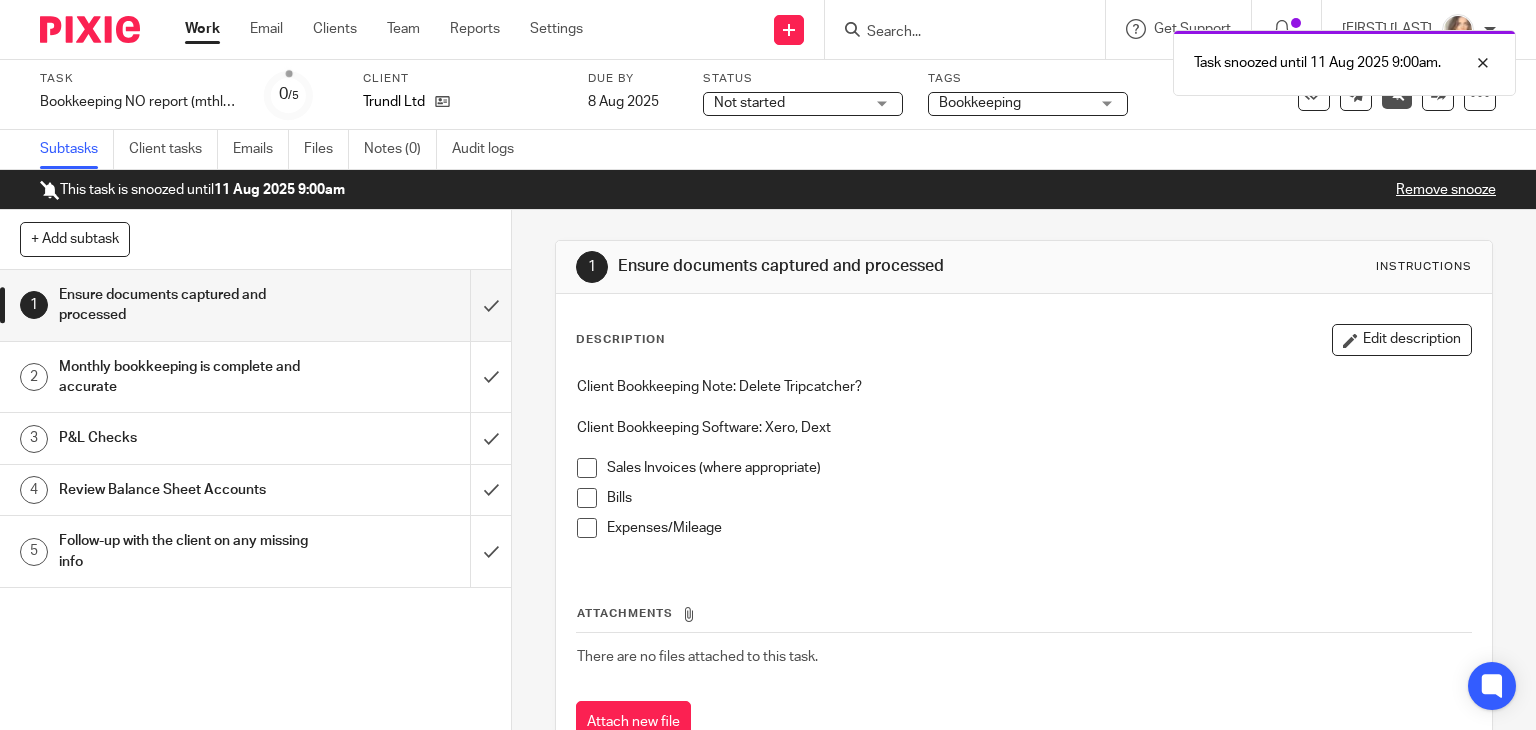 click on "Work" at bounding box center [202, 29] 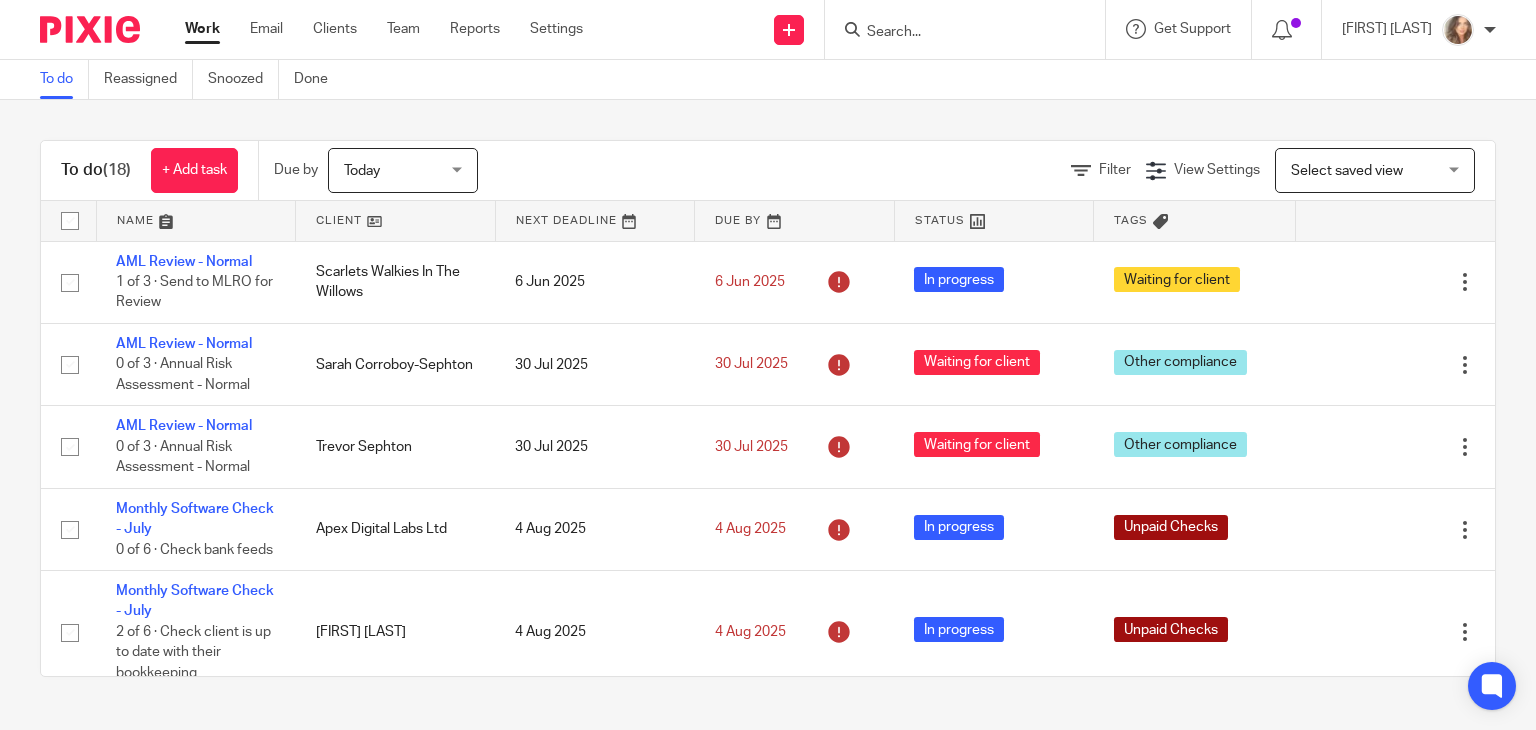scroll, scrollTop: 0, scrollLeft: 0, axis: both 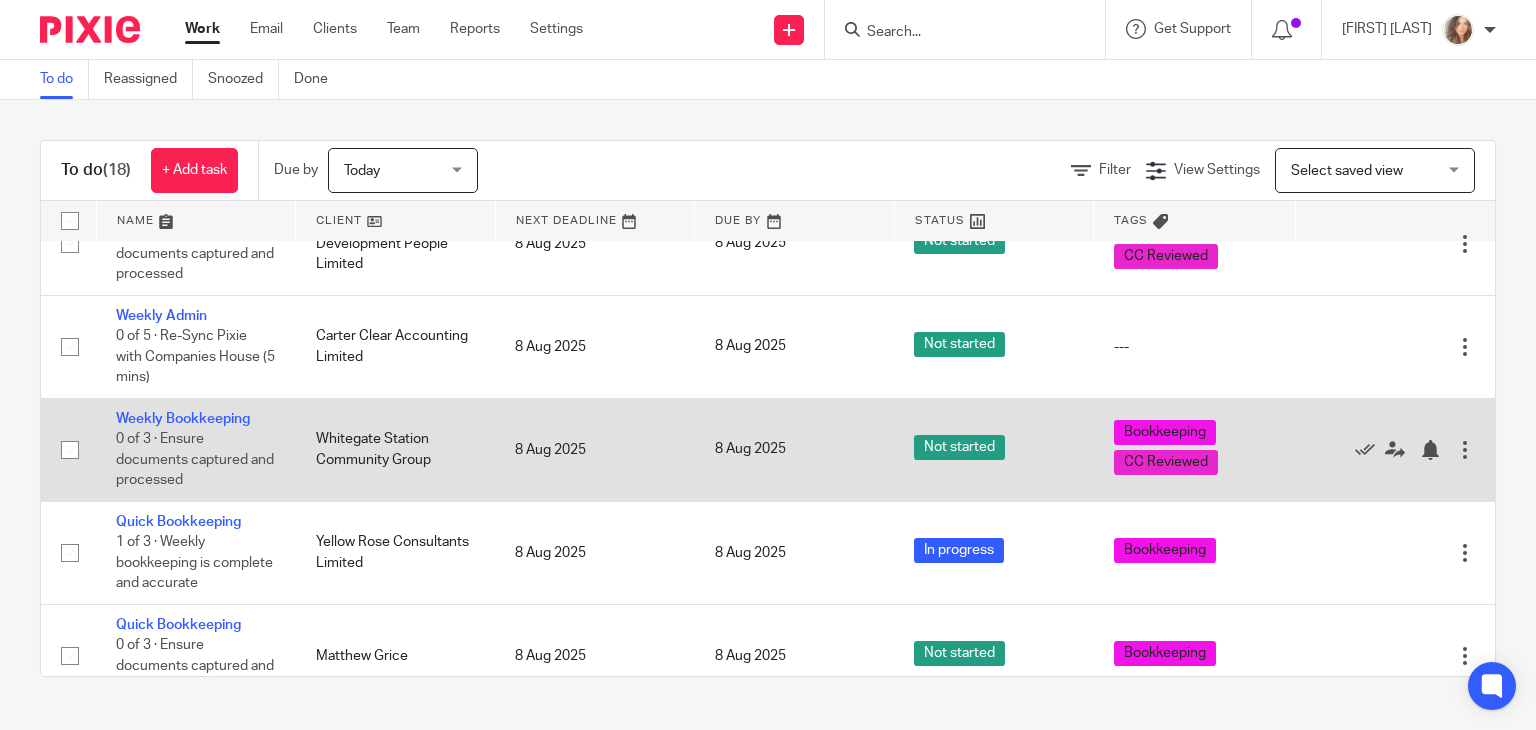 drag, startPoint x: 997, startPoint y: 287, endPoint x: 448, endPoint y: 513, distance: 593.69775 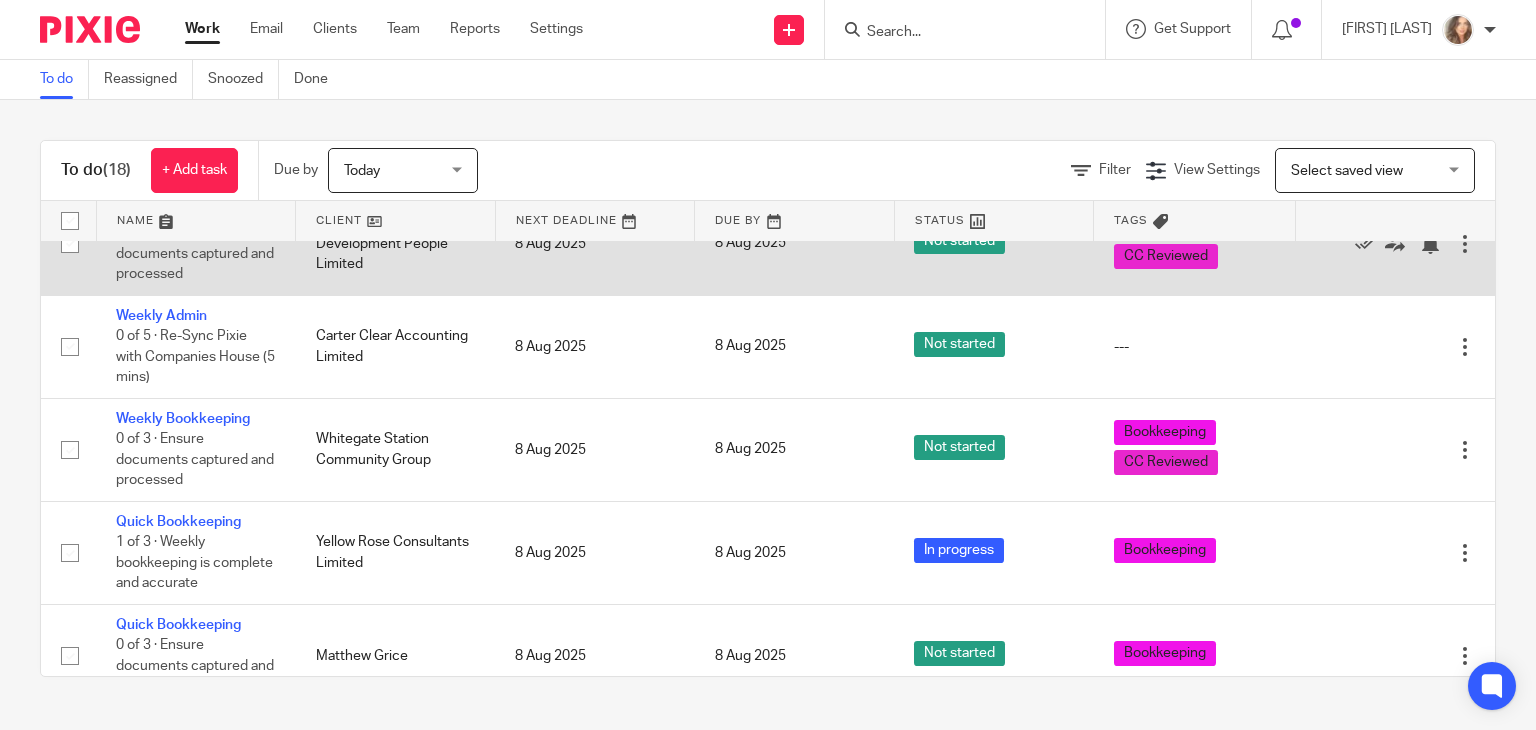 click on "Weekly Bookkeeping" 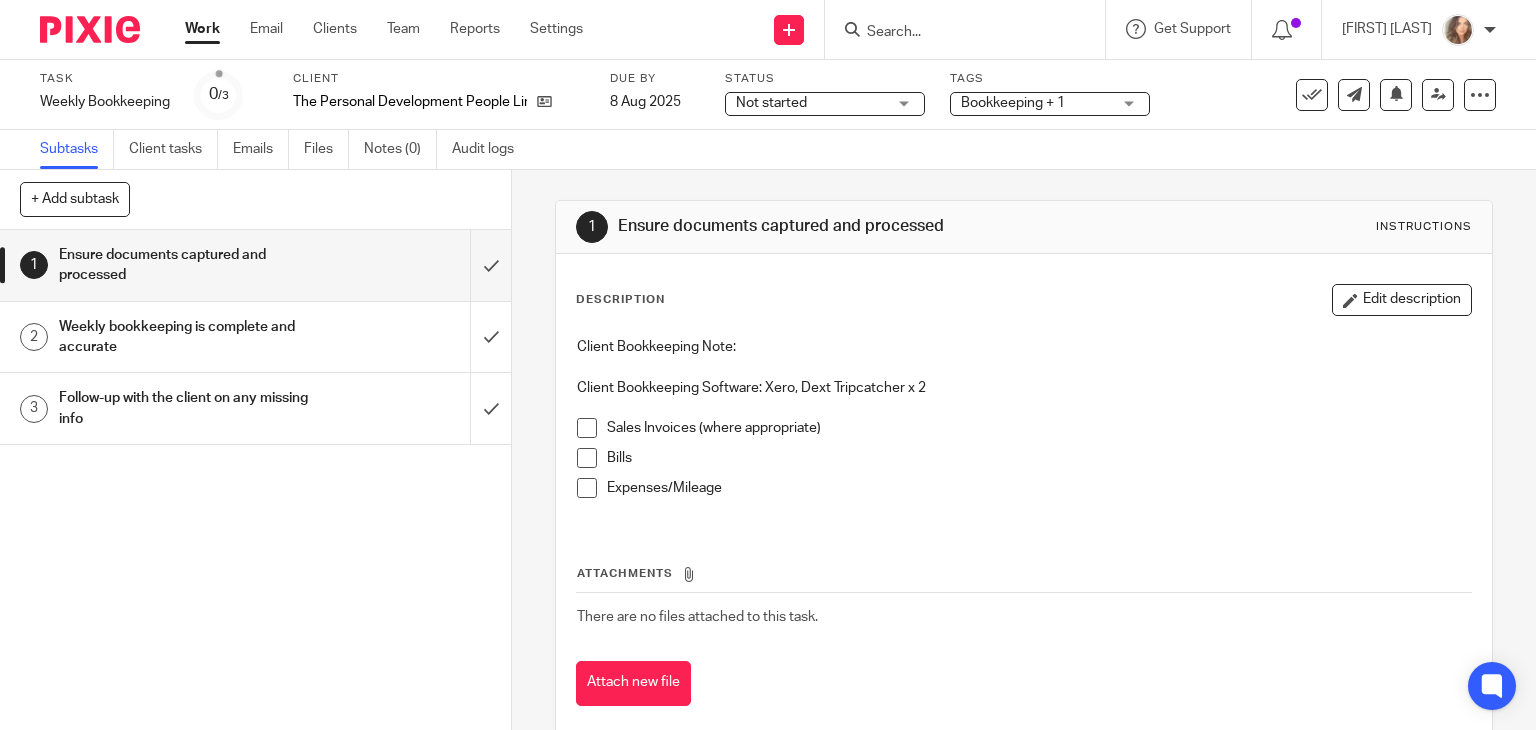 scroll, scrollTop: 0, scrollLeft: 0, axis: both 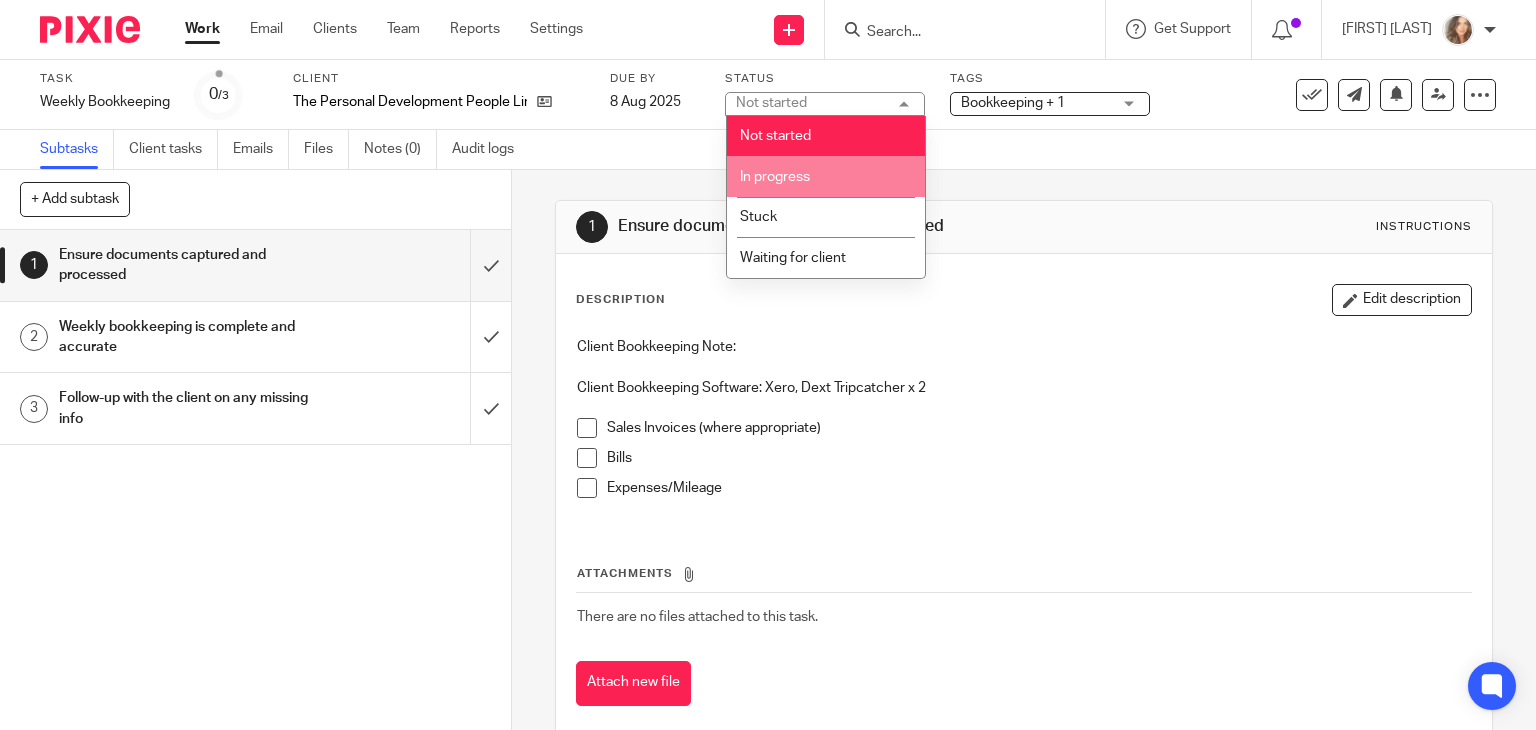 click on "In progress" at bounding box center (826, 176) 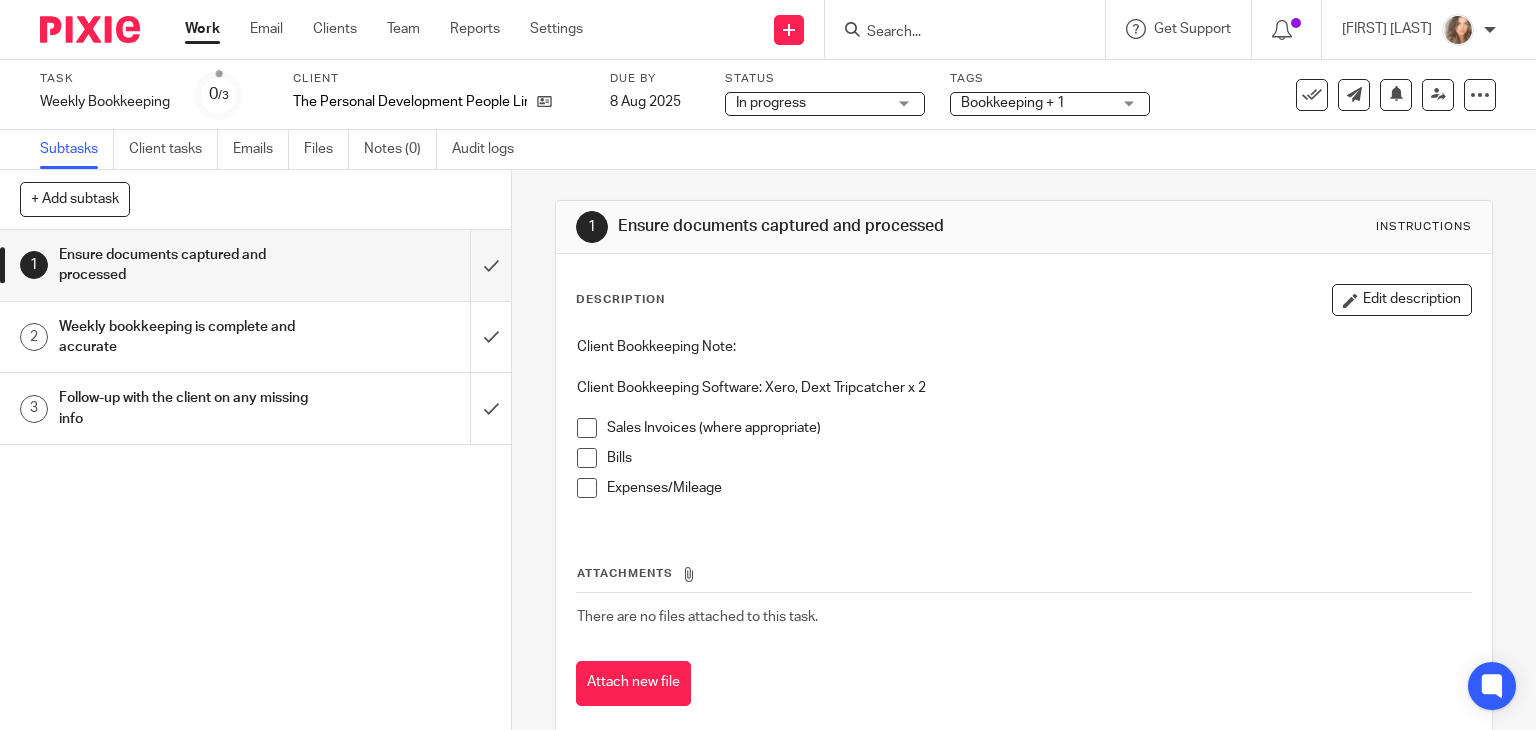 click at bounding box center (587, 428) 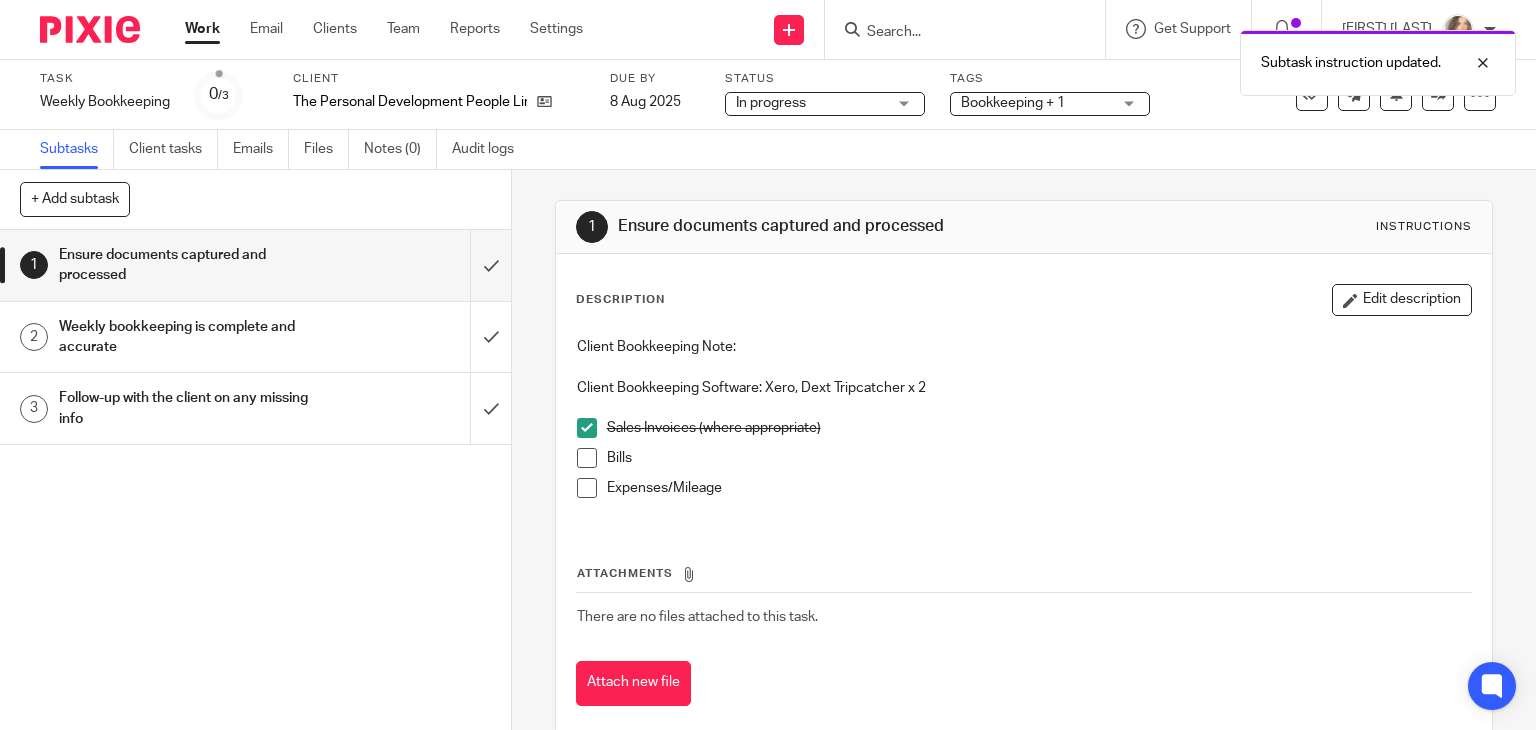 click on "Work" at bounding box center (202, 29) 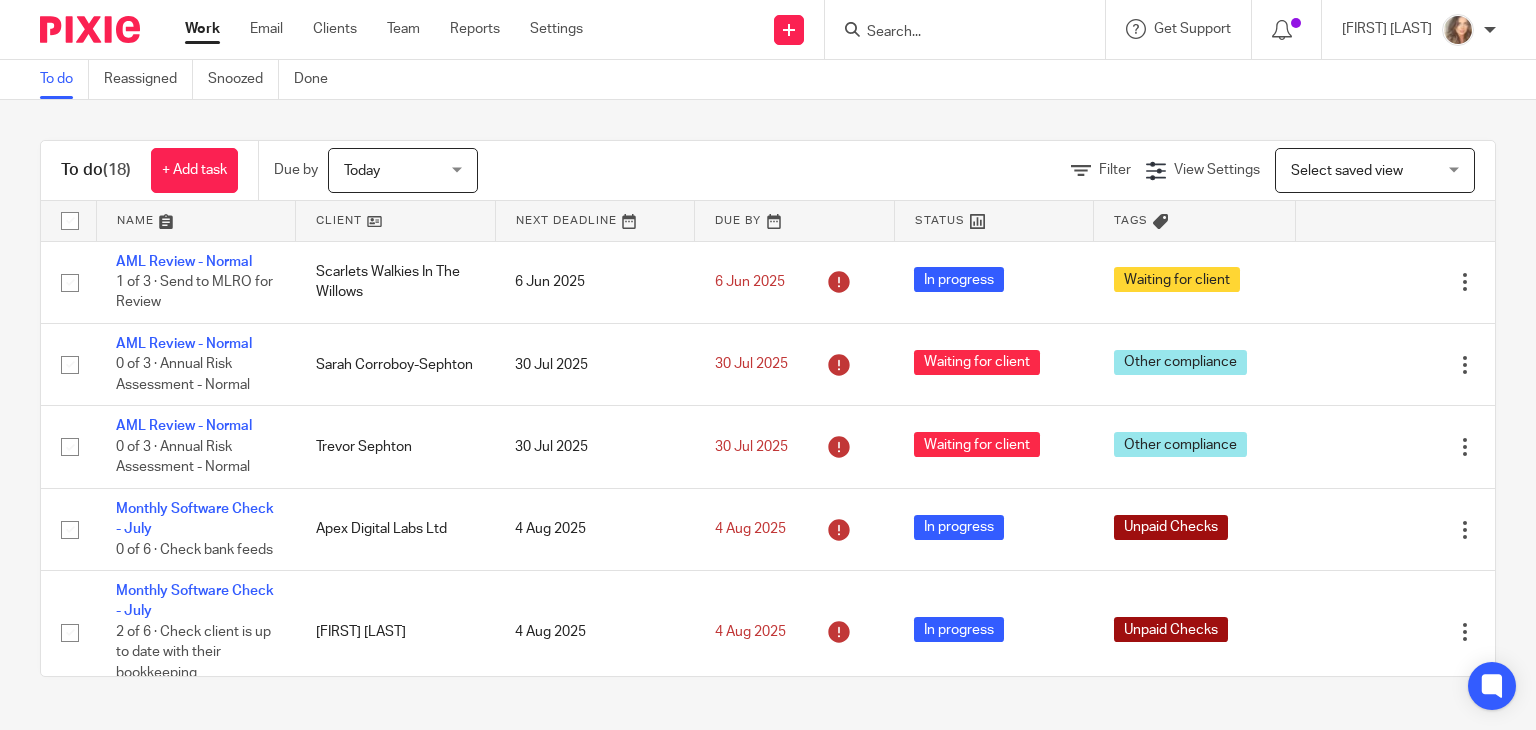 scroll, scrollTop: 0, scrollLeft: 0, axis: both 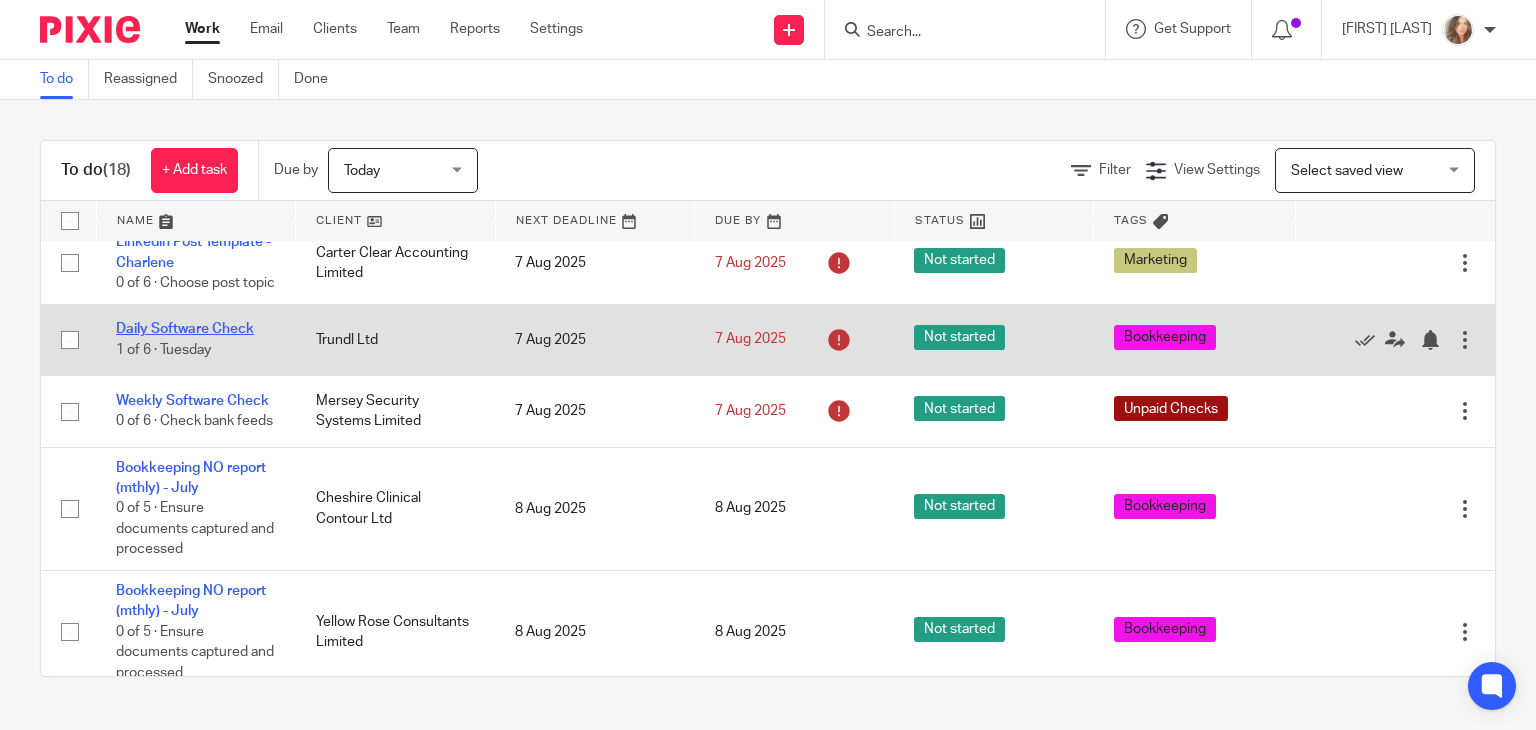 click on "Daily Software Check" 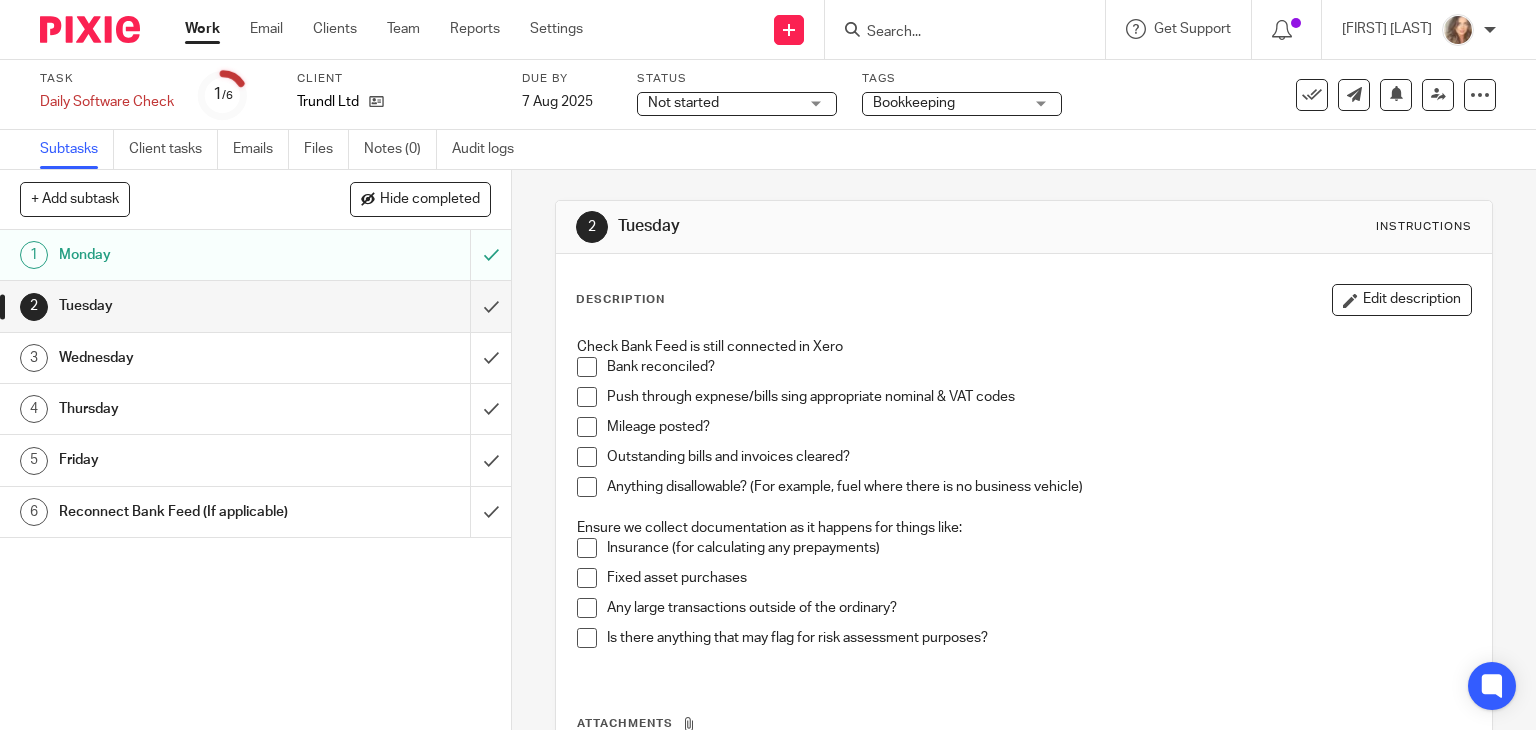 scroll, scrollTop: 0, scrollLeft: 0, axis: both 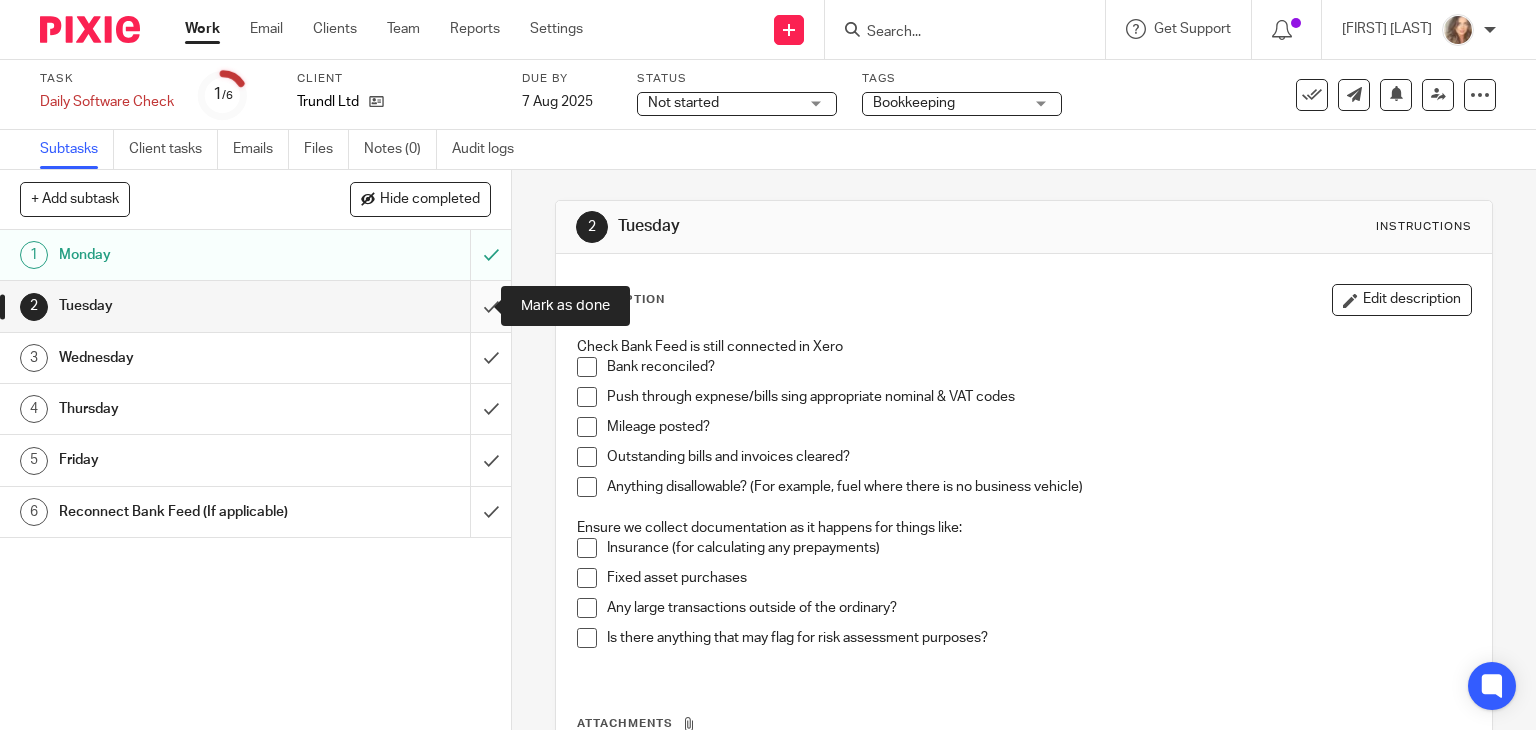 click at bounding box center (255, 306) 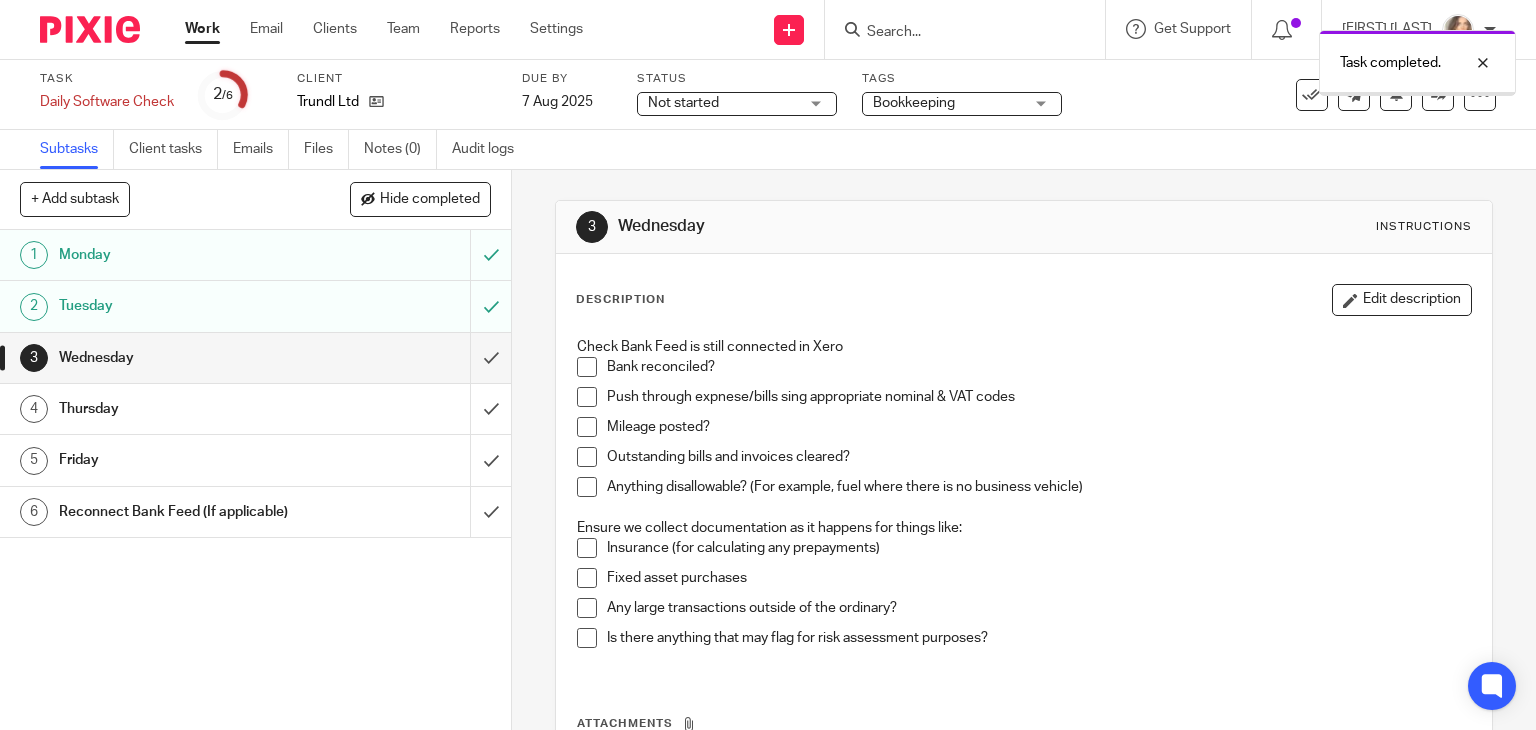 scroll, scrollTop: 0, scrollLeft: 0, axis: both 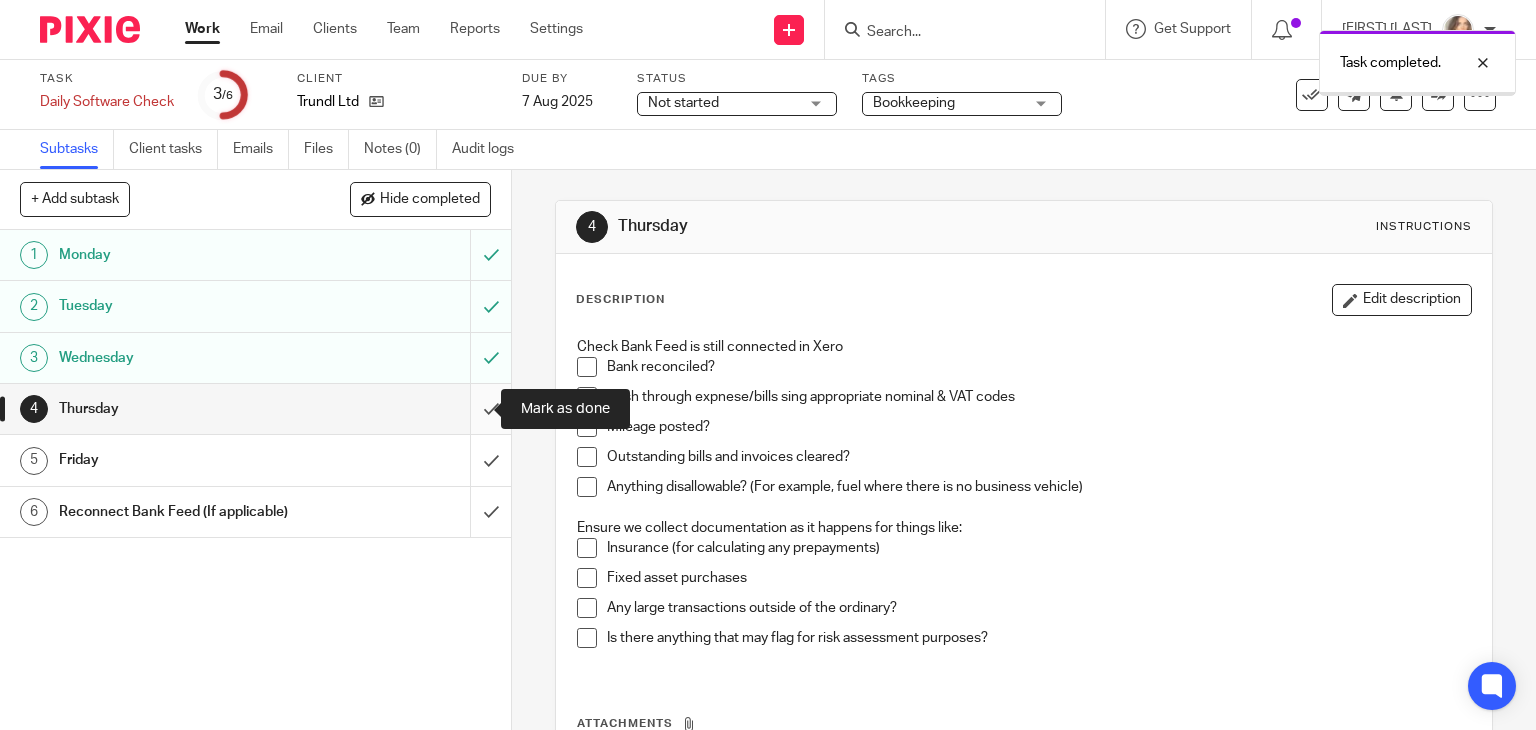 click at bounding box center (255, 409) 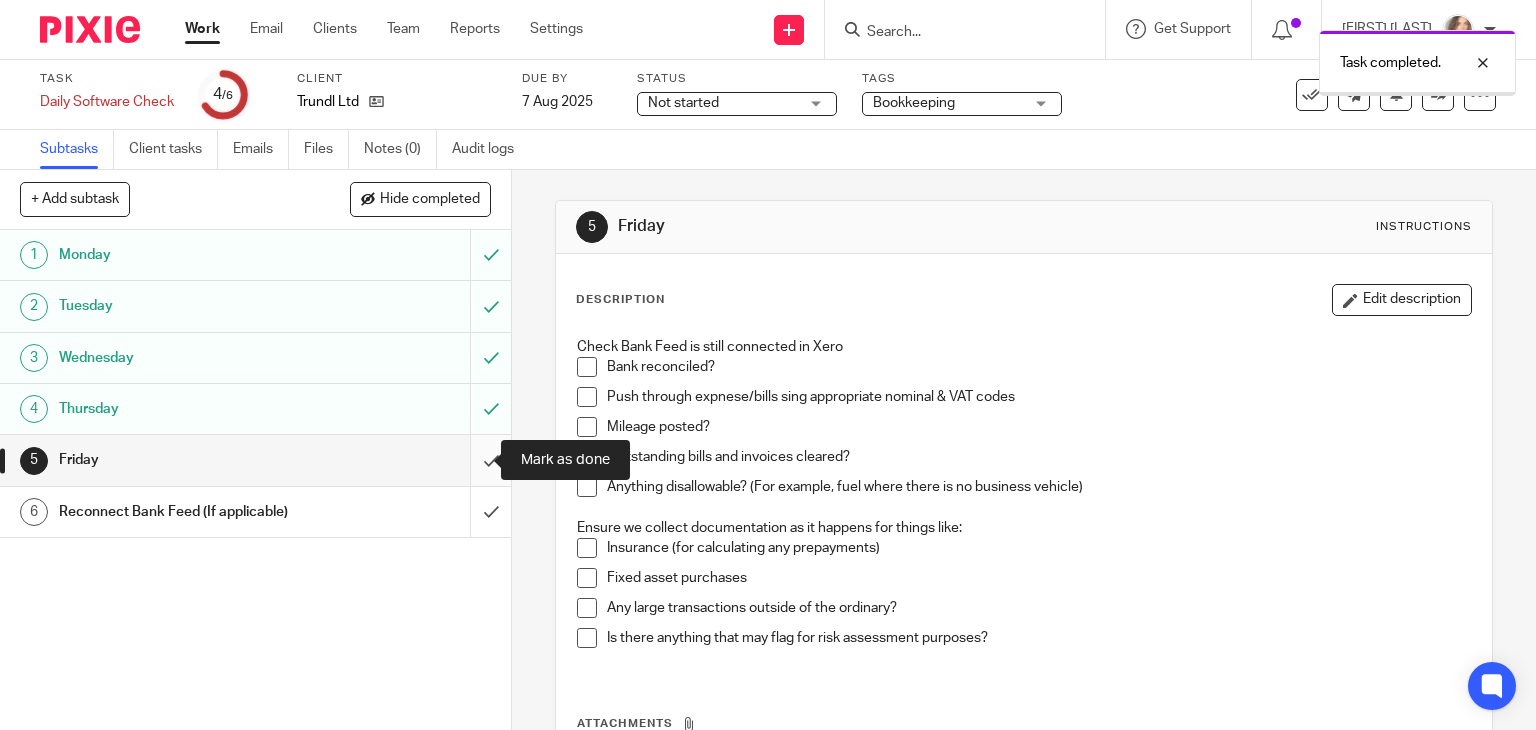 scroll, scrollTop: 0, scrollLeft: 0, axis: both 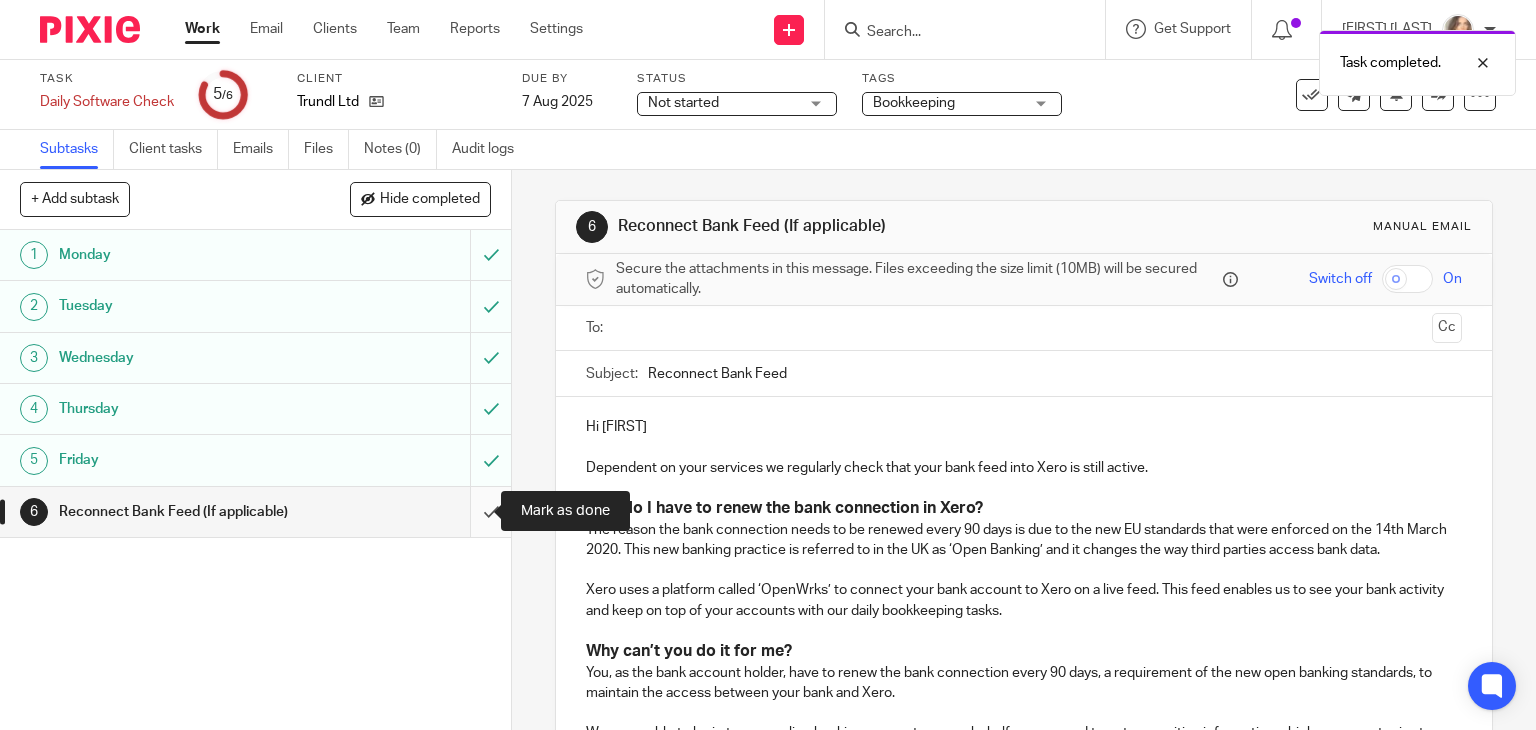 click at bounding box center (255, 512) 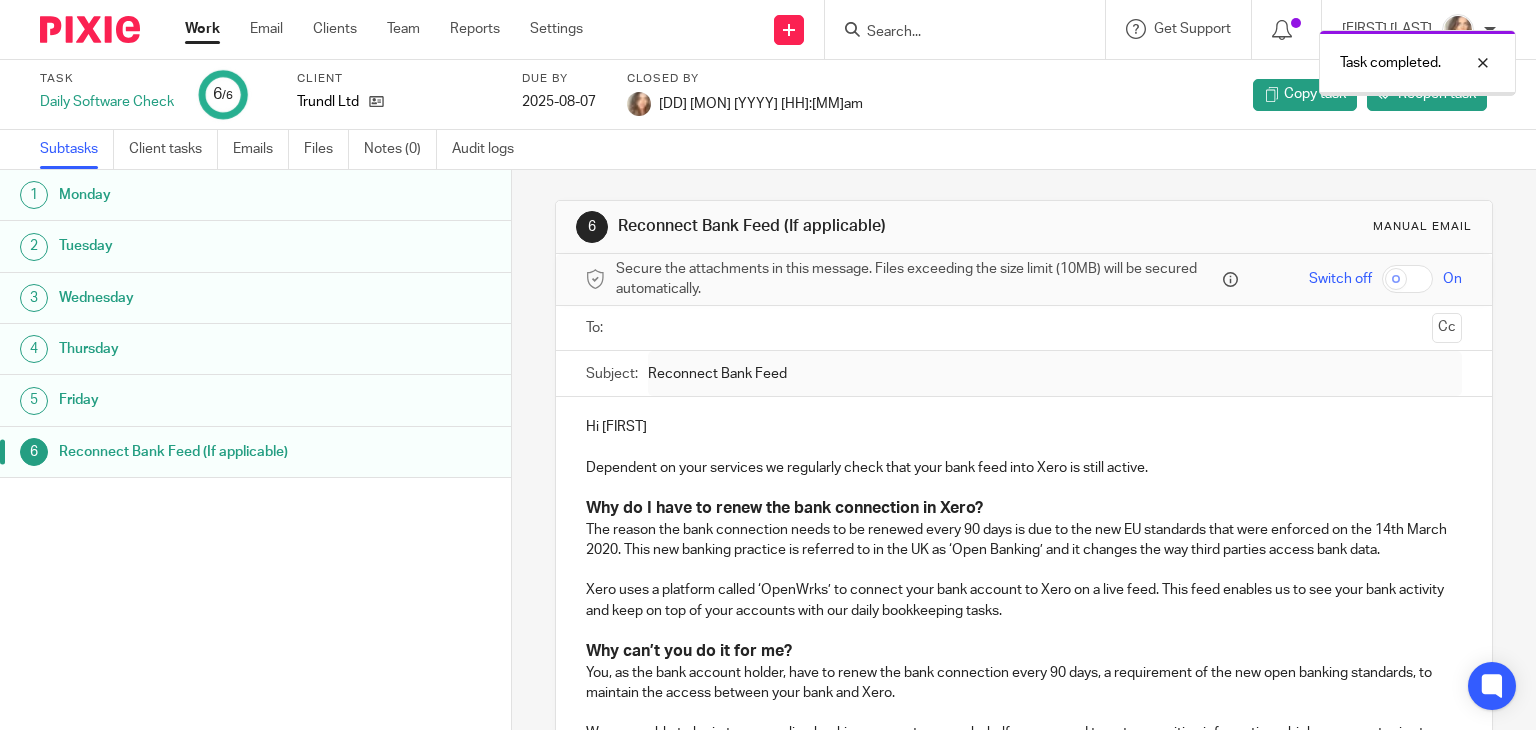 scroll, scrollTop: 0, scrollLeft: 0, axis: both 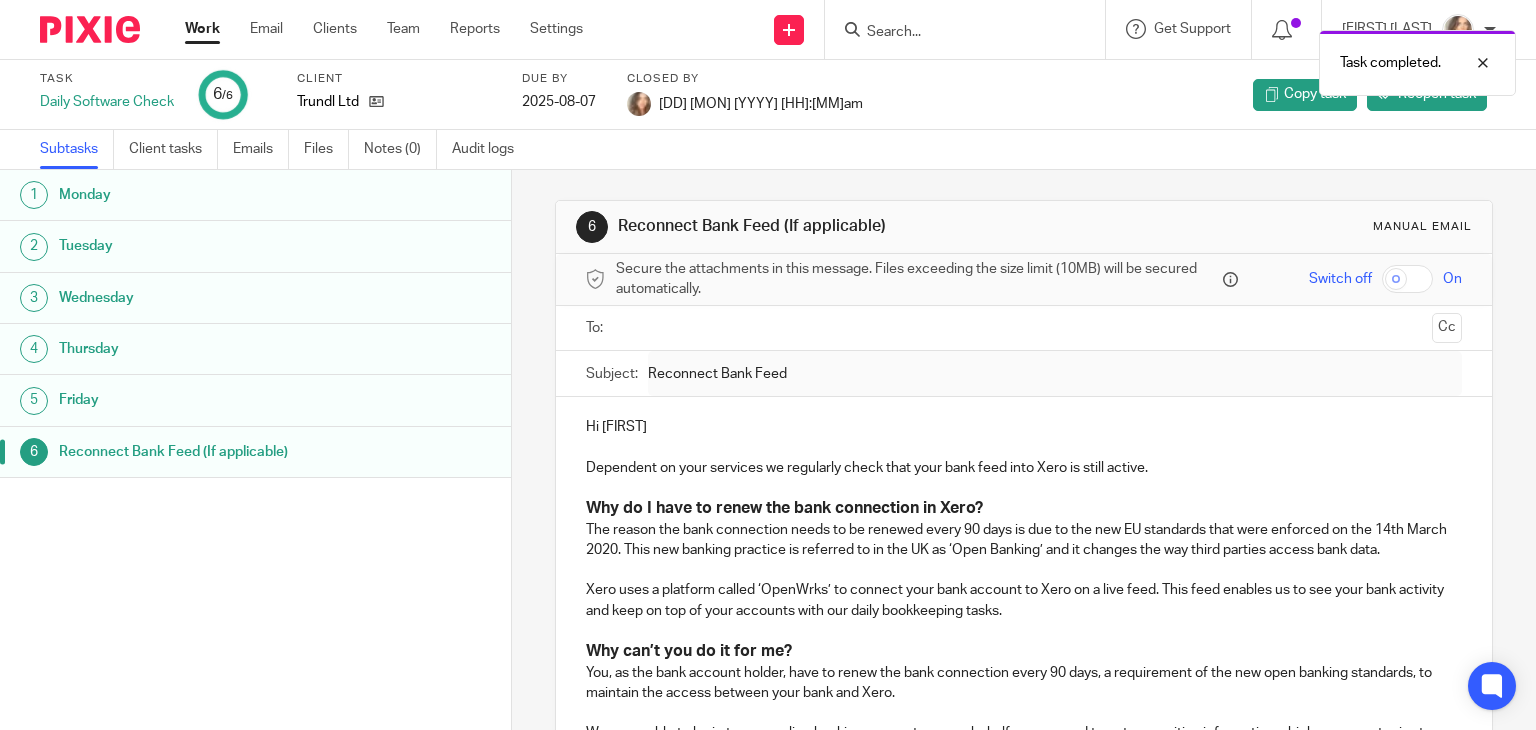 click on "Work" at bounding box center (202, 29) 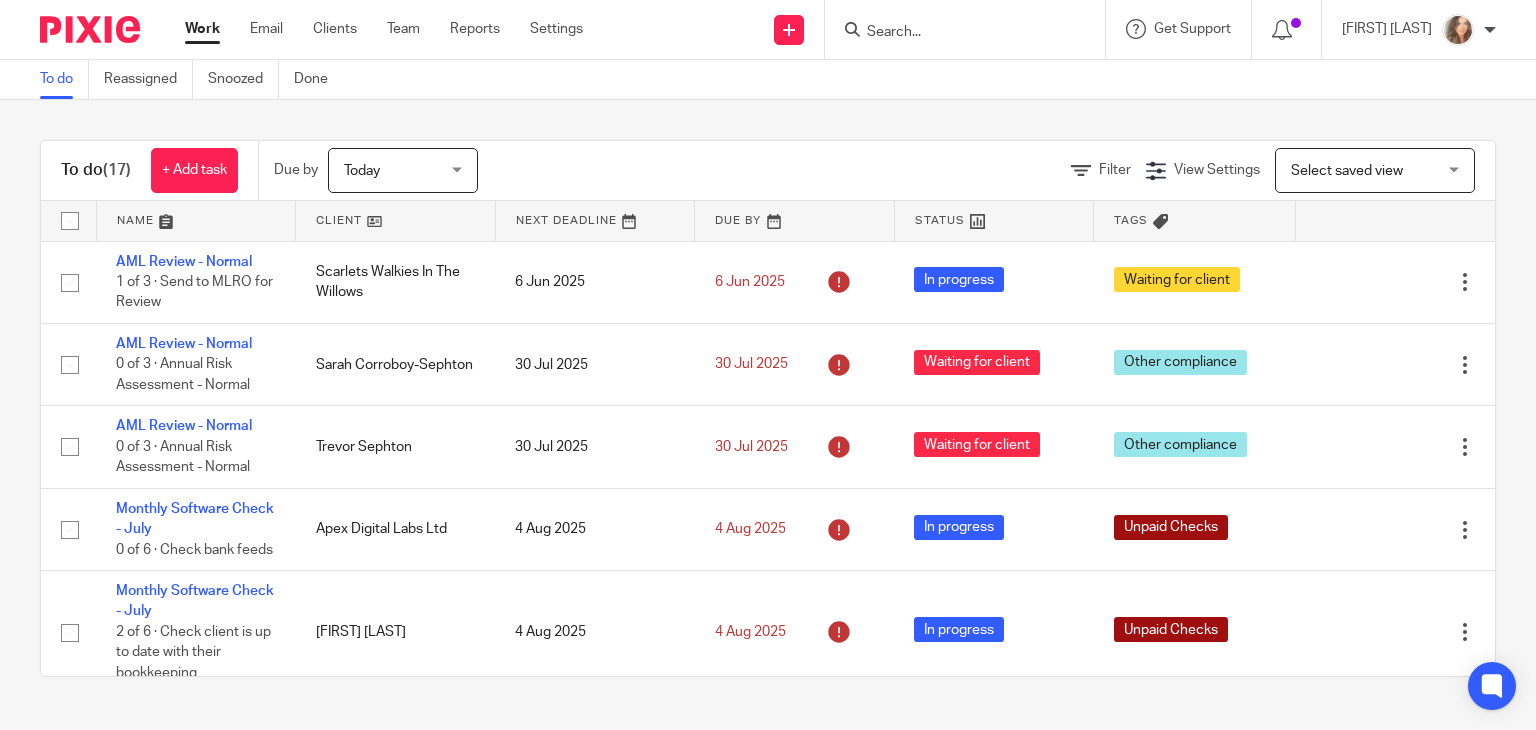 scroll, scrollTop: 0, scrollLeft: 0, axis: both 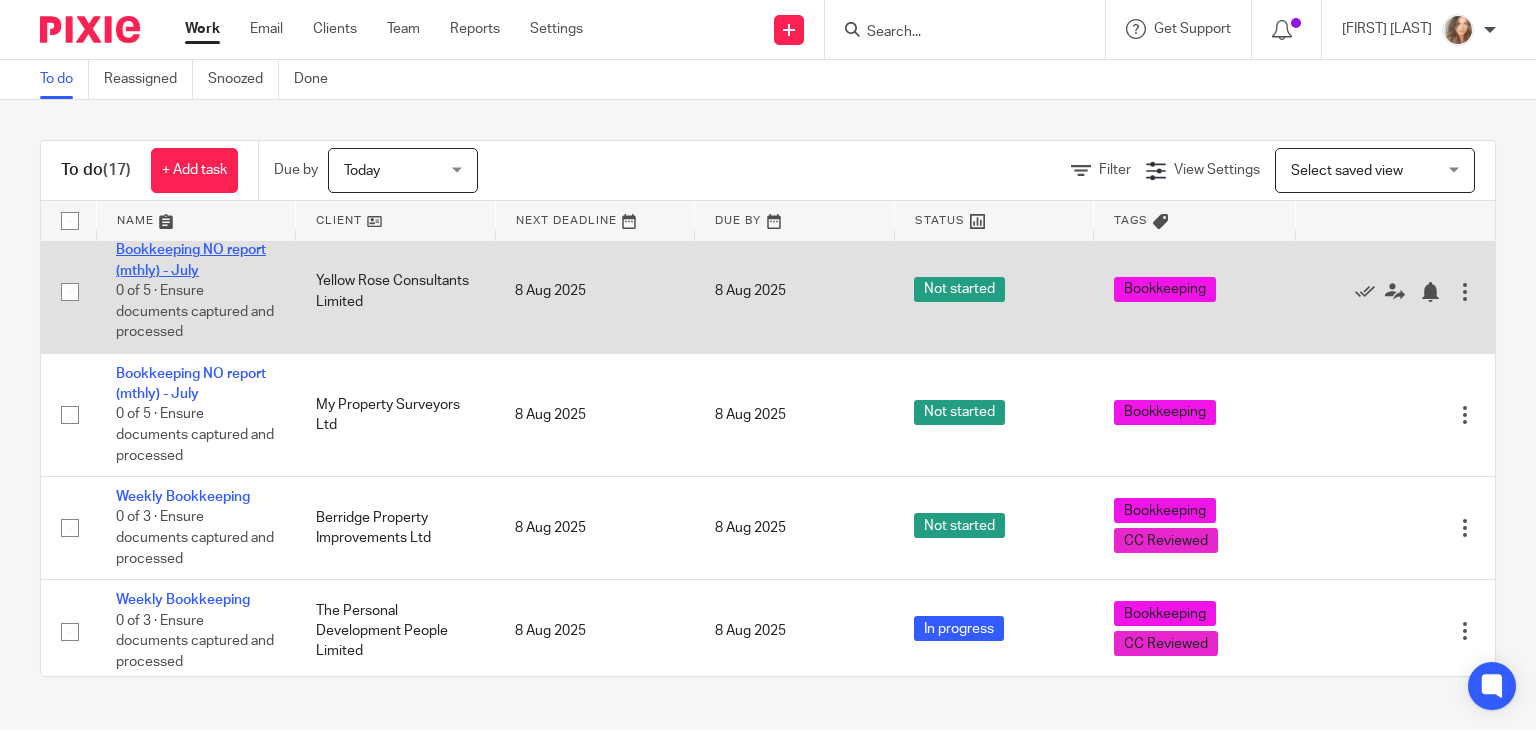 click on "Bookkeeping NO report (mthly) - July" at bounding box center (191, 260) 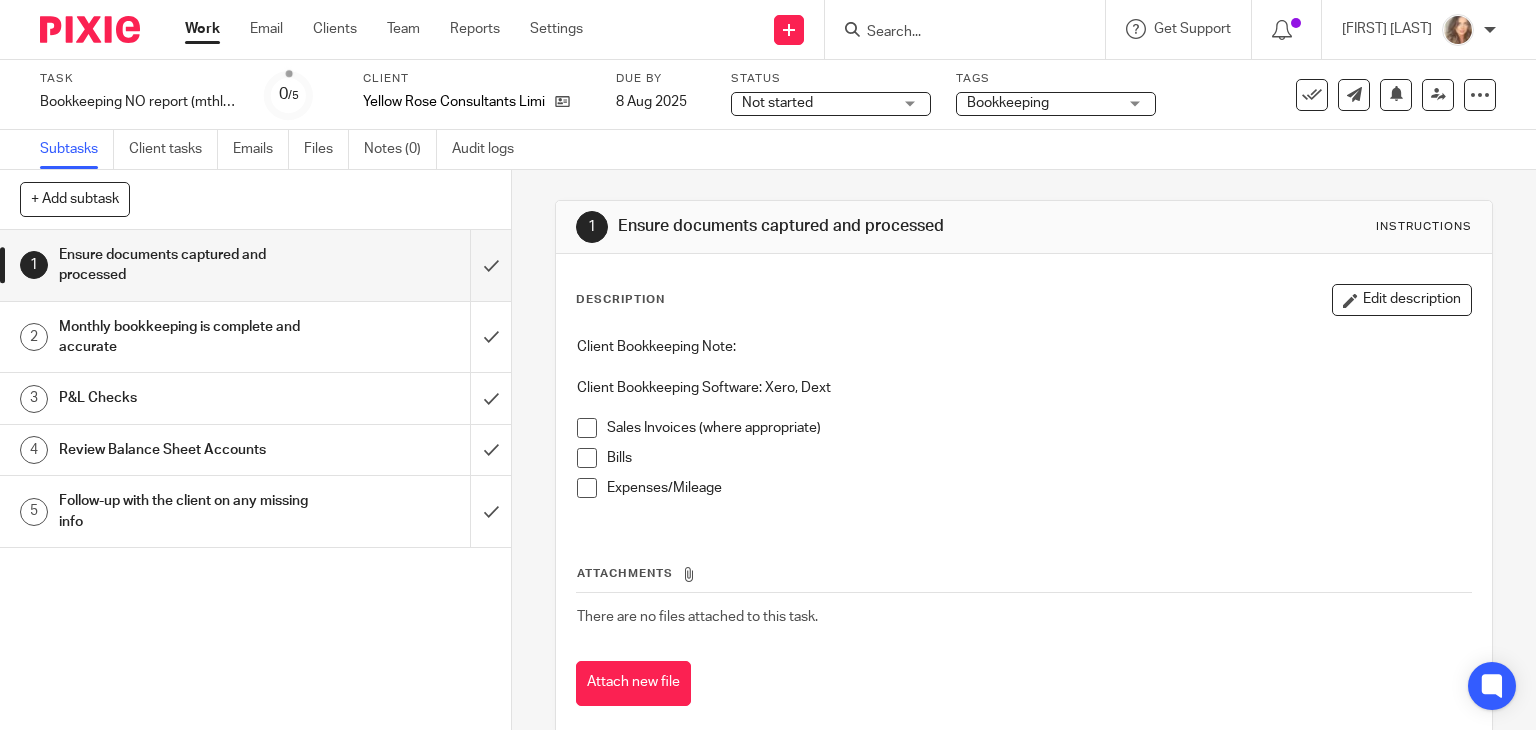 scroll, scrollTop: 0, scrollLeft: 0, axis: both 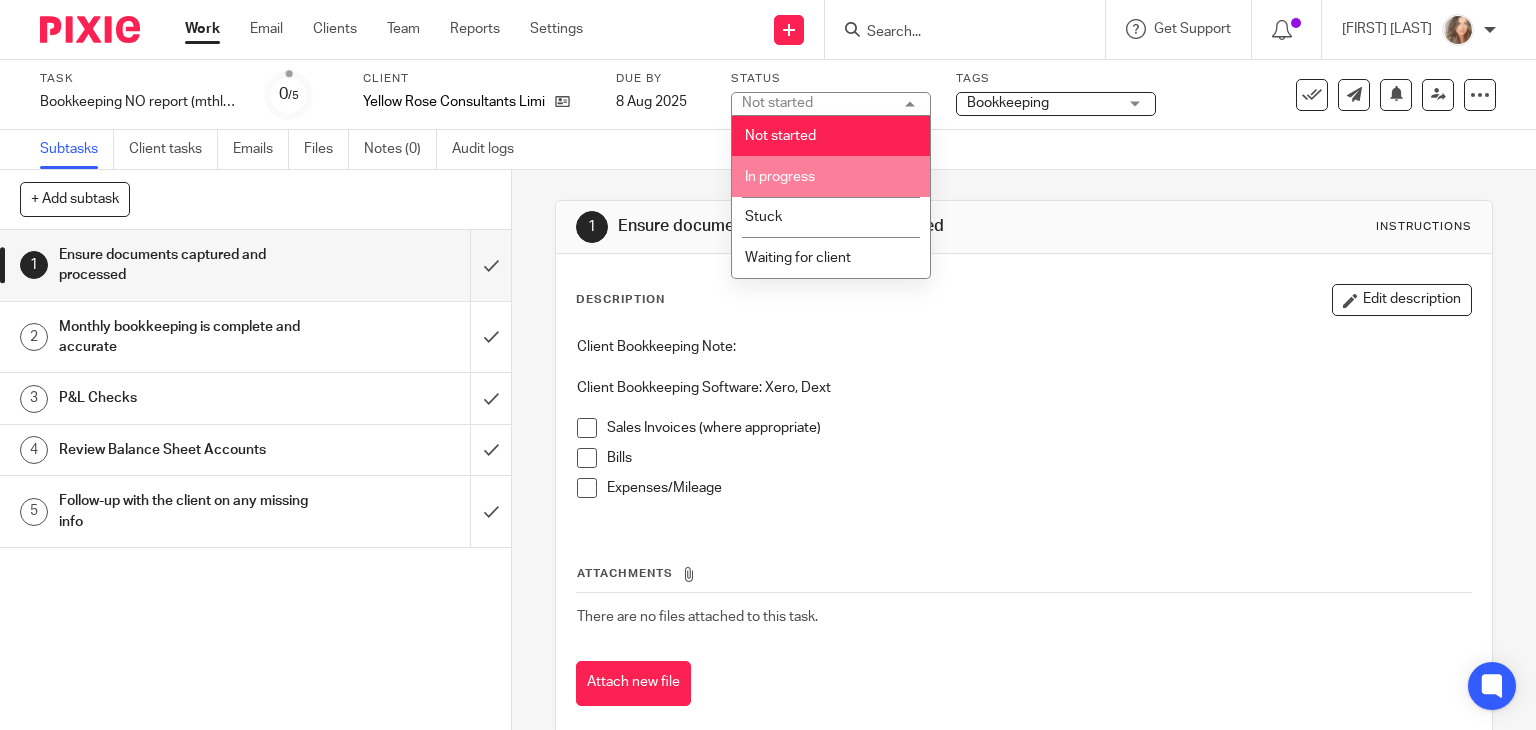 click on "In progress" at bounding box center [831, 176] 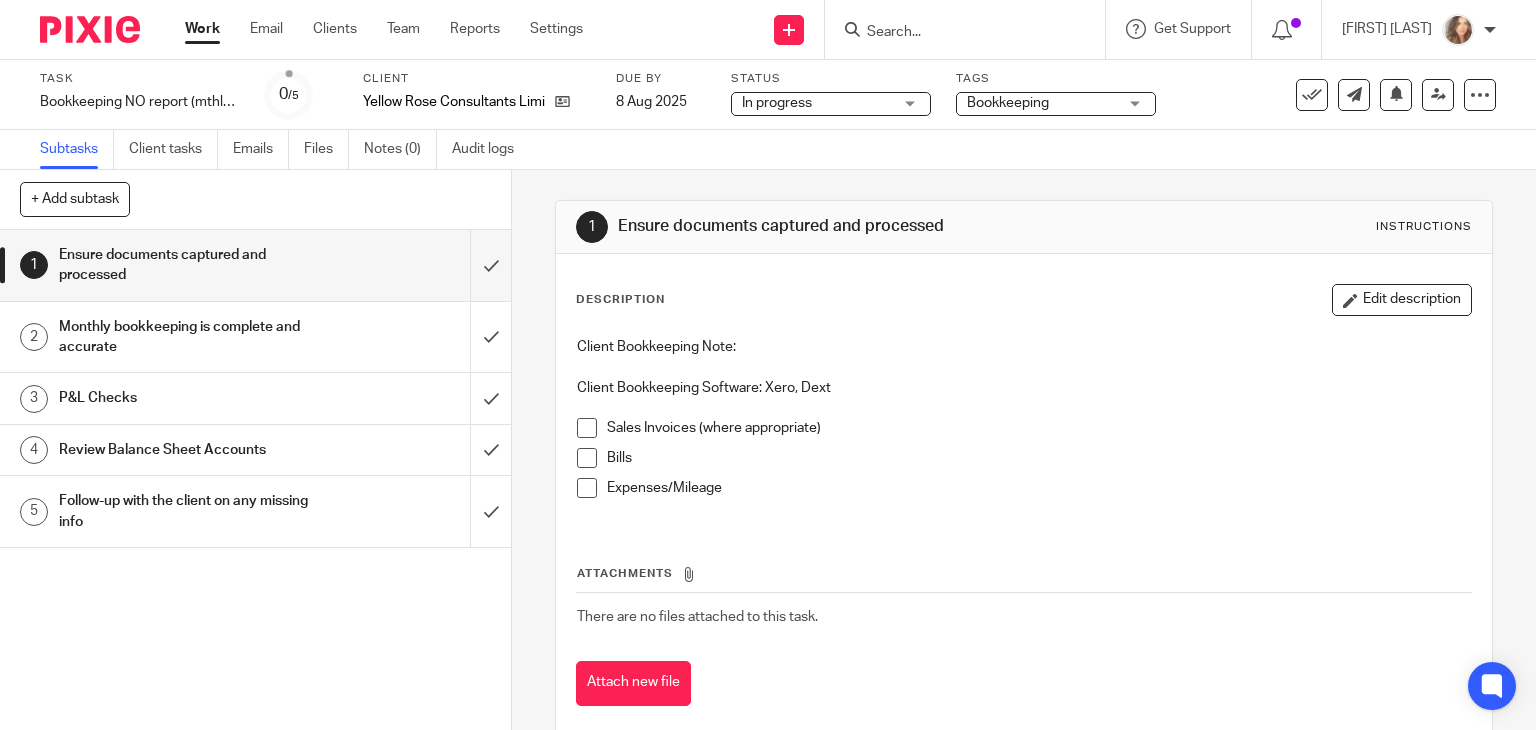 click on "Work" at bounding box center [202, 29] 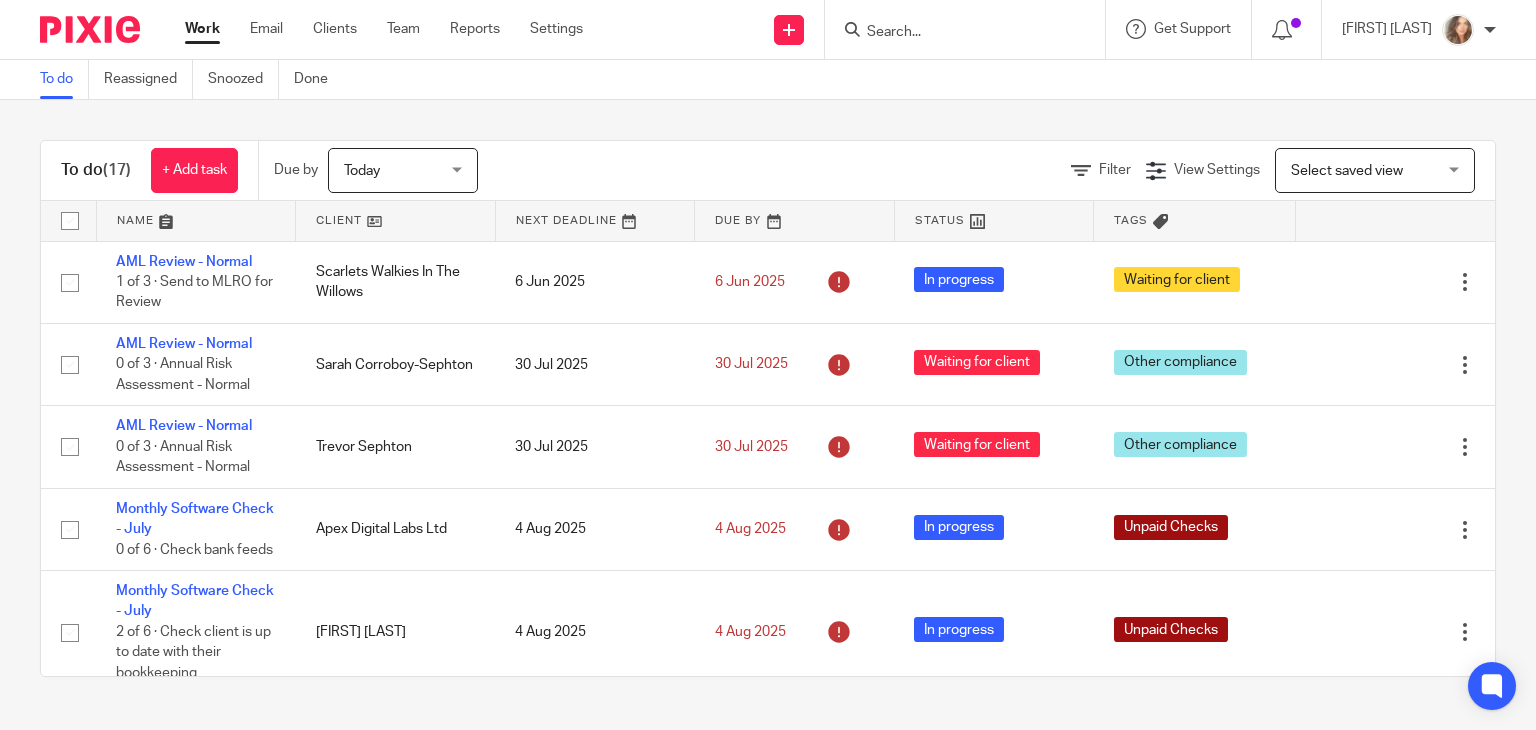 scroll, scrollTop: 0, scrollLeft: 0, axis: both 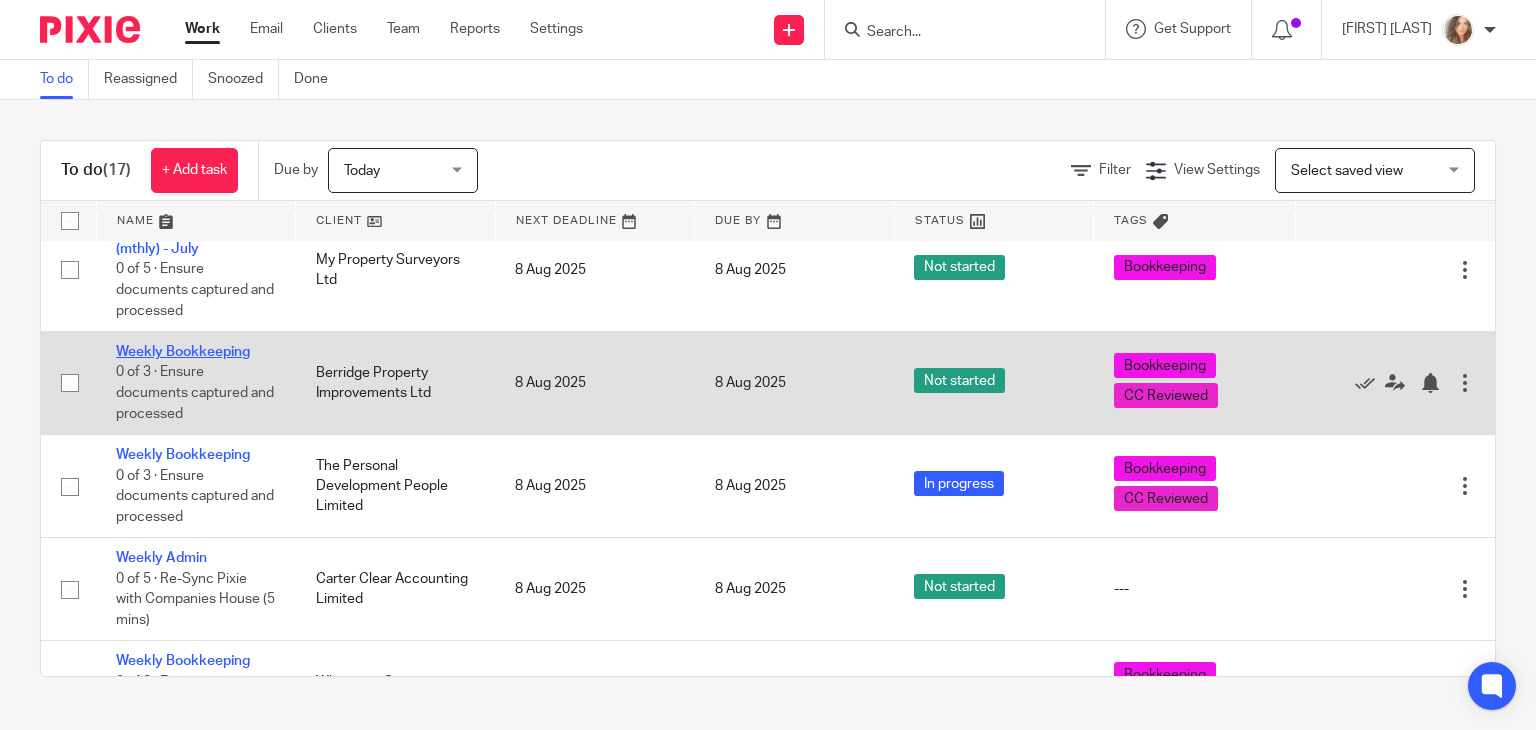 click on "Weekly Bookkeeping" at bounding box center (183, 352) 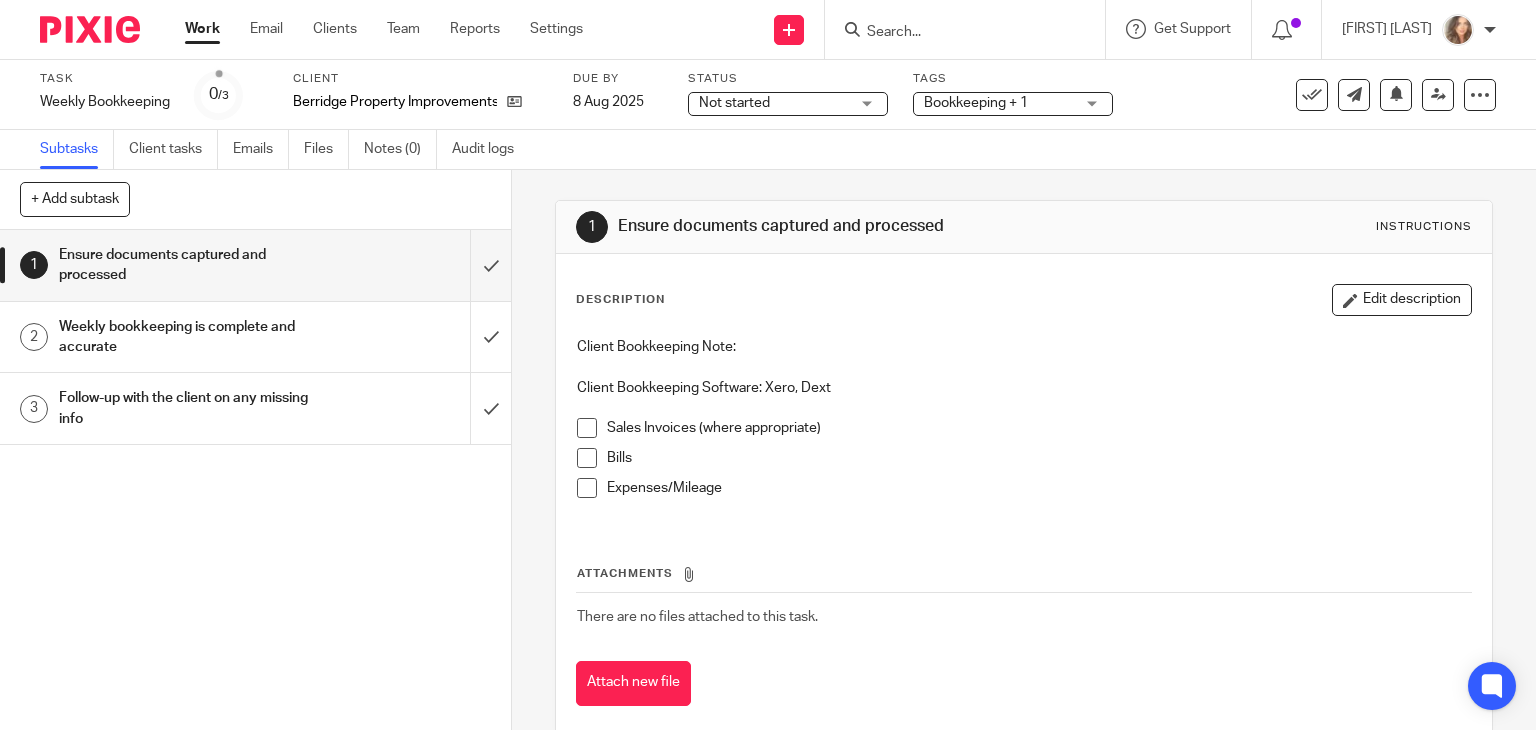 scroll, scrollTop: 0, scrollLeft: 0, axis: both 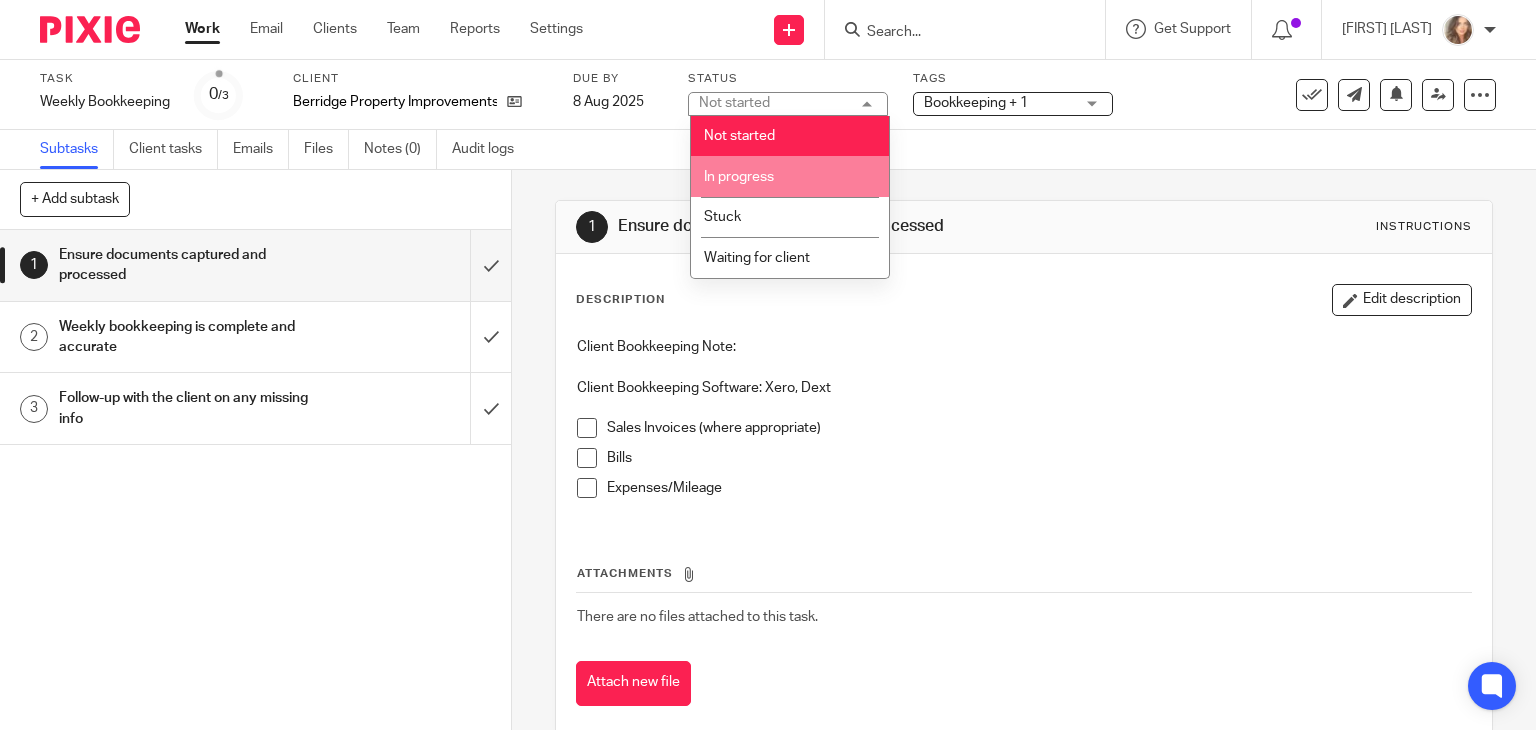 click on "In progress" at bounding box center [790, 176] 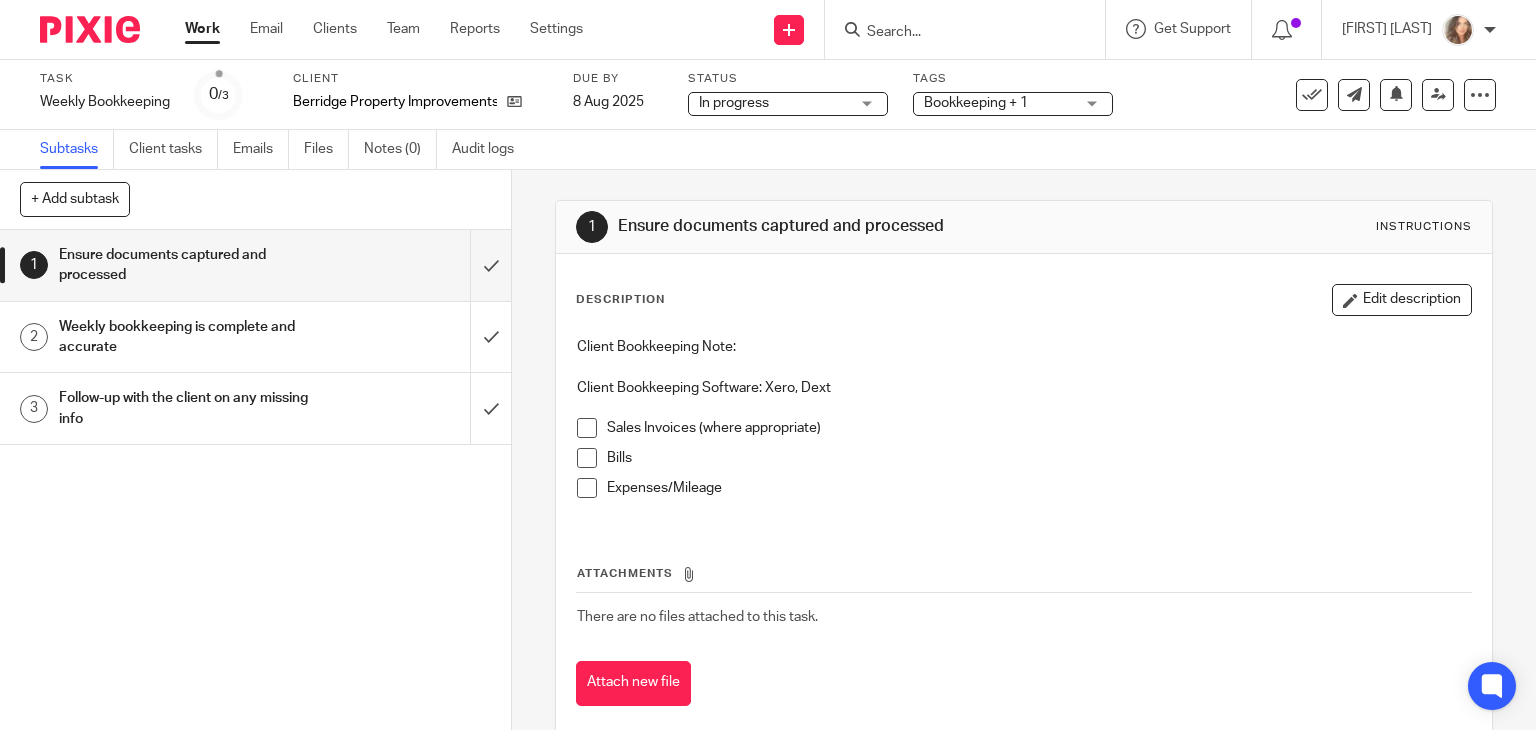 click at bounding box center (587, 428) 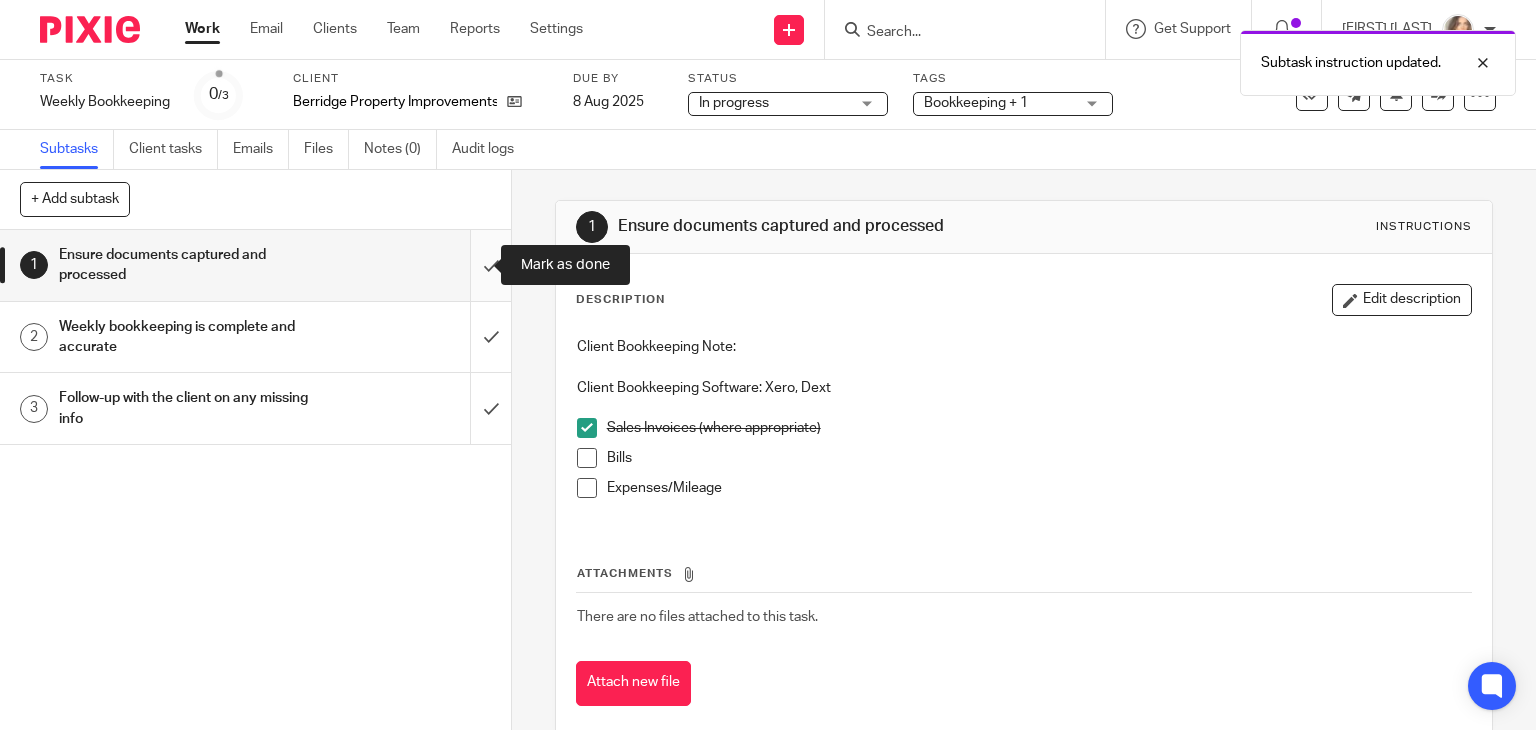 click at bounding box center [255, 265] 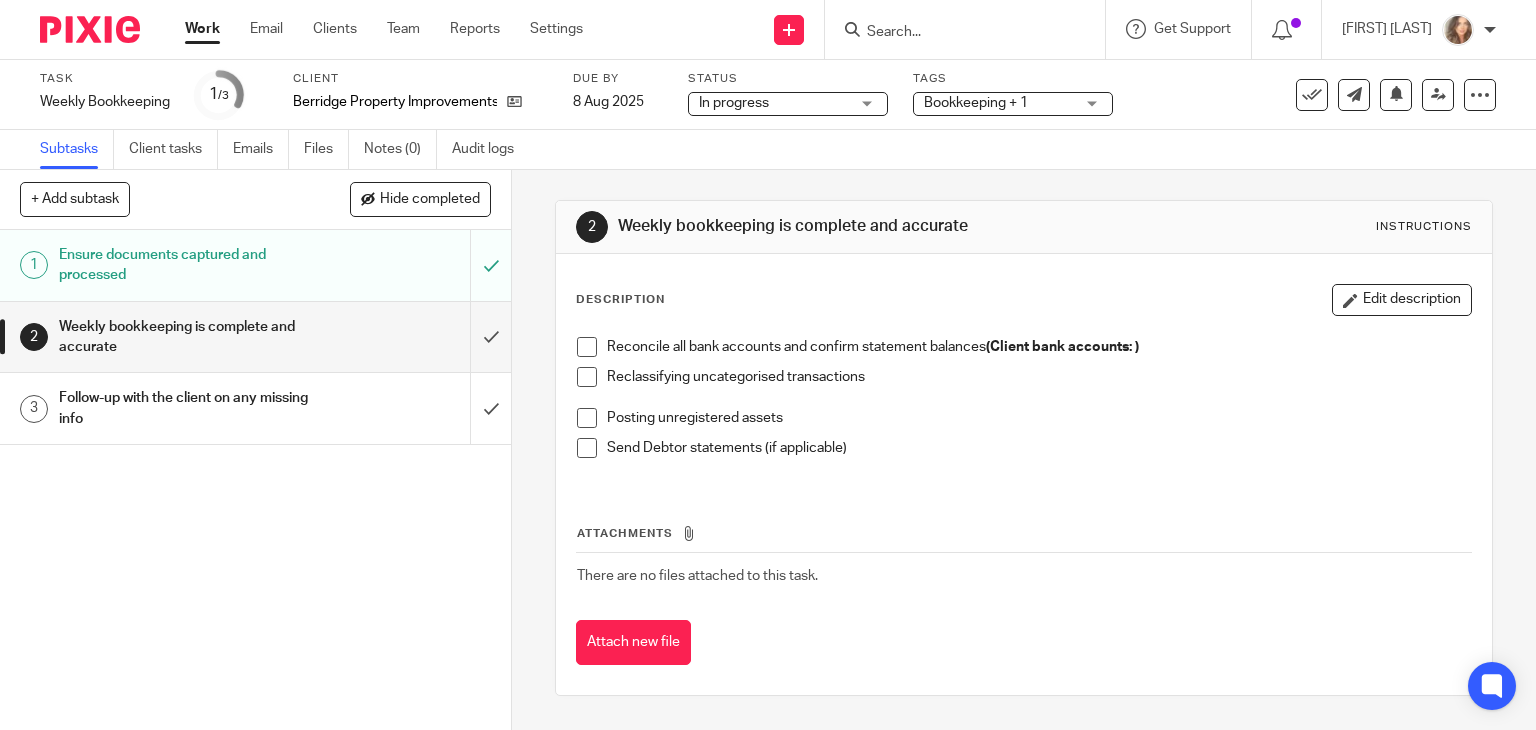 scroll, scrollTop: 0, scrollLeft: 0, axis: both 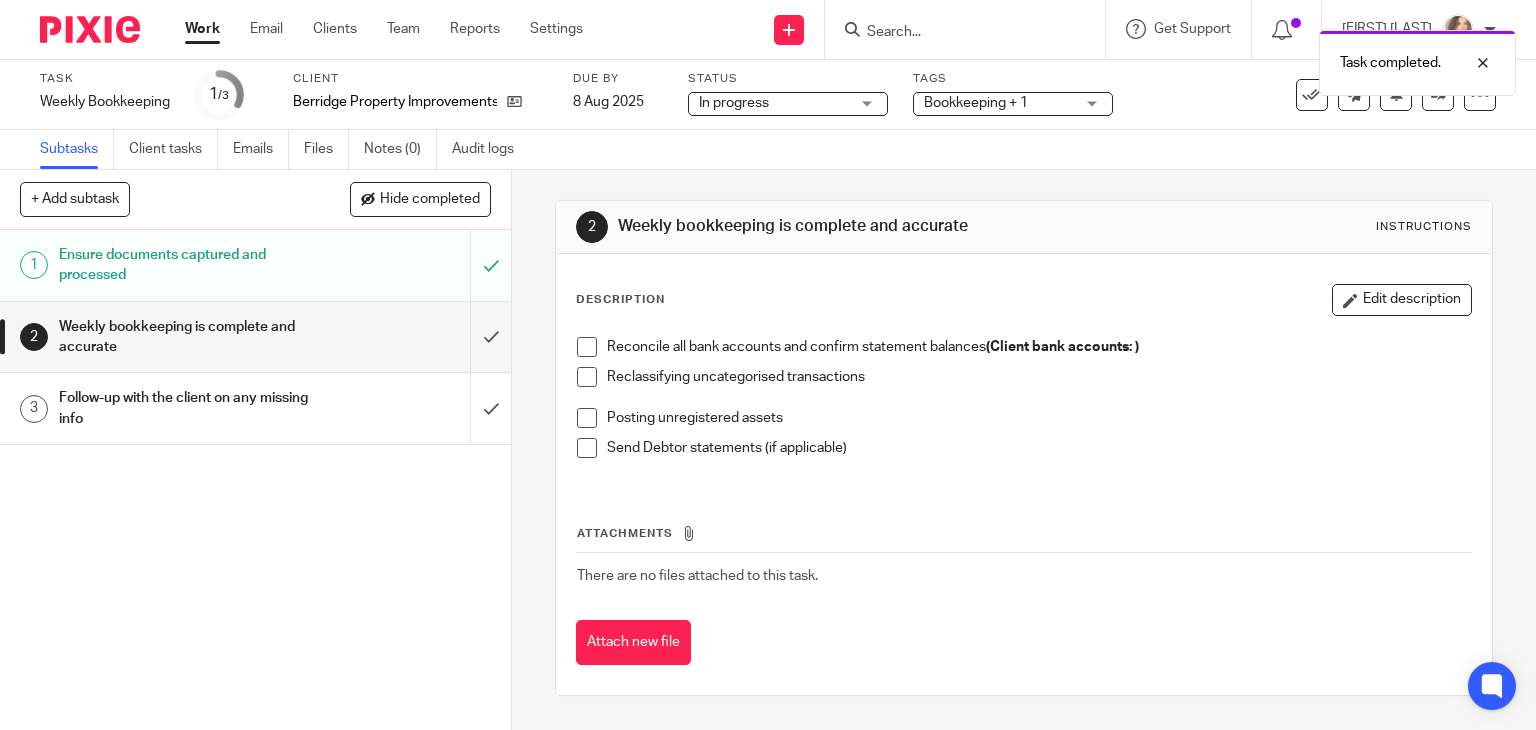click on "Work" at bounding box center (202, 29) 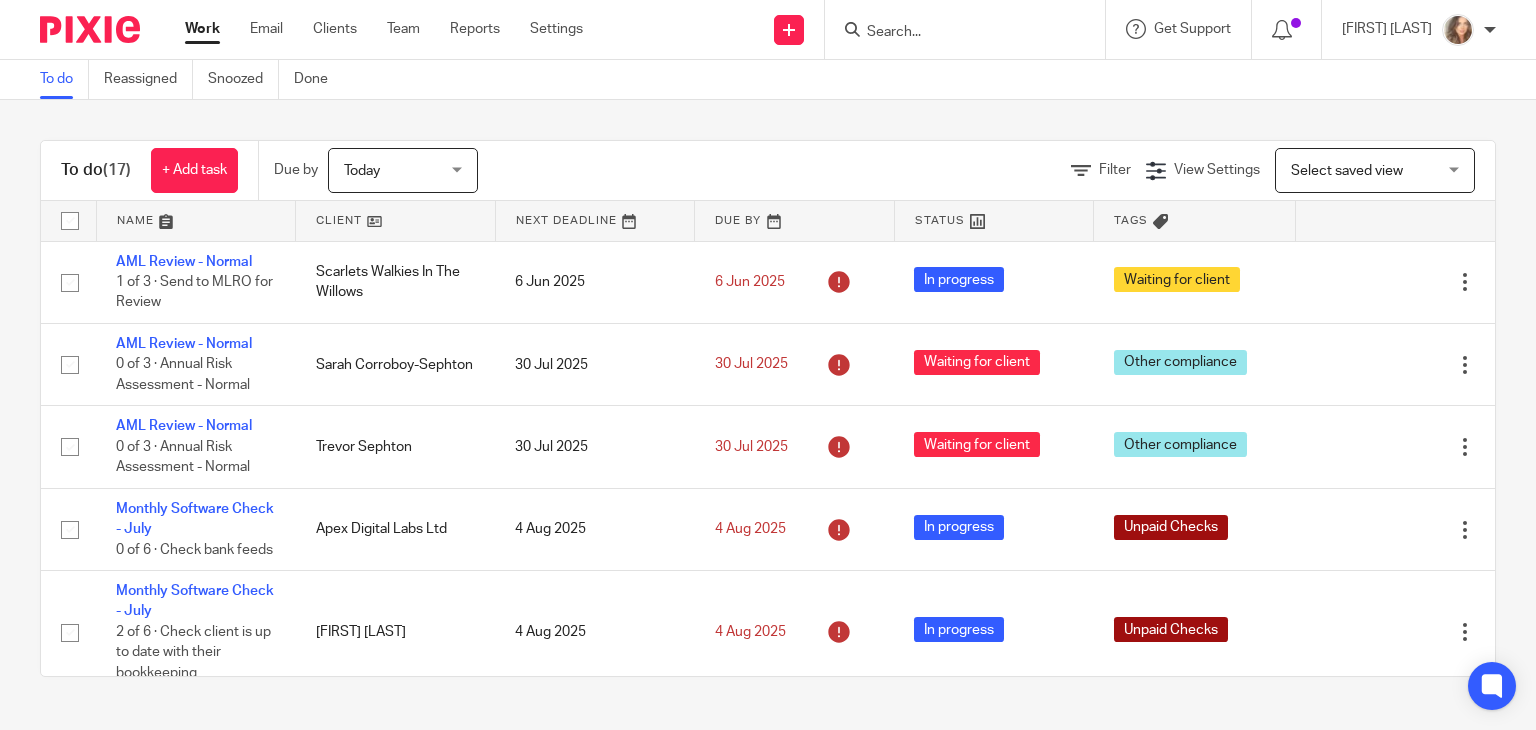 scroll, scrollTop: 0, scrollLeft: 0, axis: both 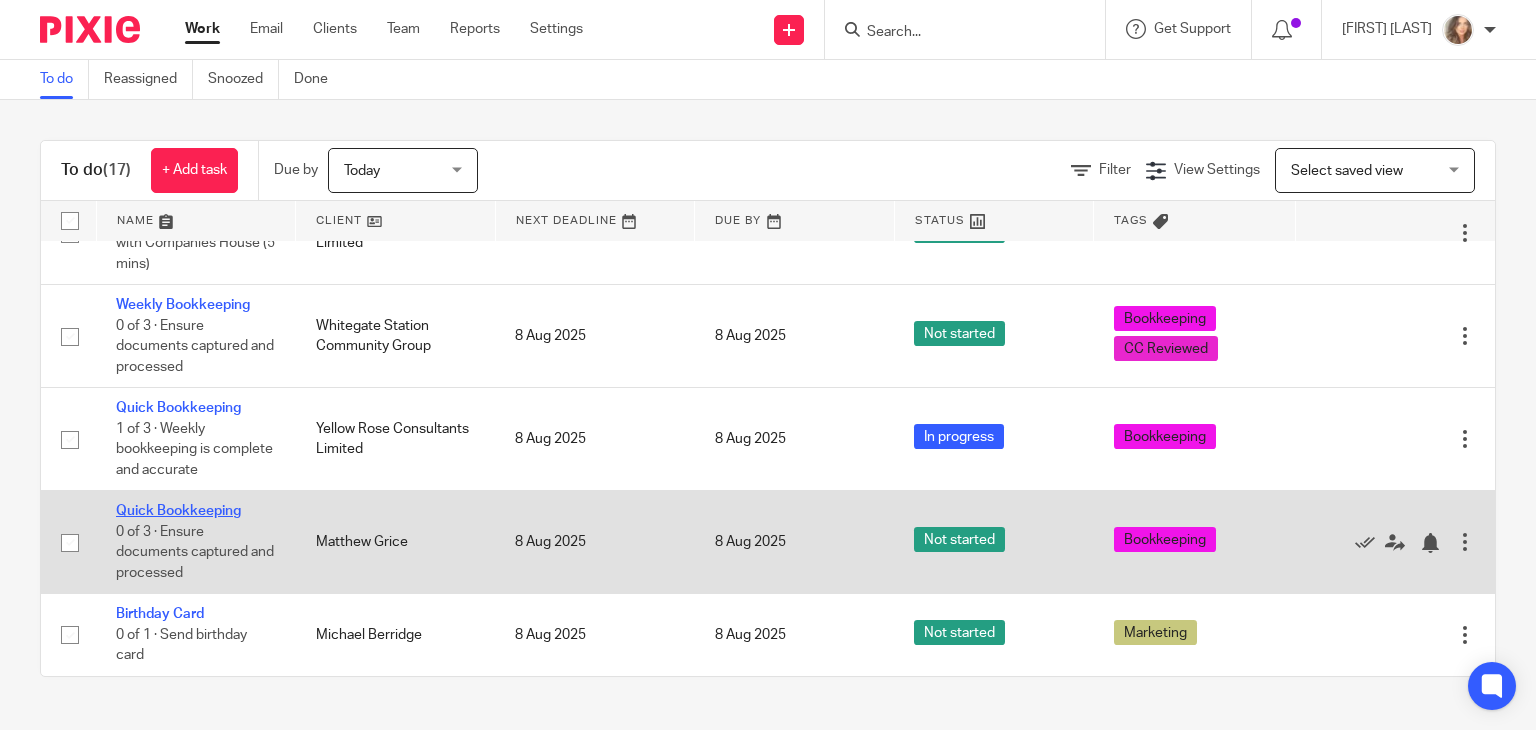 click on "Quick Bookkeeping" at bounding box center [178, 511] 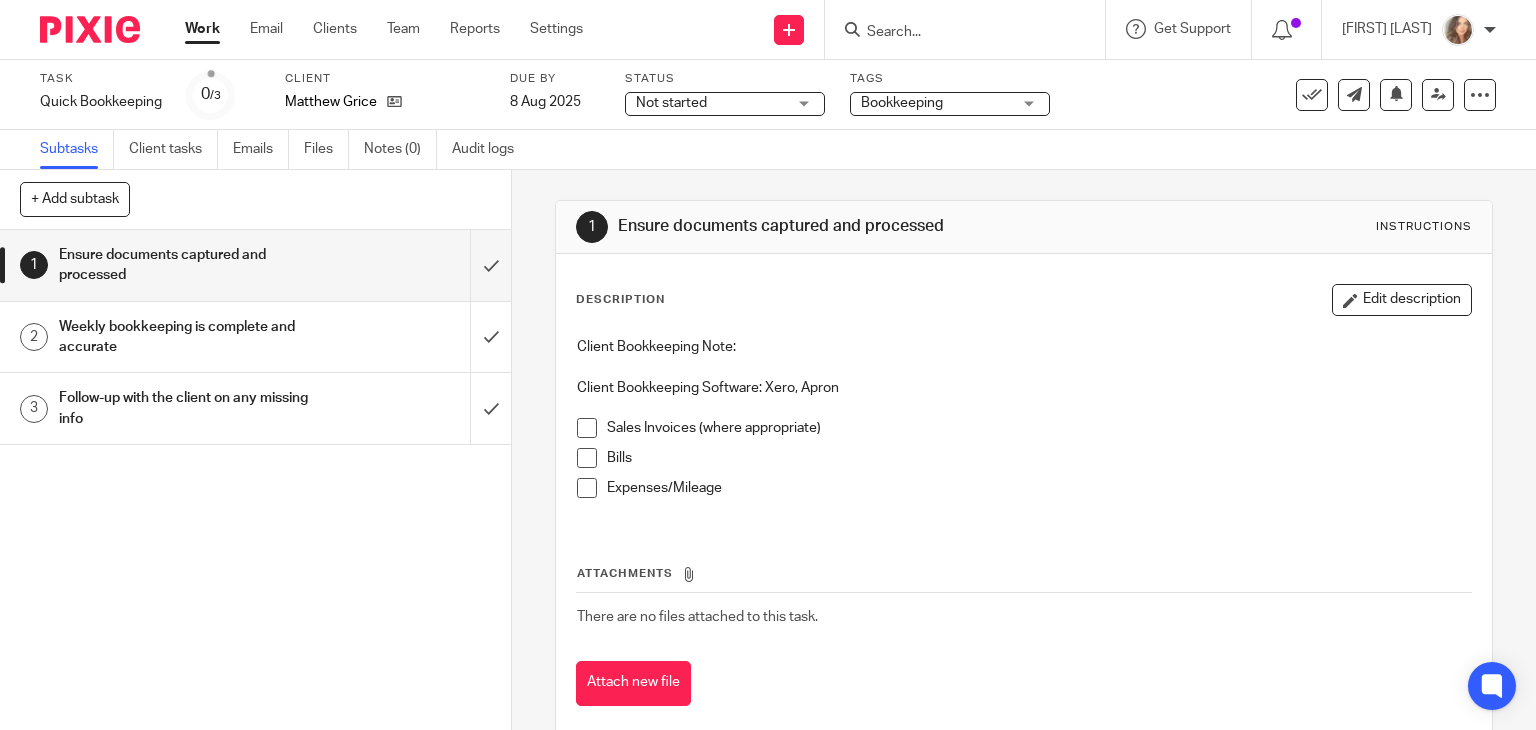 scroll, scrollTop: 0, scrollLeft: 0, axis: both 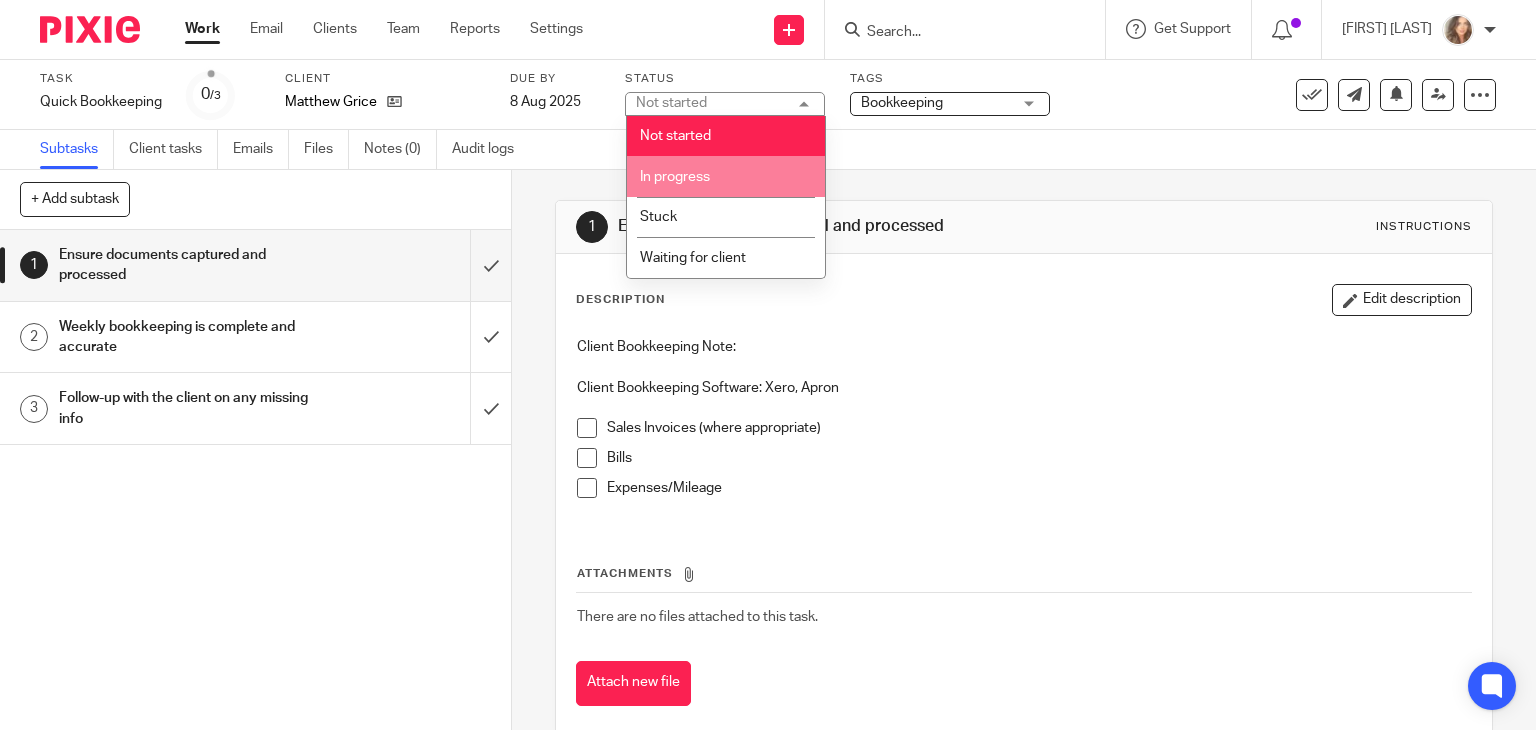 click on "In progress" at bounding box center [675, 177] 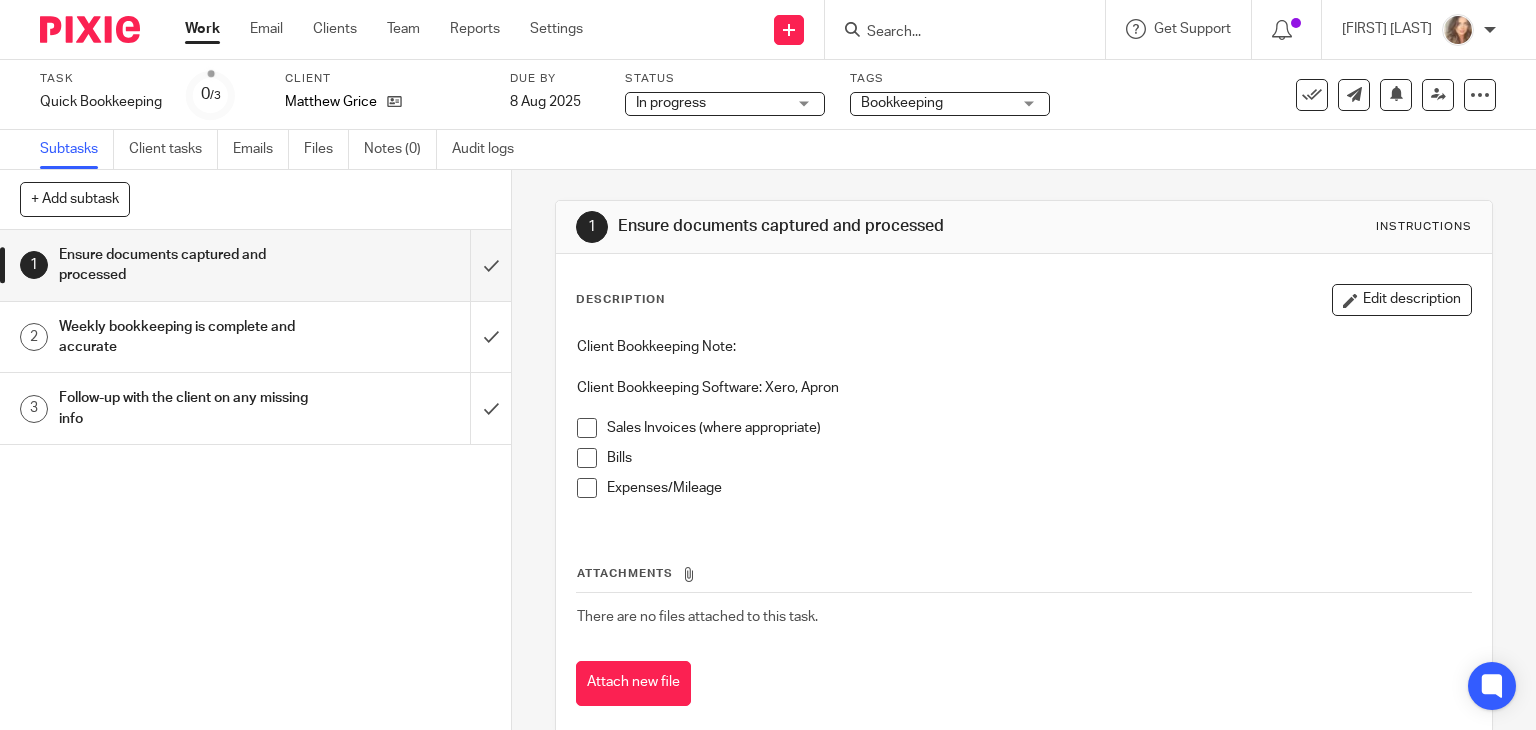 click at bounding box center (587, 428) 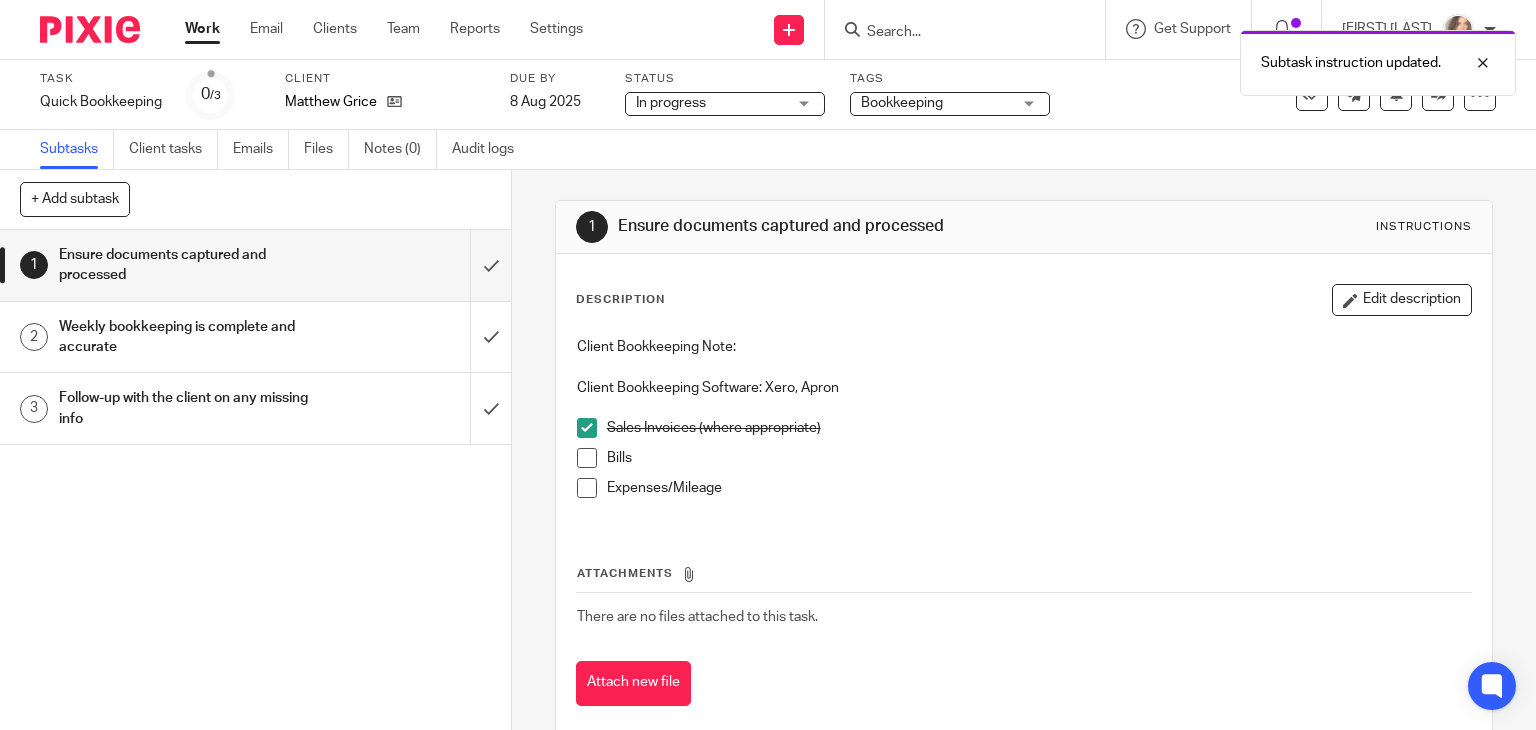click on "Work" at bounding box center [202, 29] 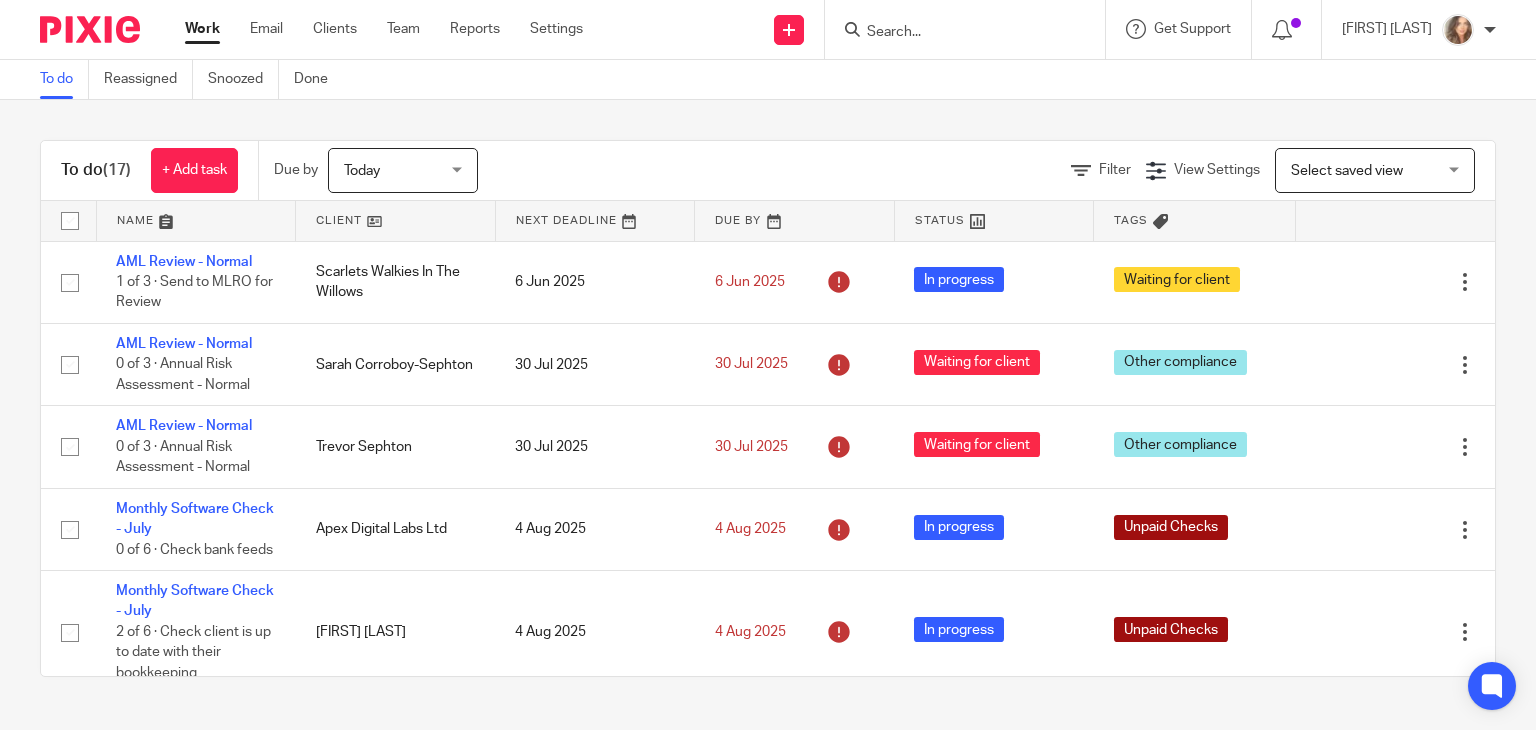 scroll, scrollTop: 0, scrollLeft: 0, axis: both 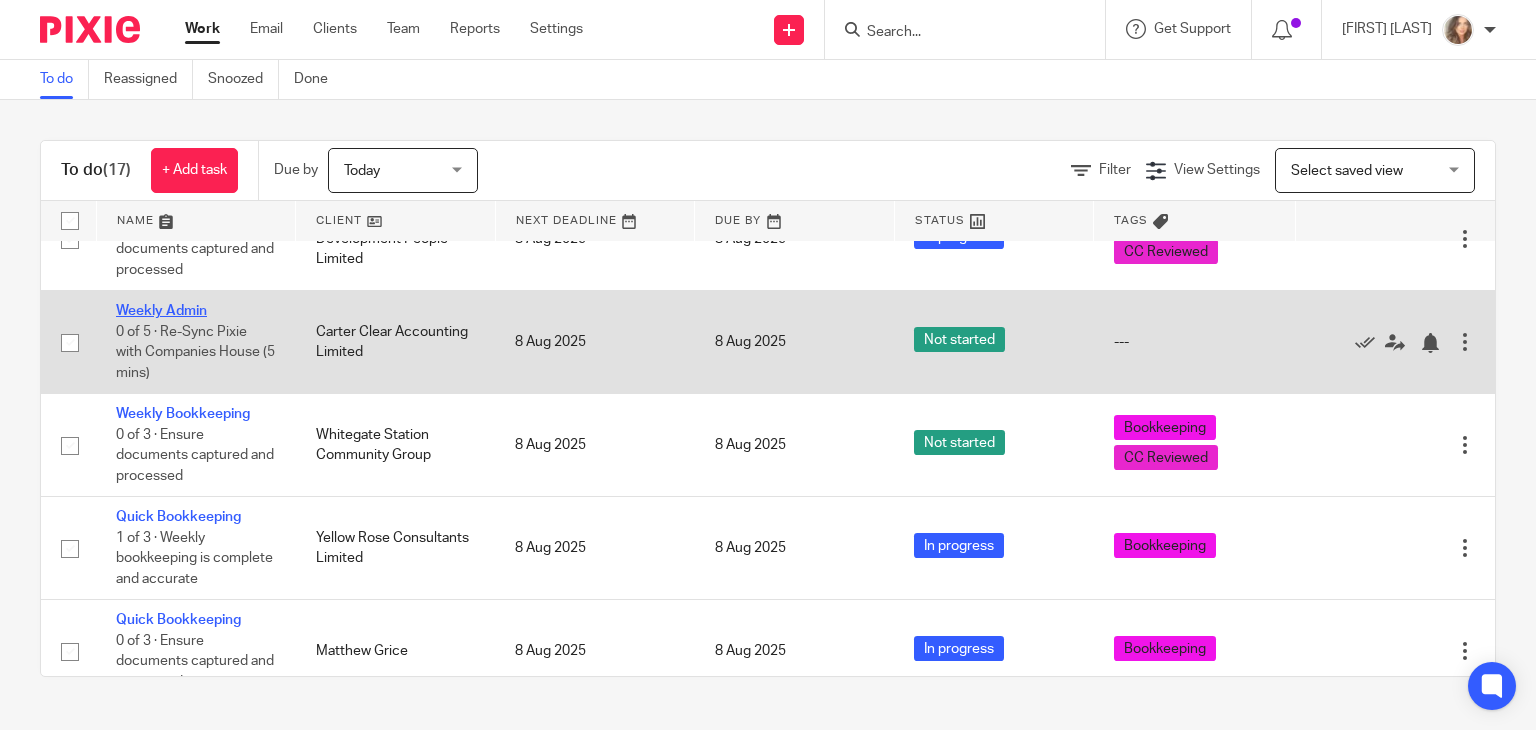 click on "Weekly Admin" at bounding box center [161, 311] 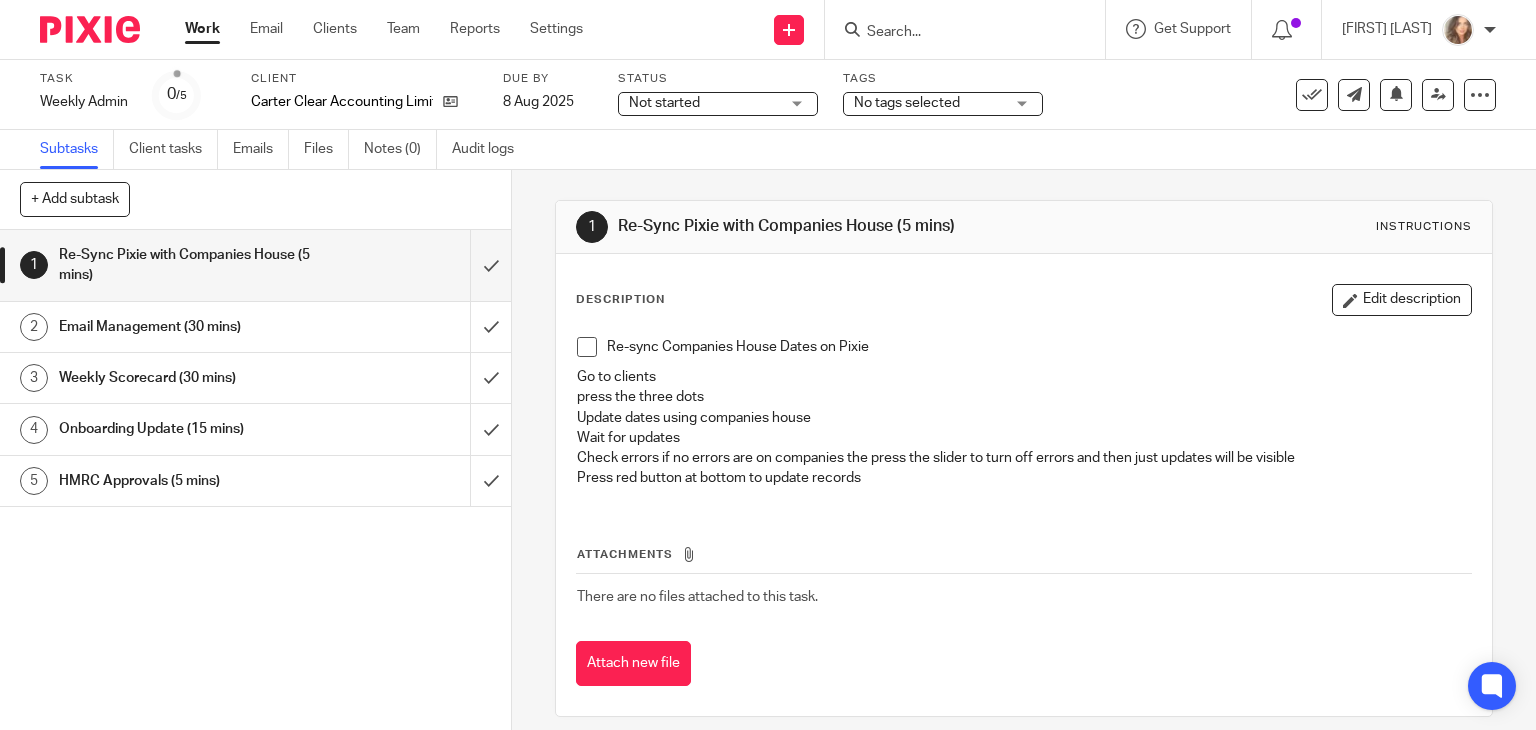 scroll, scrollTop: 0, scrollLeft: 0, axis: both 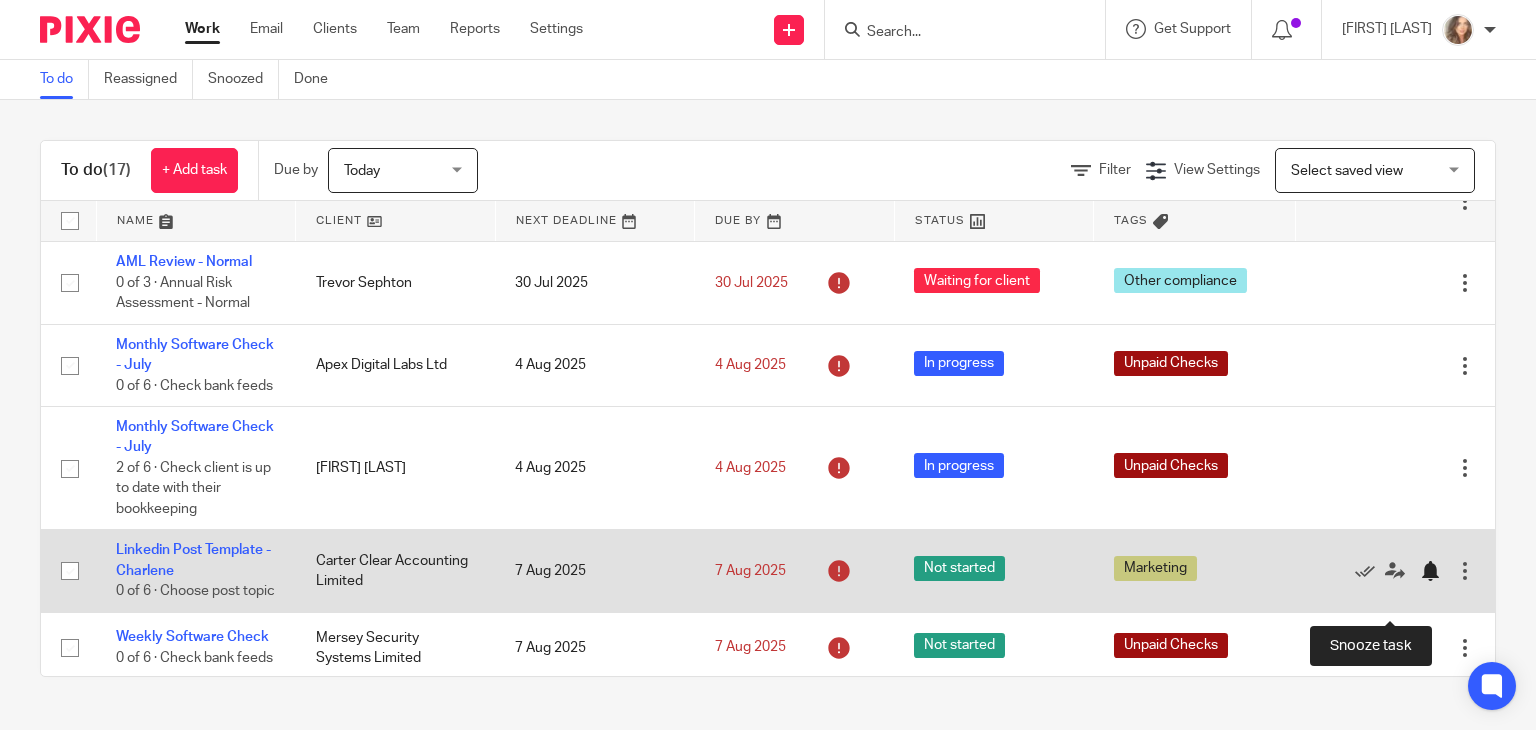 click at bounding box center [1430, 571] 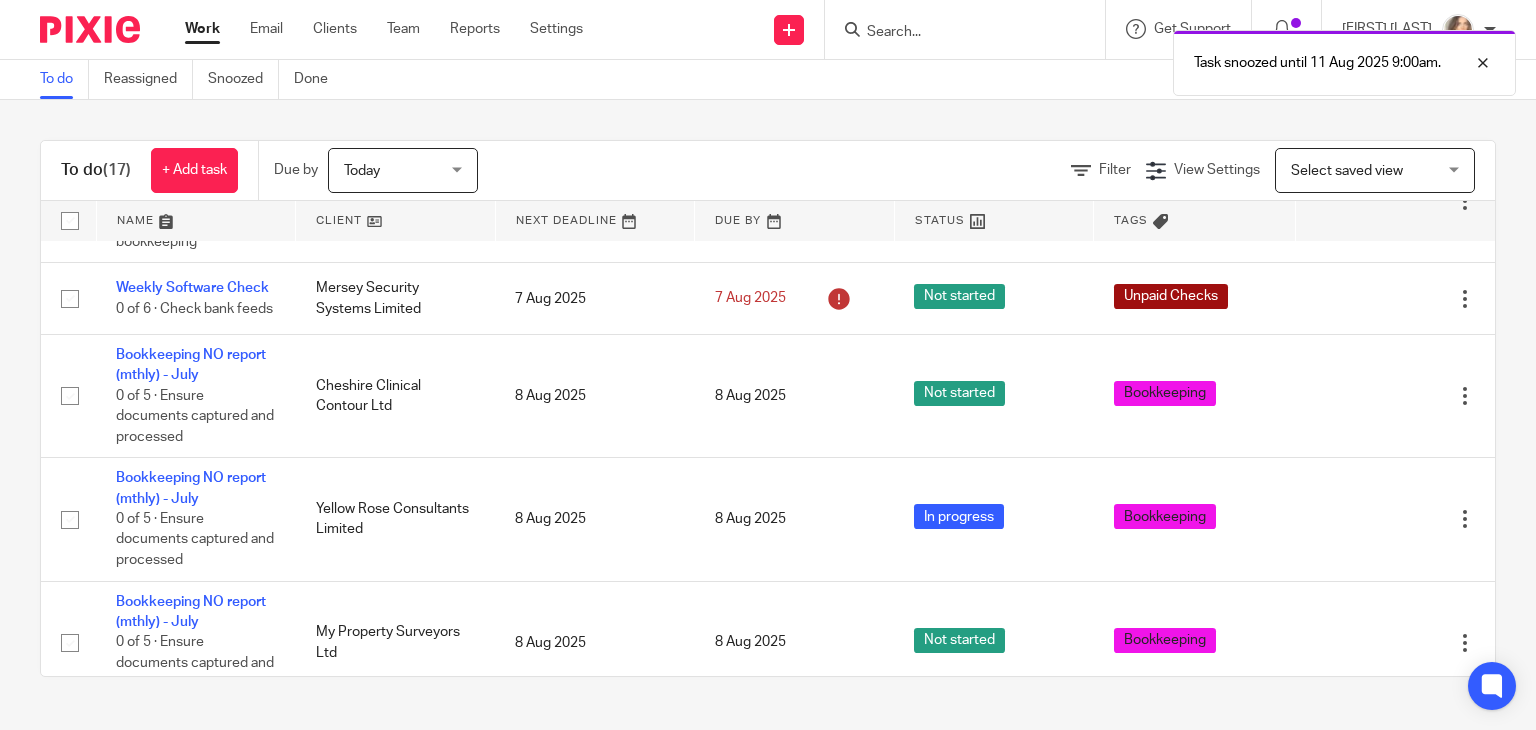 scroll, scrollTop: 403, scrollLeft: 0, axis: vertical 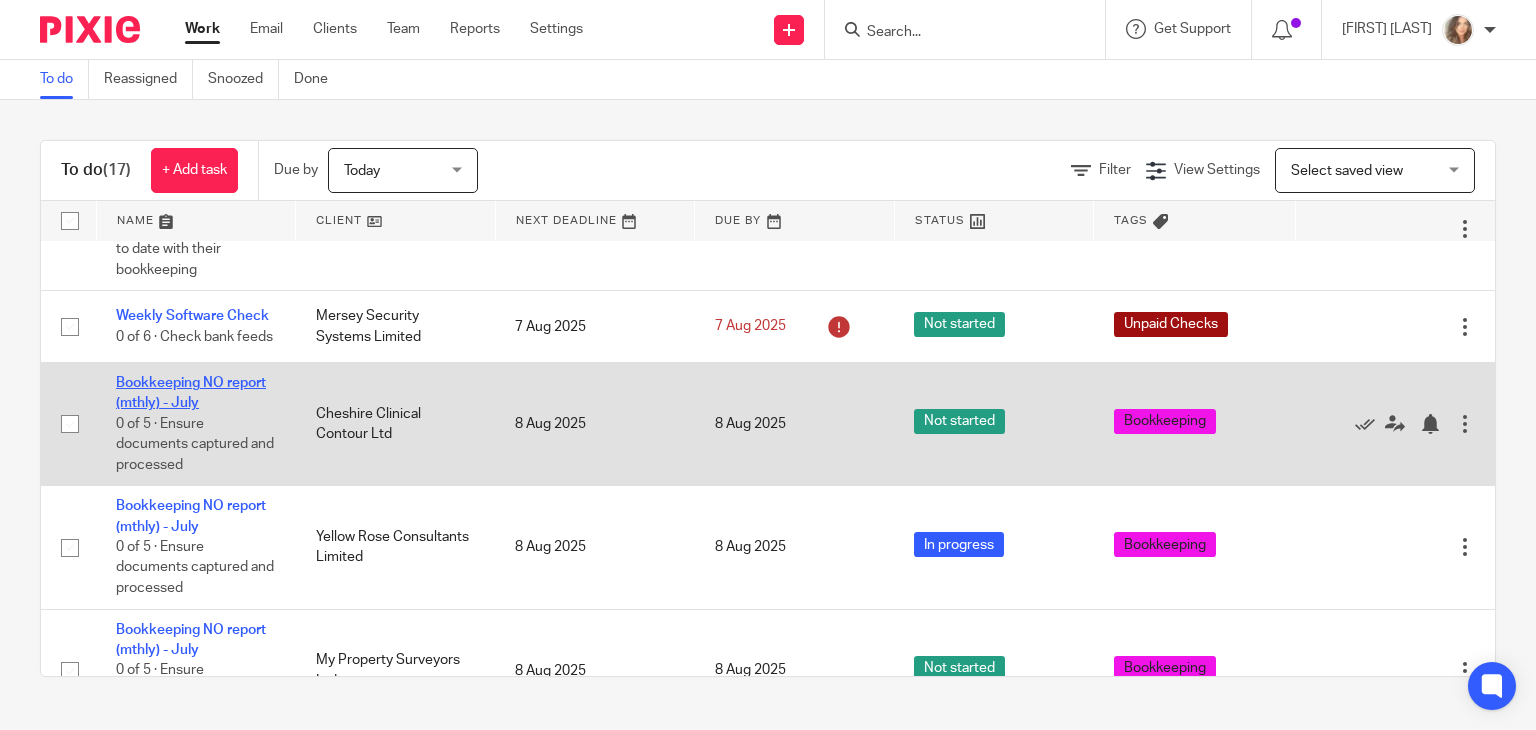 click on "Bookkeeping NO report (mthly) - July" at bounding box center [191, 393] 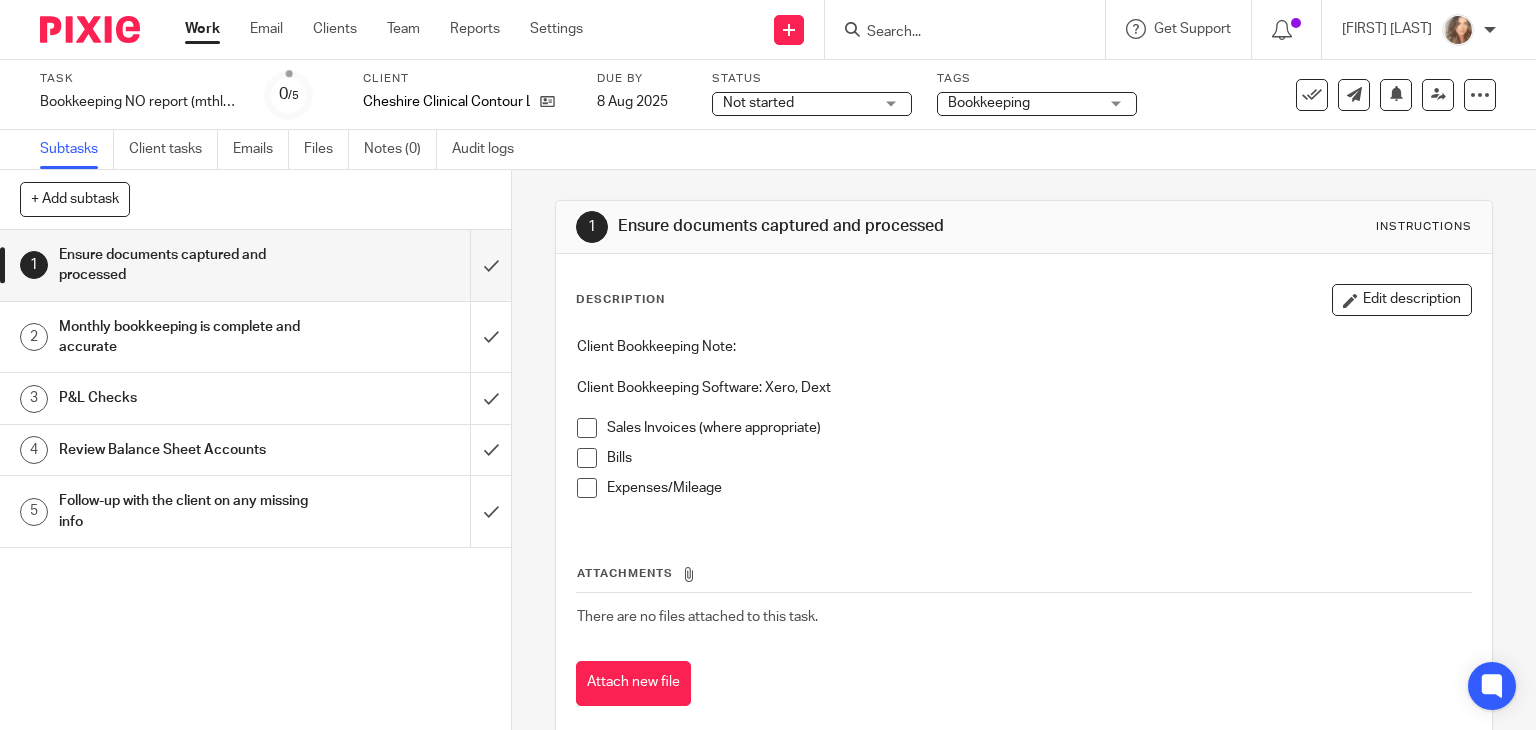 scroll, scrollTop: 0, scrollLeft: 0, axis: both 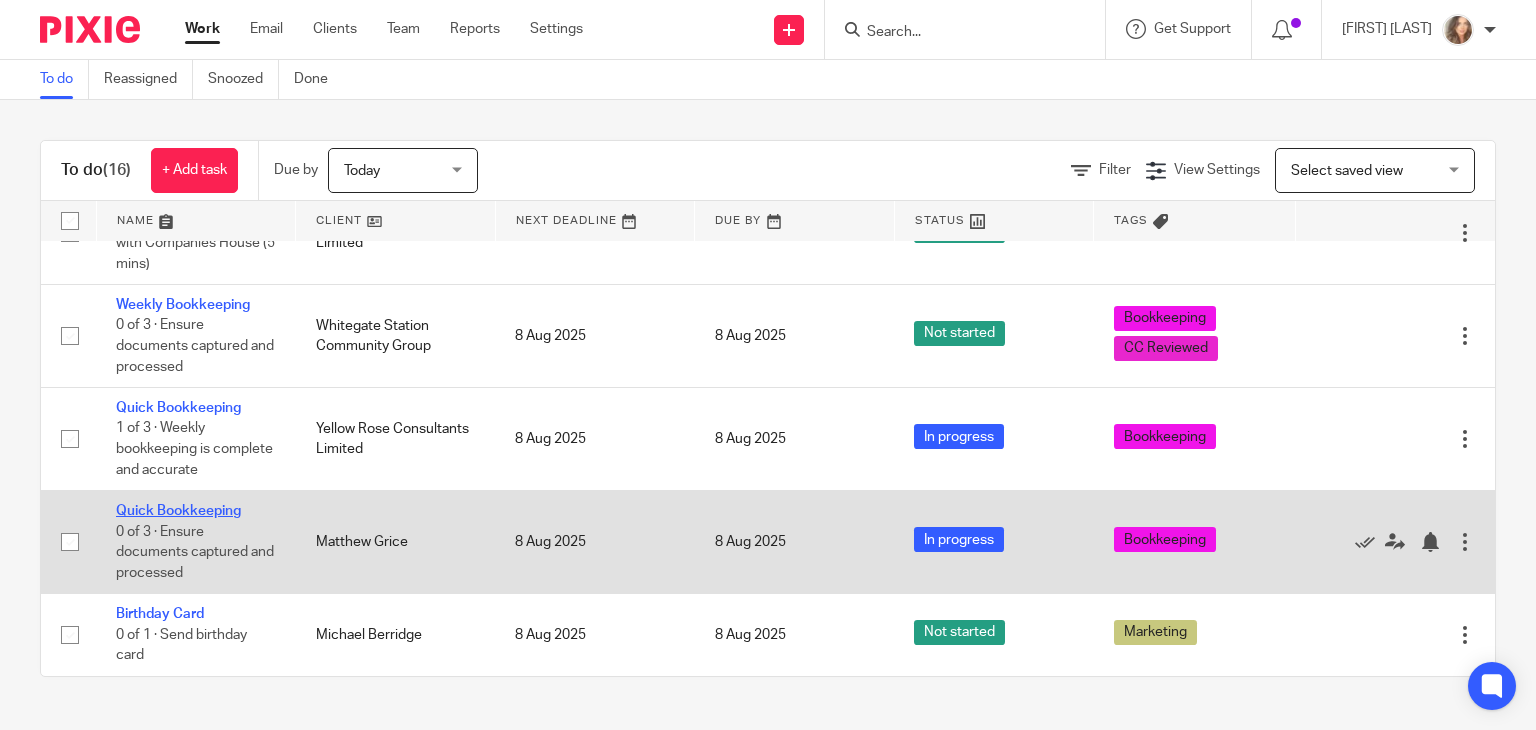 click on "Quick Bookkeeping" at bounding box center [178, 511] 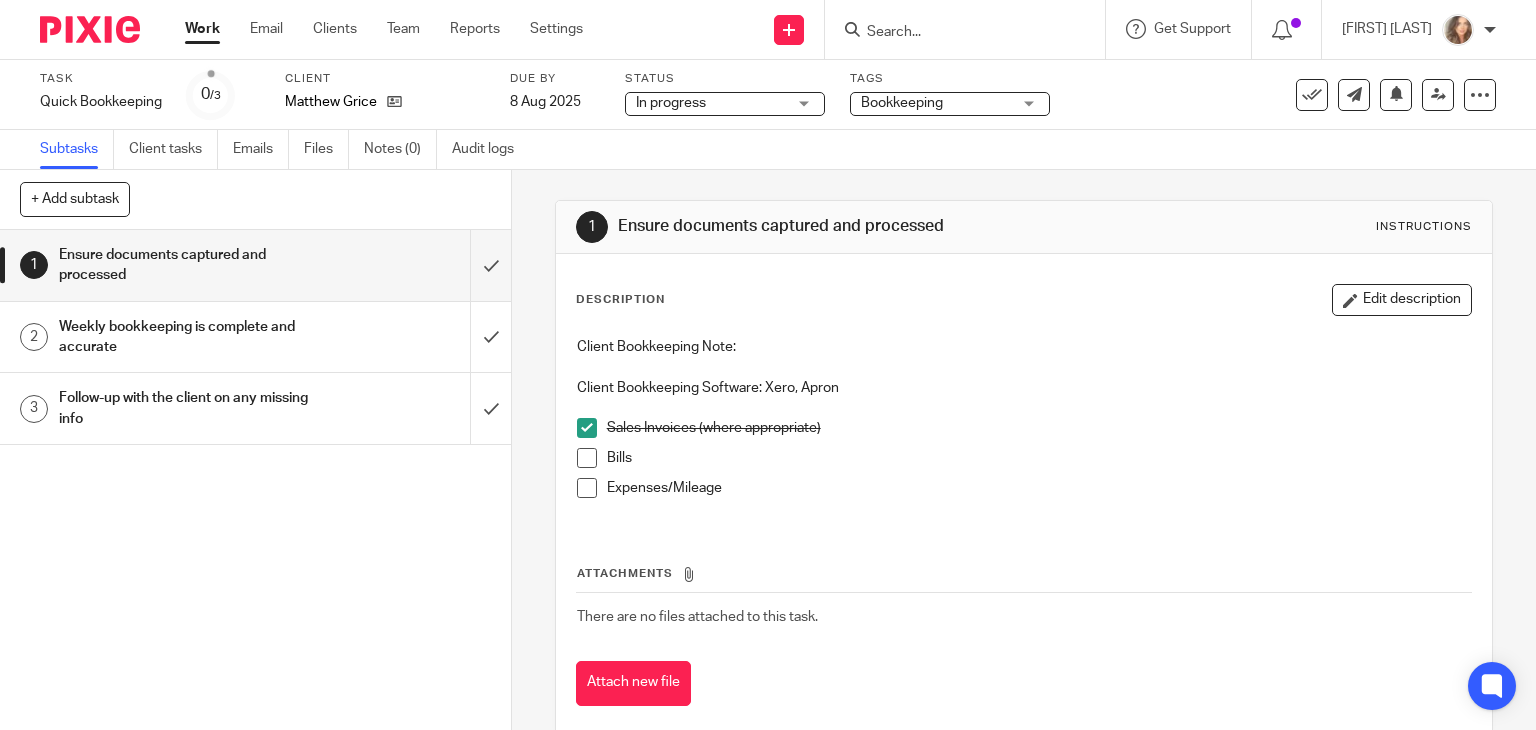 scroll, scrollTop: 0, scrollLeft: 0, axis: both 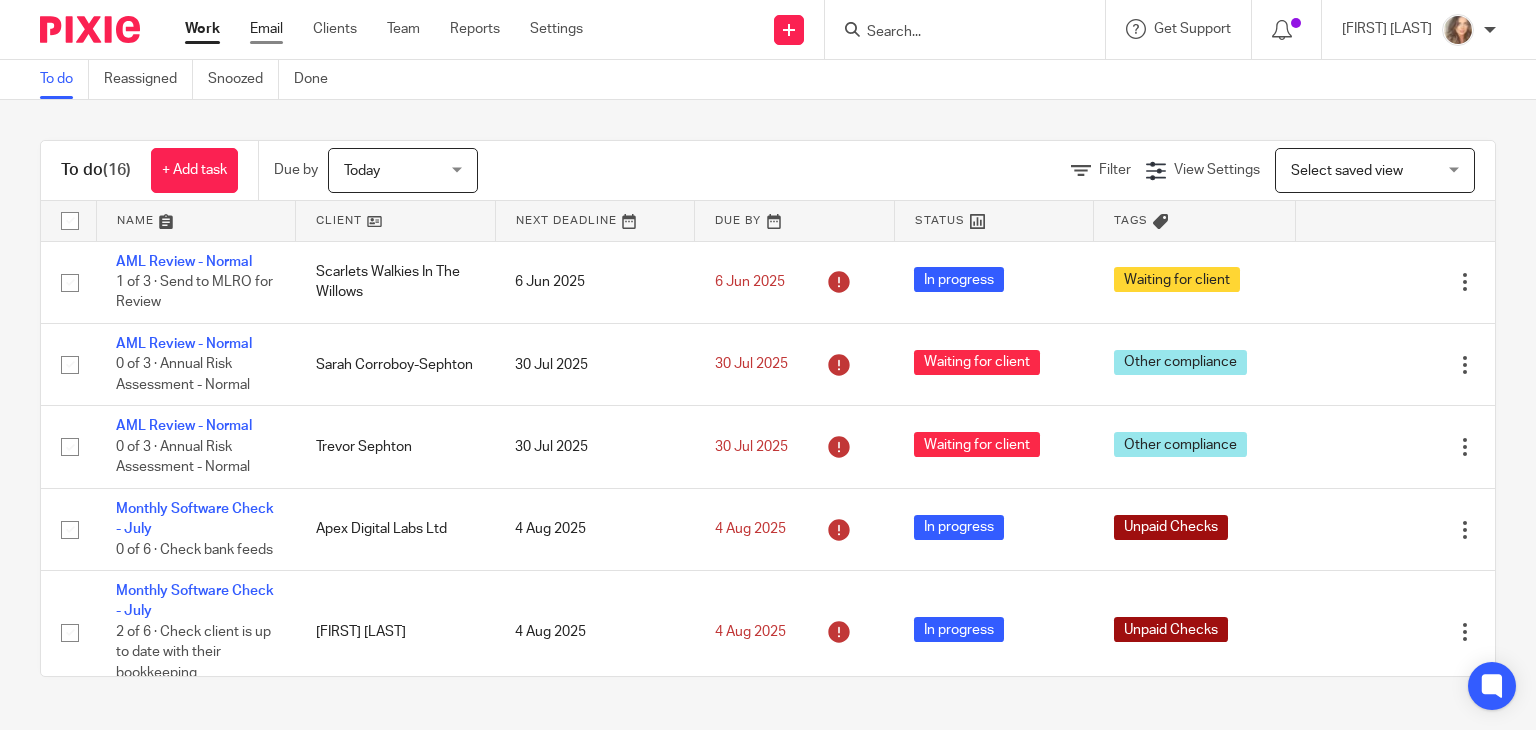 click on "Email" at bounding box center (266, 29) 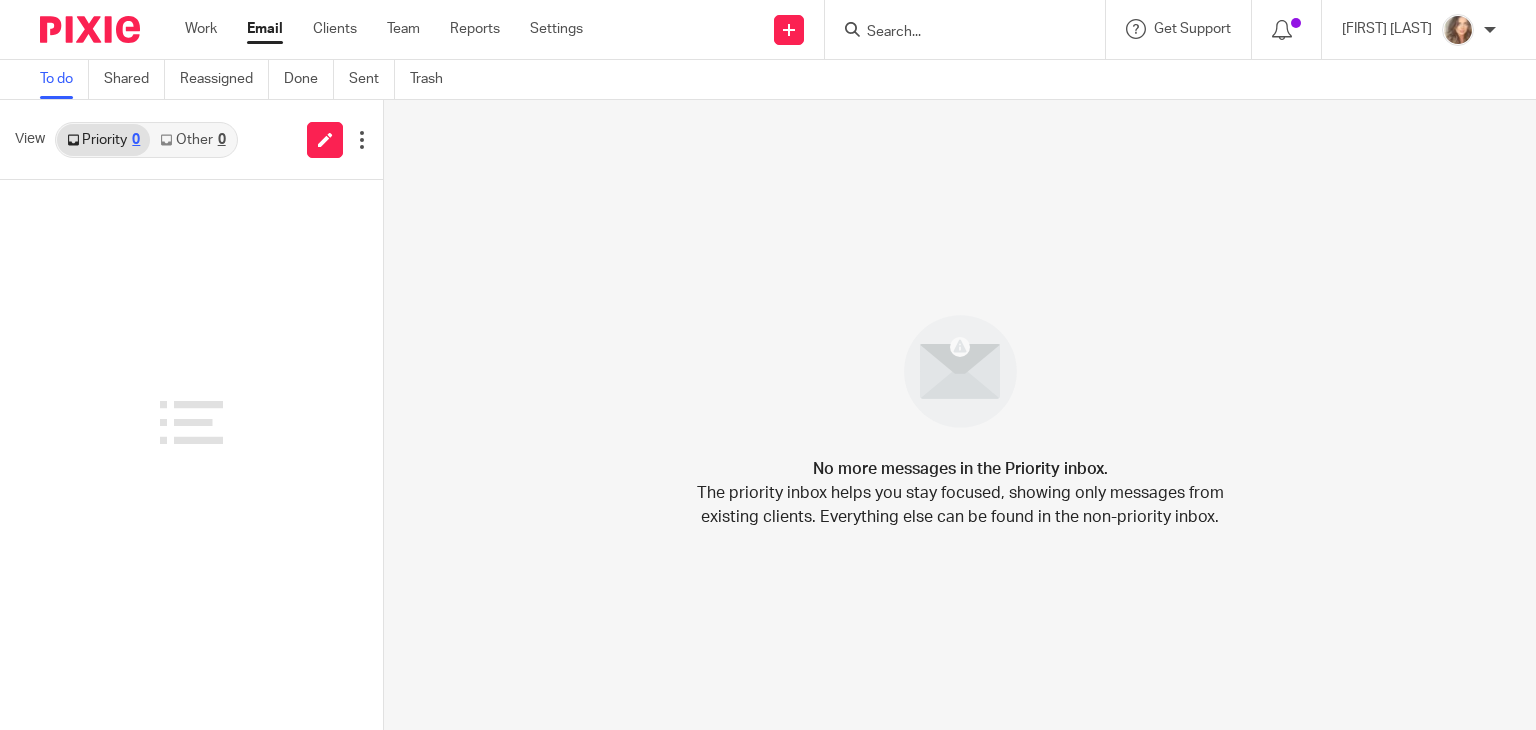 scroll, scrollTop: 0, scrollLeft: 0, axis: both 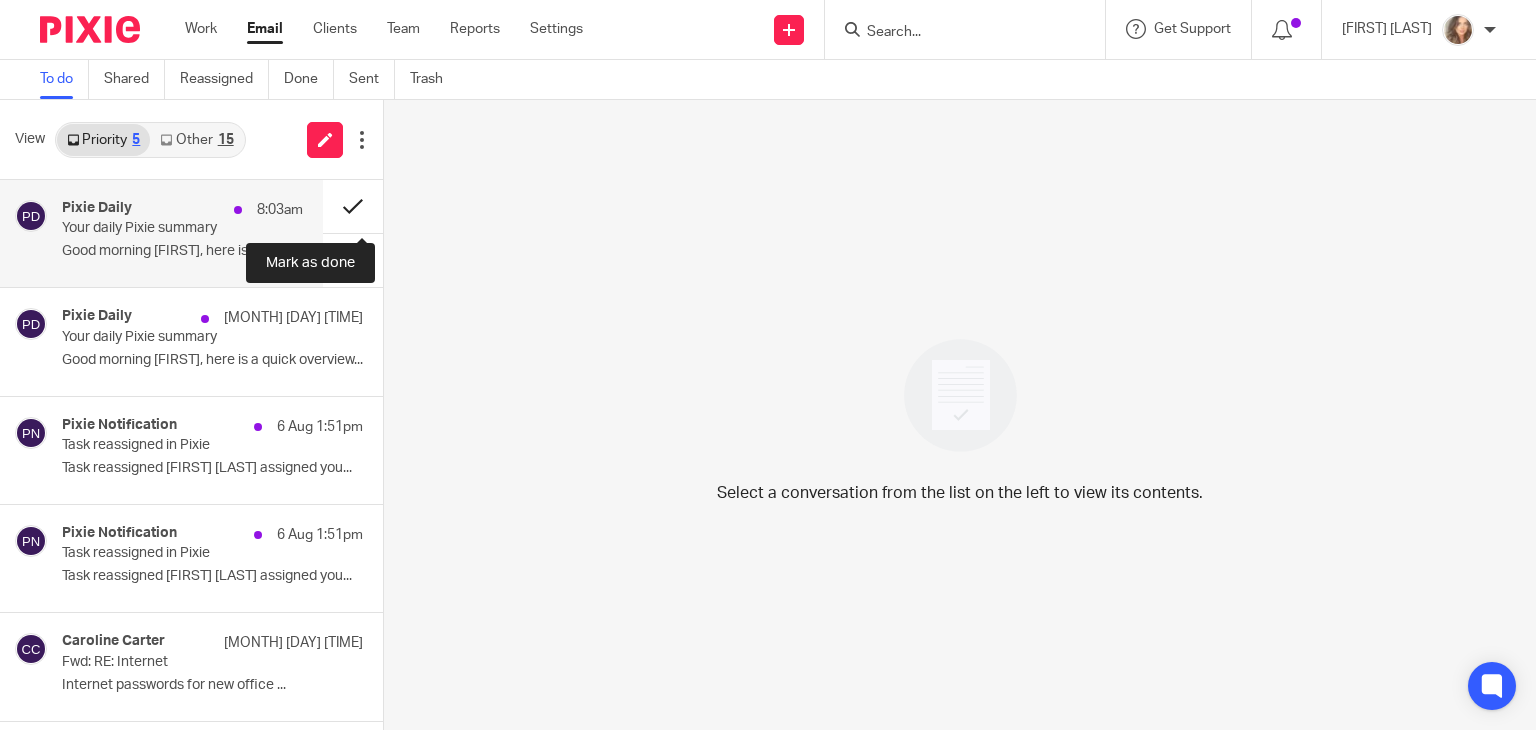 click at bounding box center [353, 206] 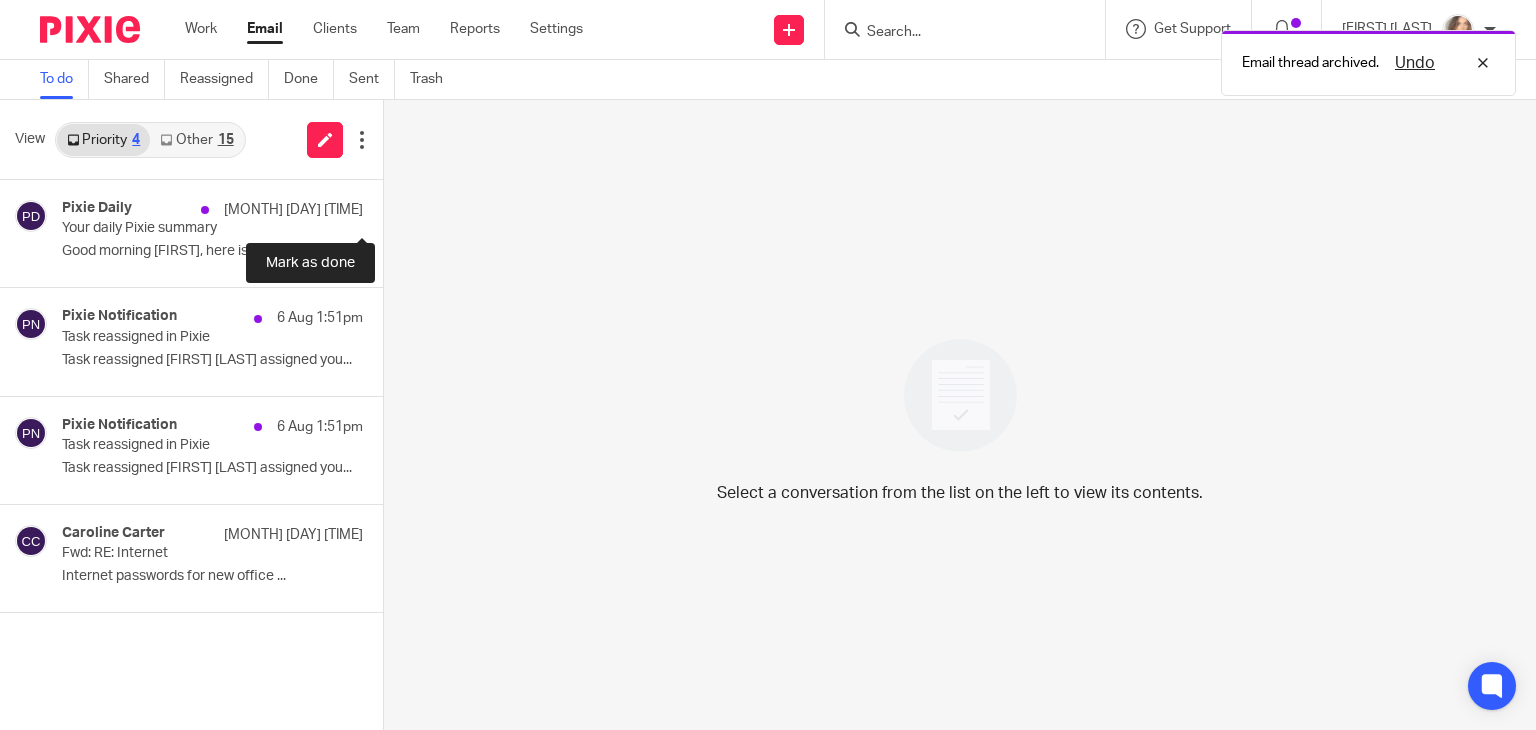 click at bounding box center [391, 206] 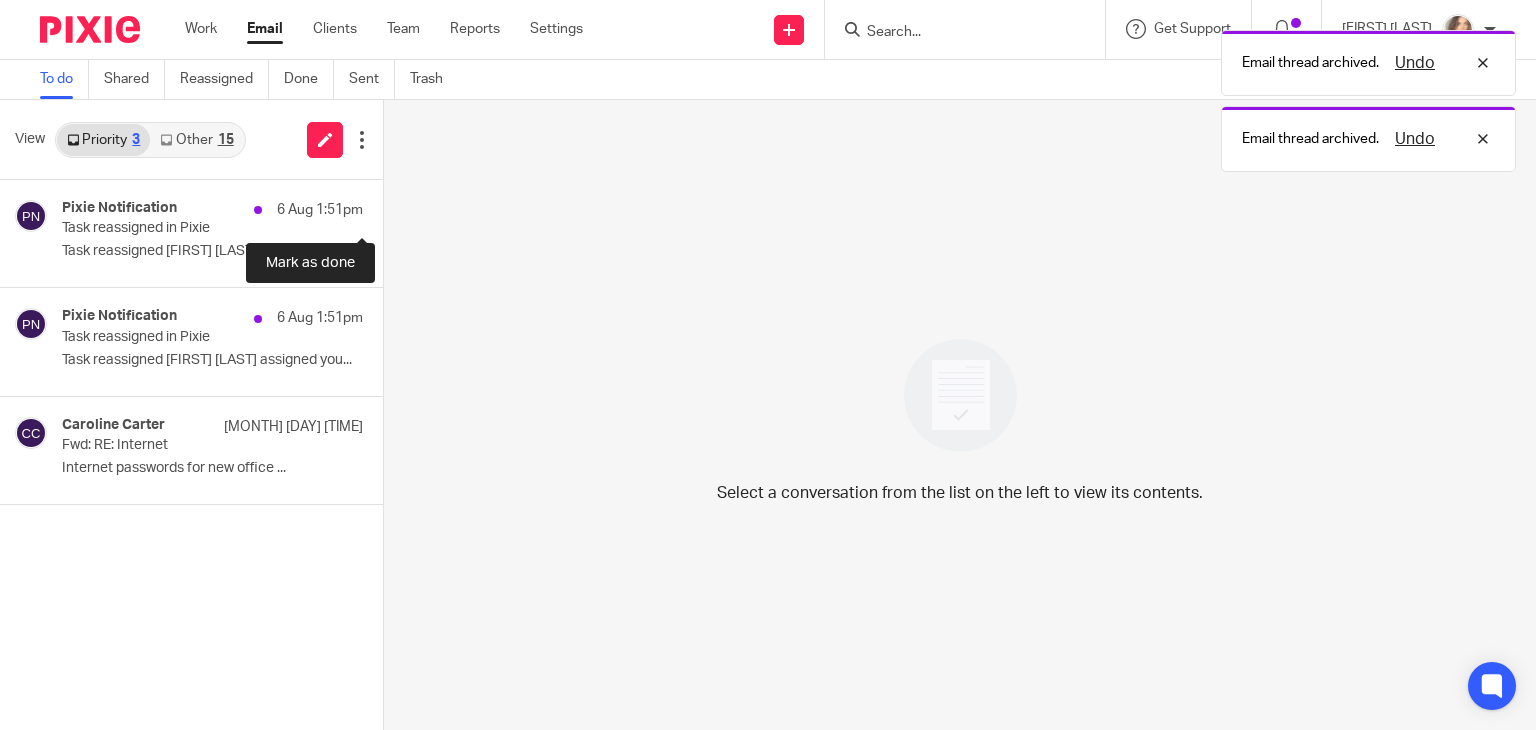 click at bounding box center (391, 206) 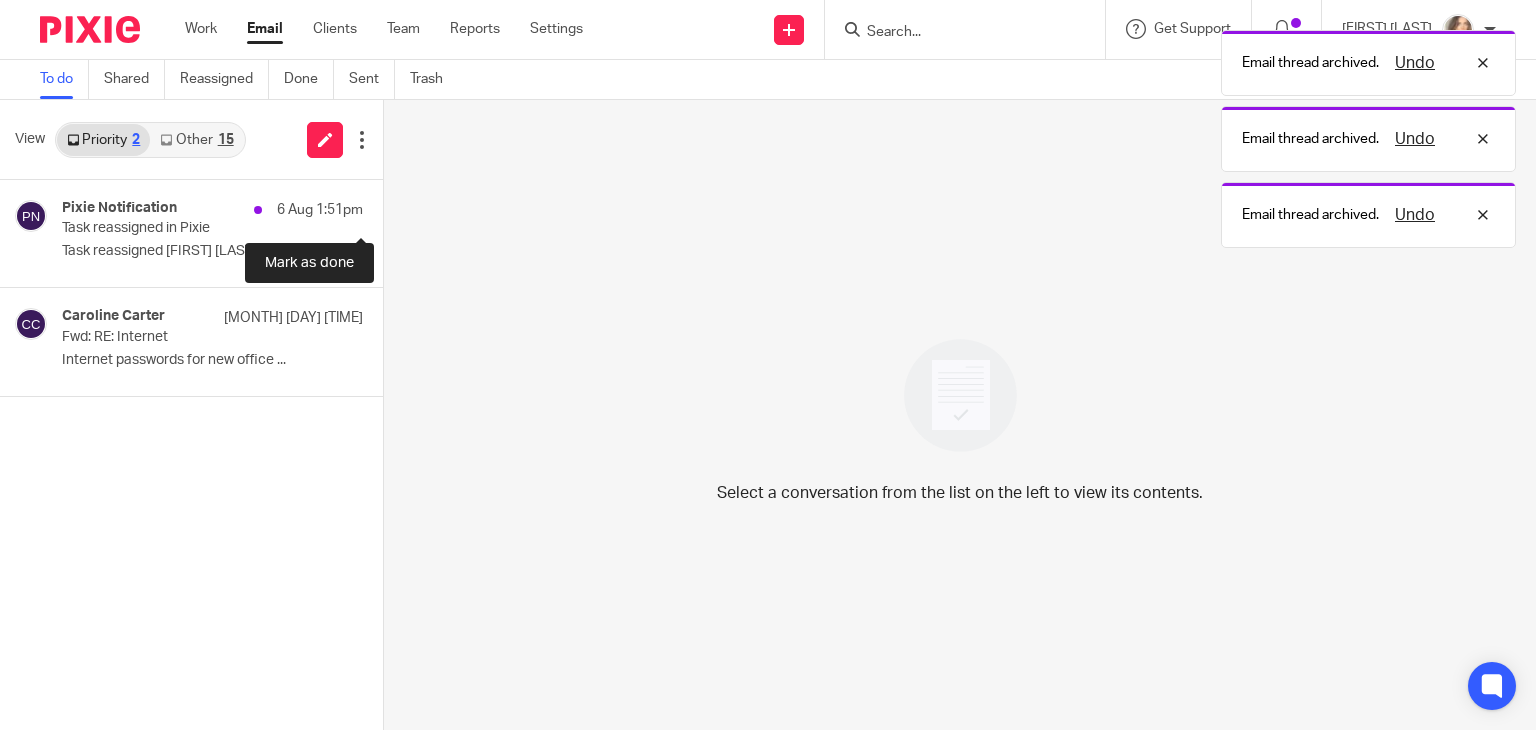click at bounding box center (391, 206) 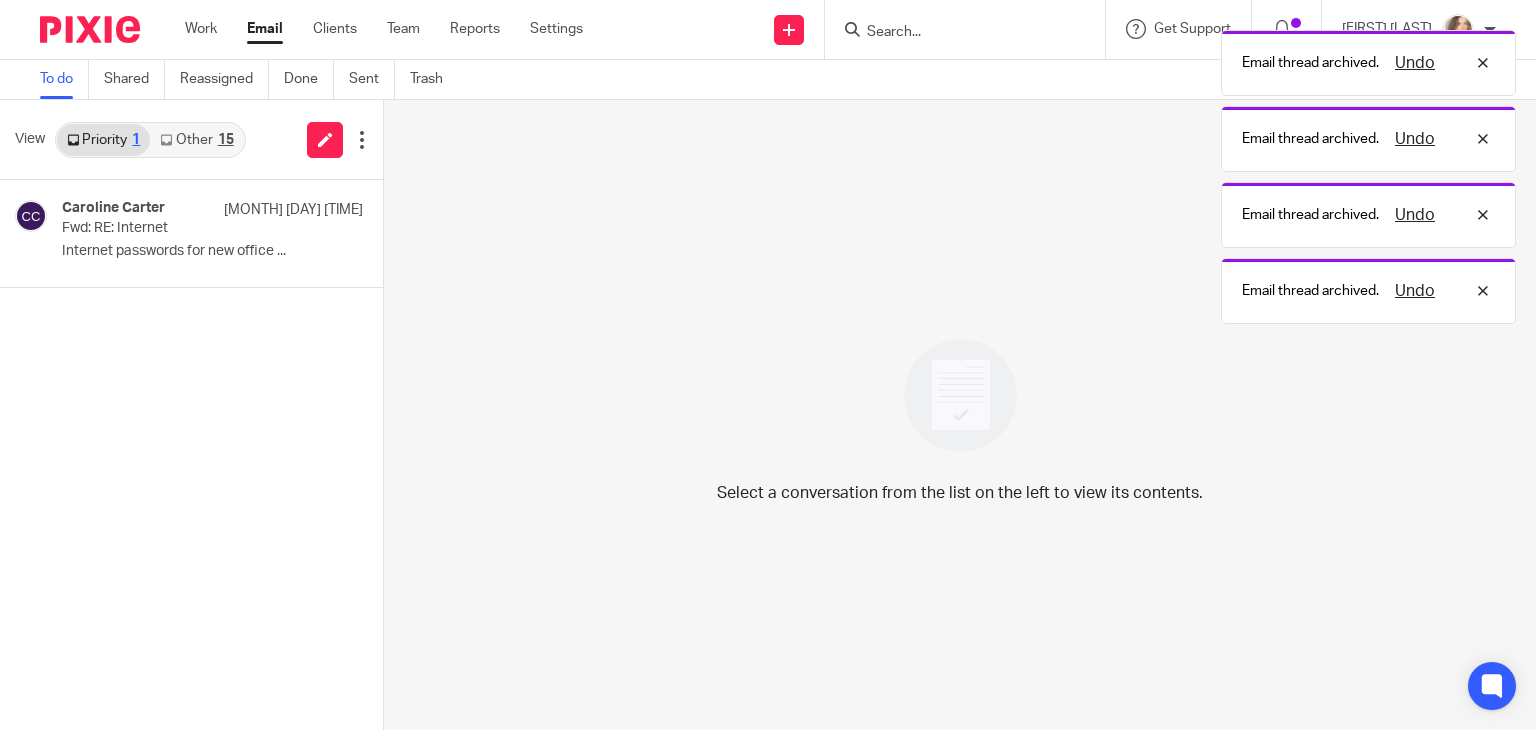 click on "Other
15" at bounding box center (196, 140) 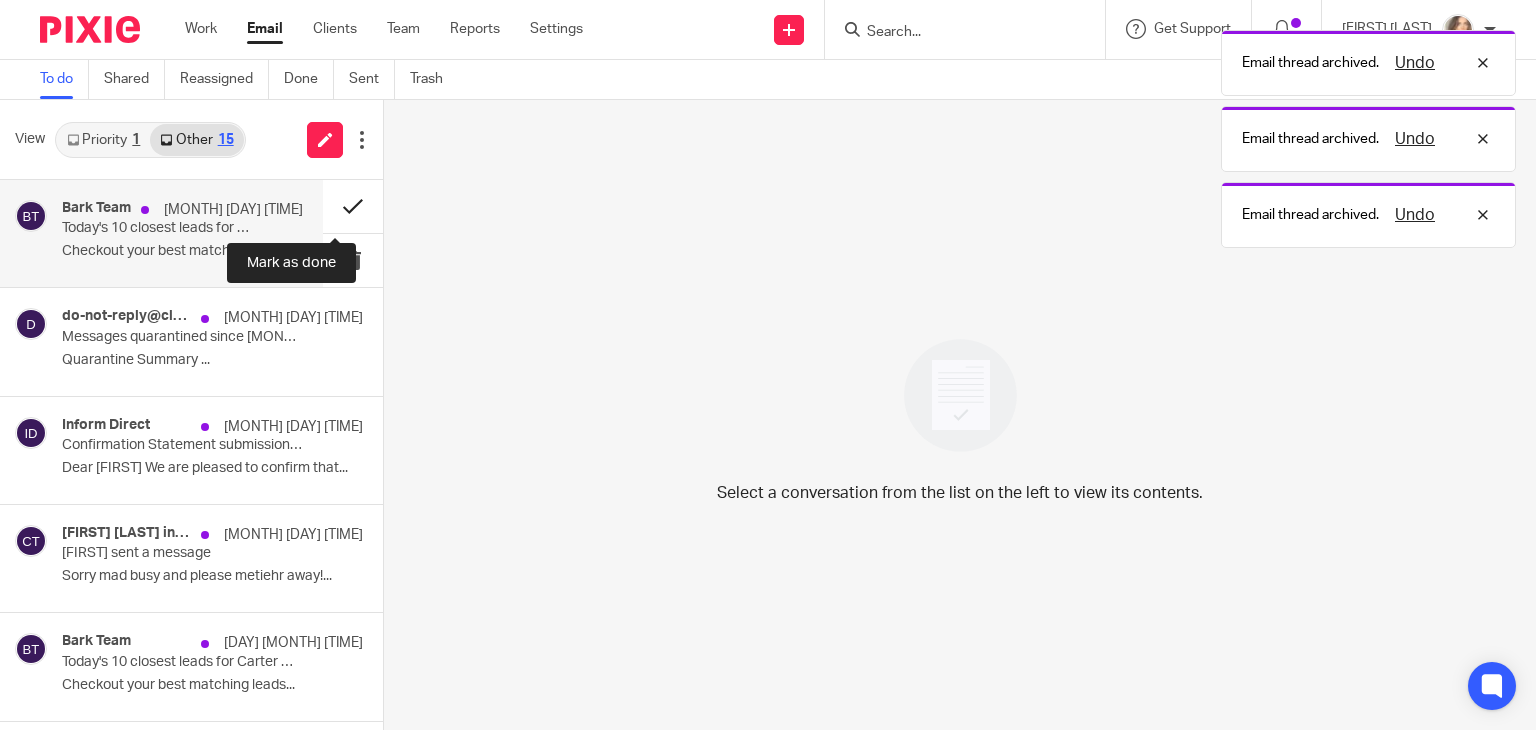 click at bounding box center (353, 206) 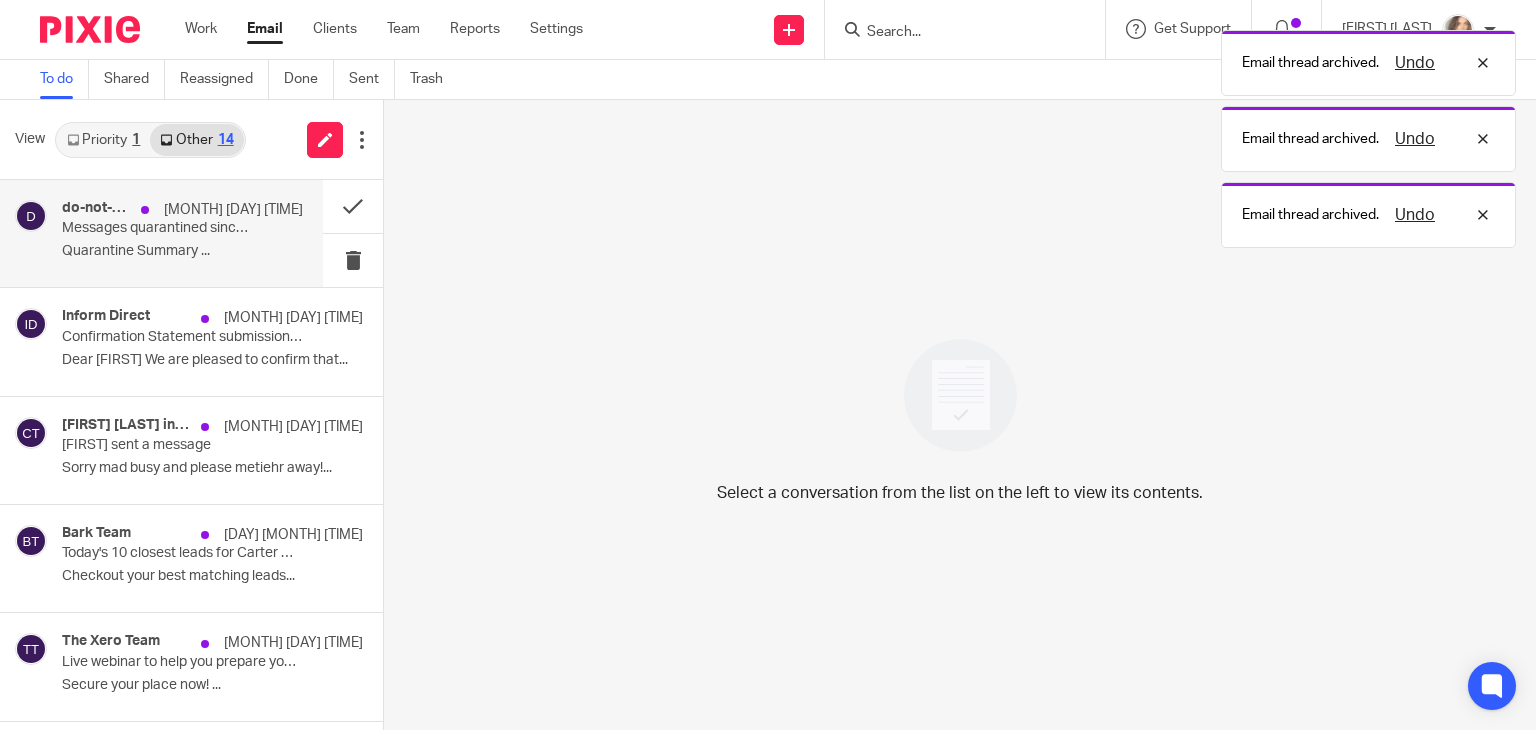 click on "Quarantine Summary       ..." at bounding box center (182, 251) 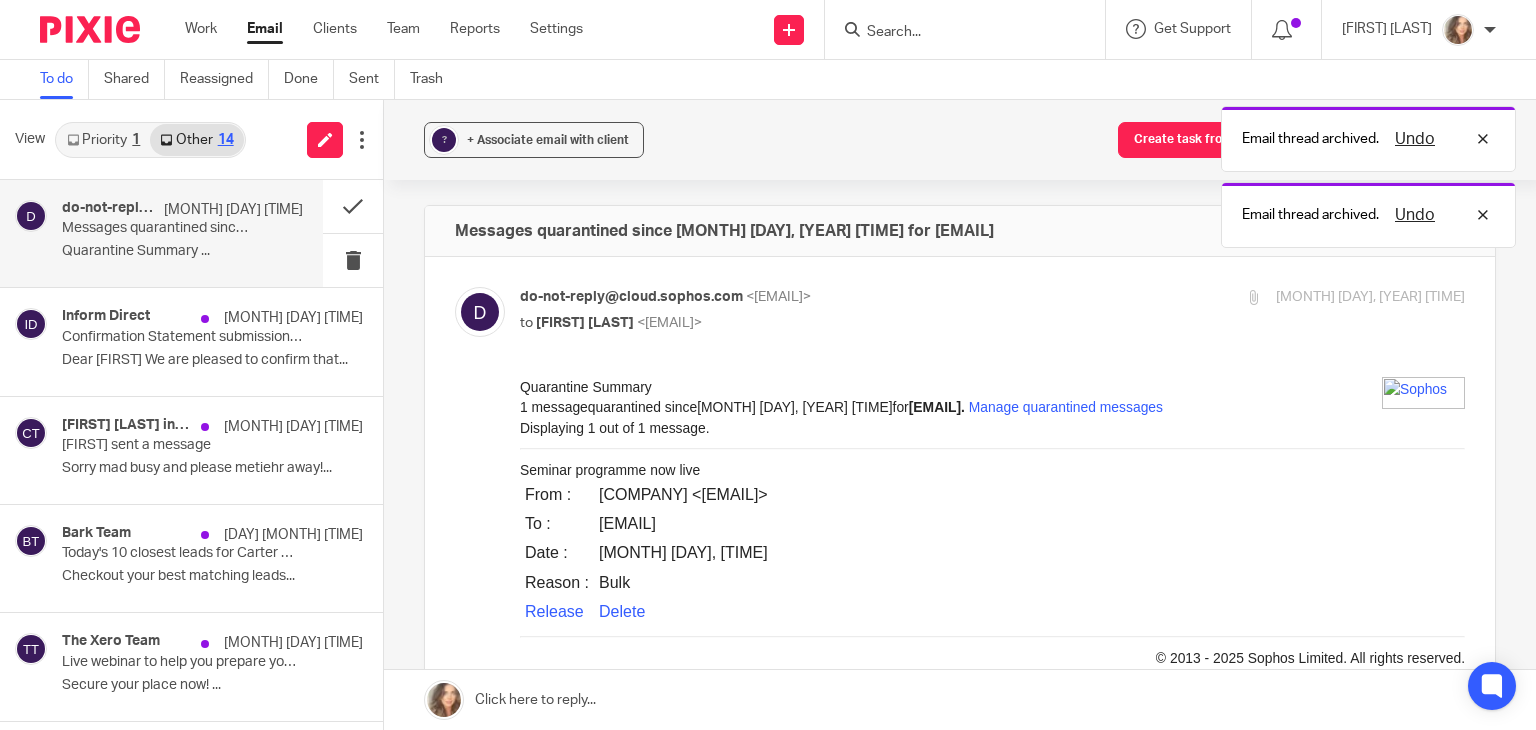 scroll, scrollTop: 0, scrollLeft: 0, axis: both 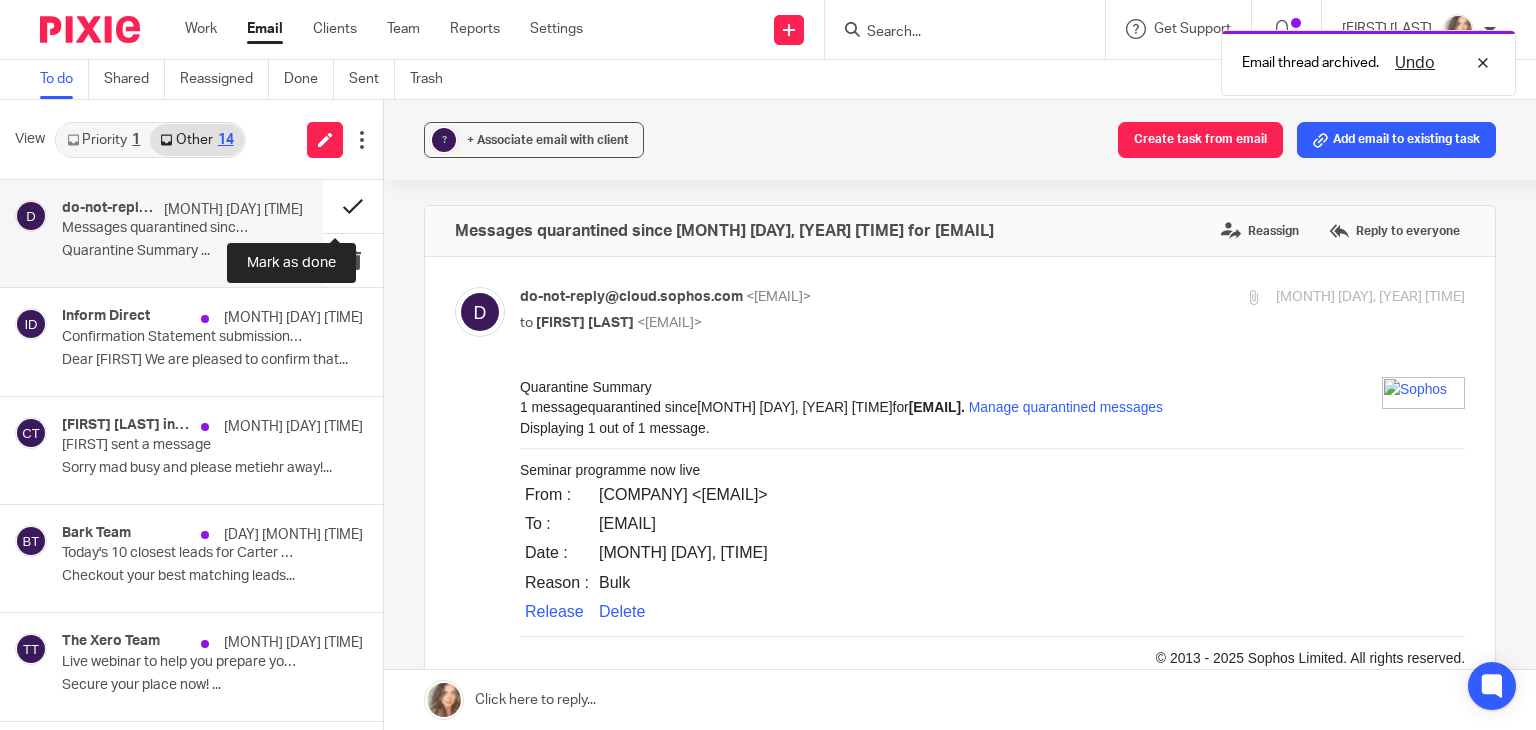 click at bounding box center (353, 206) 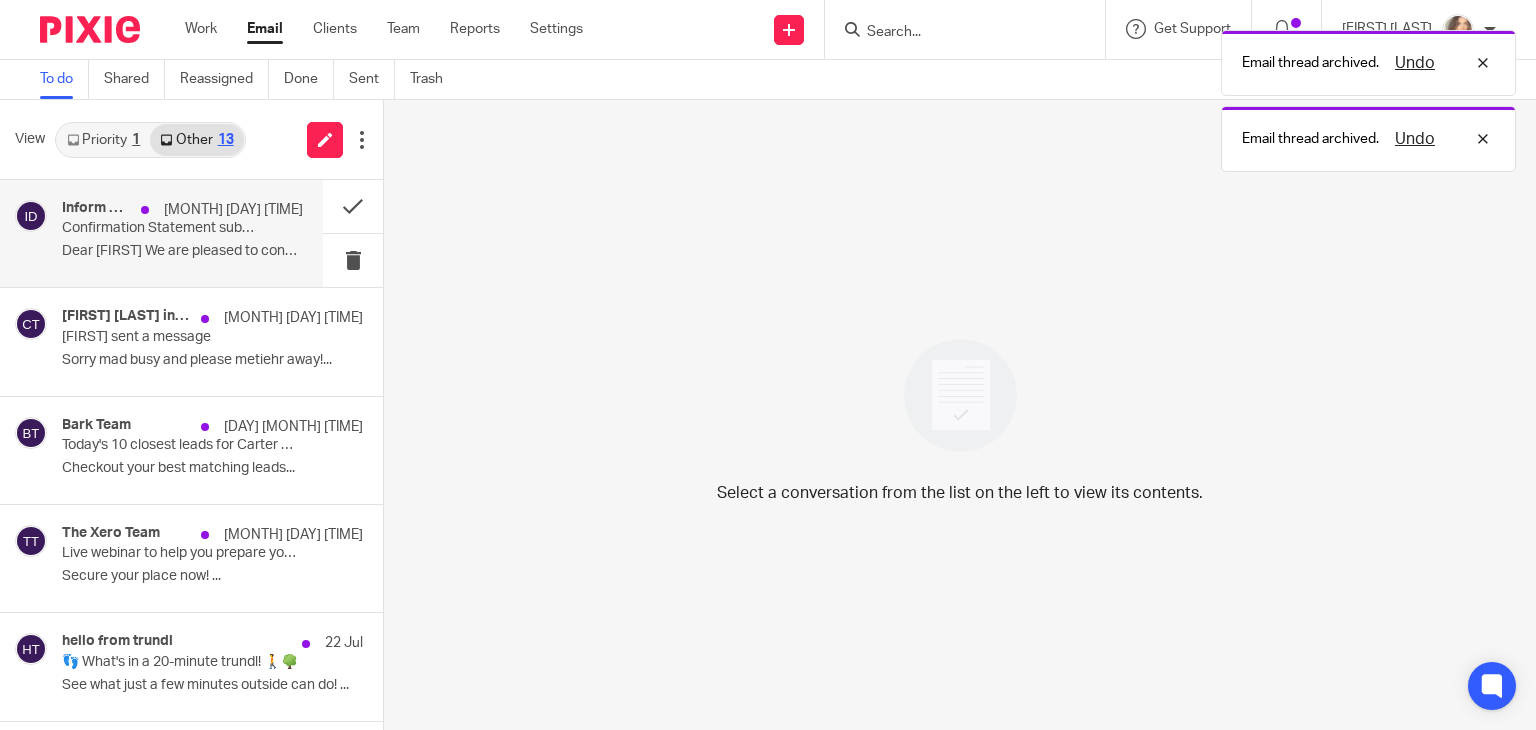 click on "Dear Charlene  We are pleased to confirm that..." at bounding box center [182, 251] 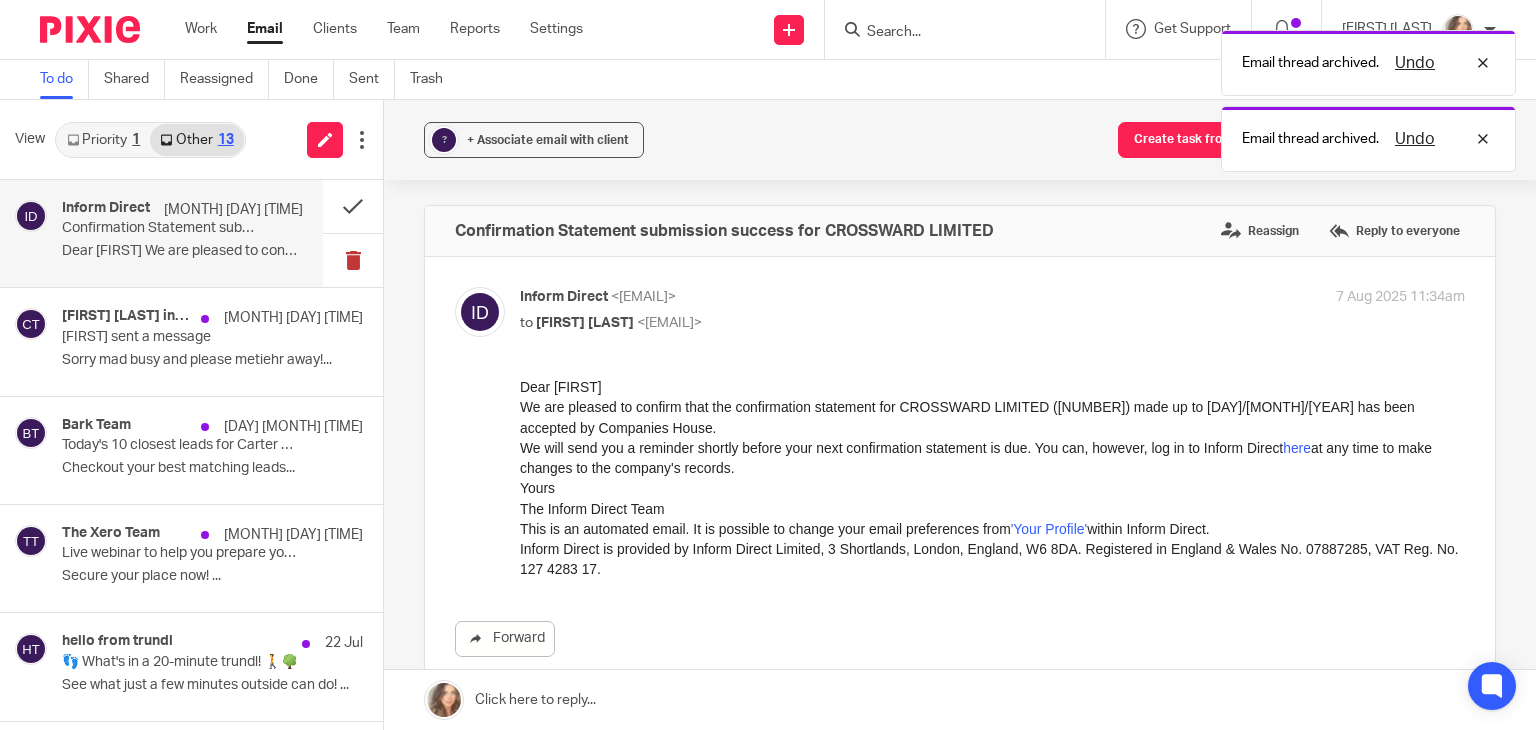 scroll, scrollTop: 0, scrollLeft: 0, axis: both 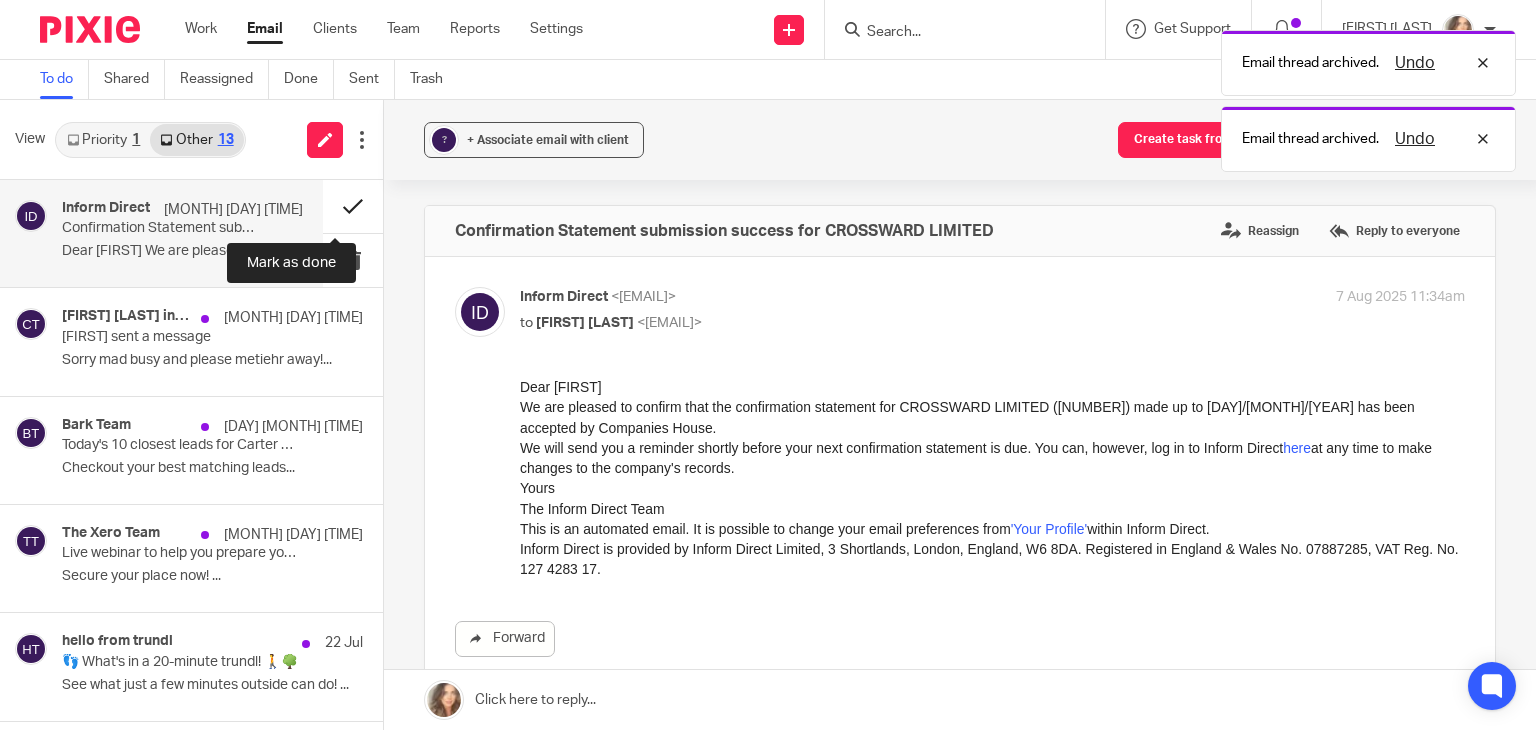 click at bounding box center [353, 206] 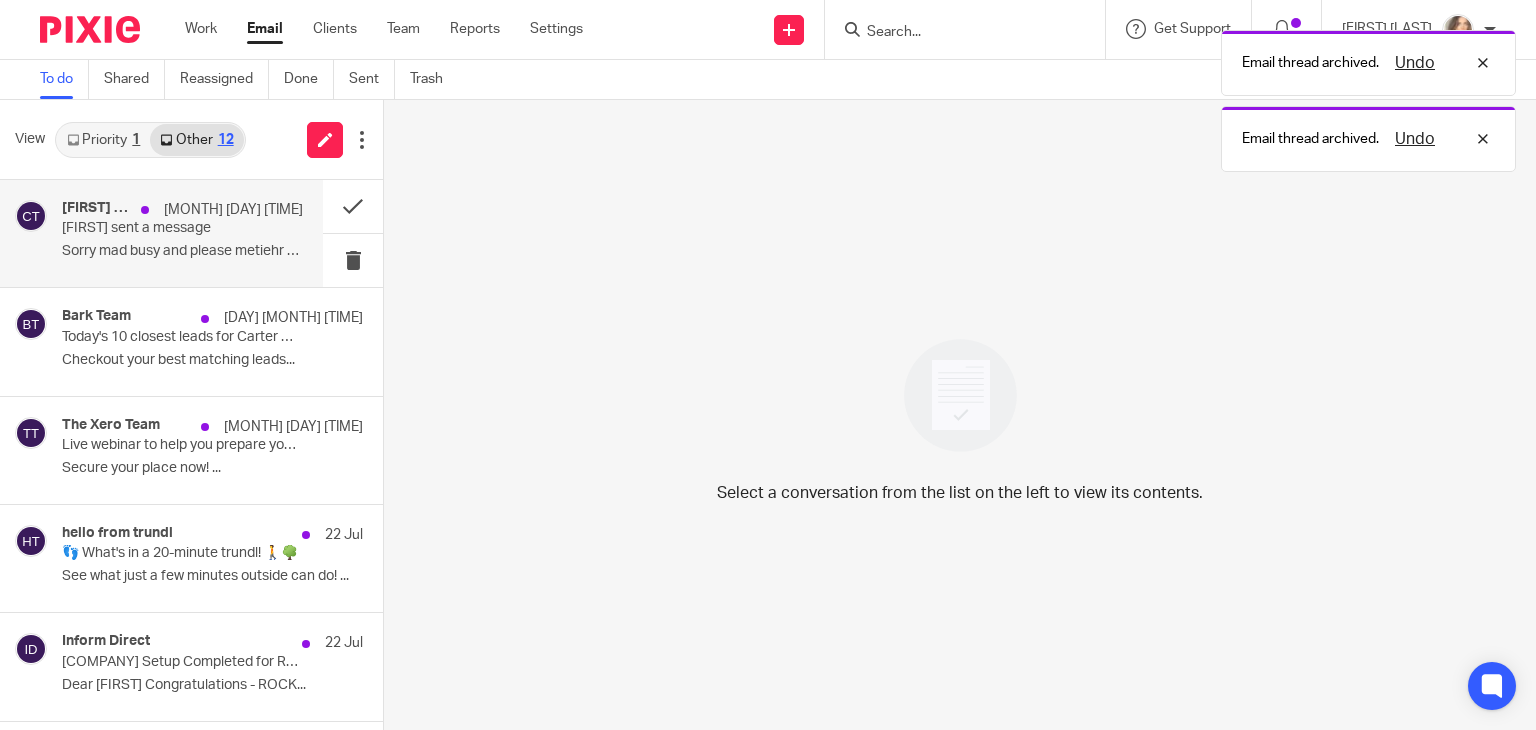 click on "Sorry mad busy and please metiehr away!..." at bounding box center [182, 251] 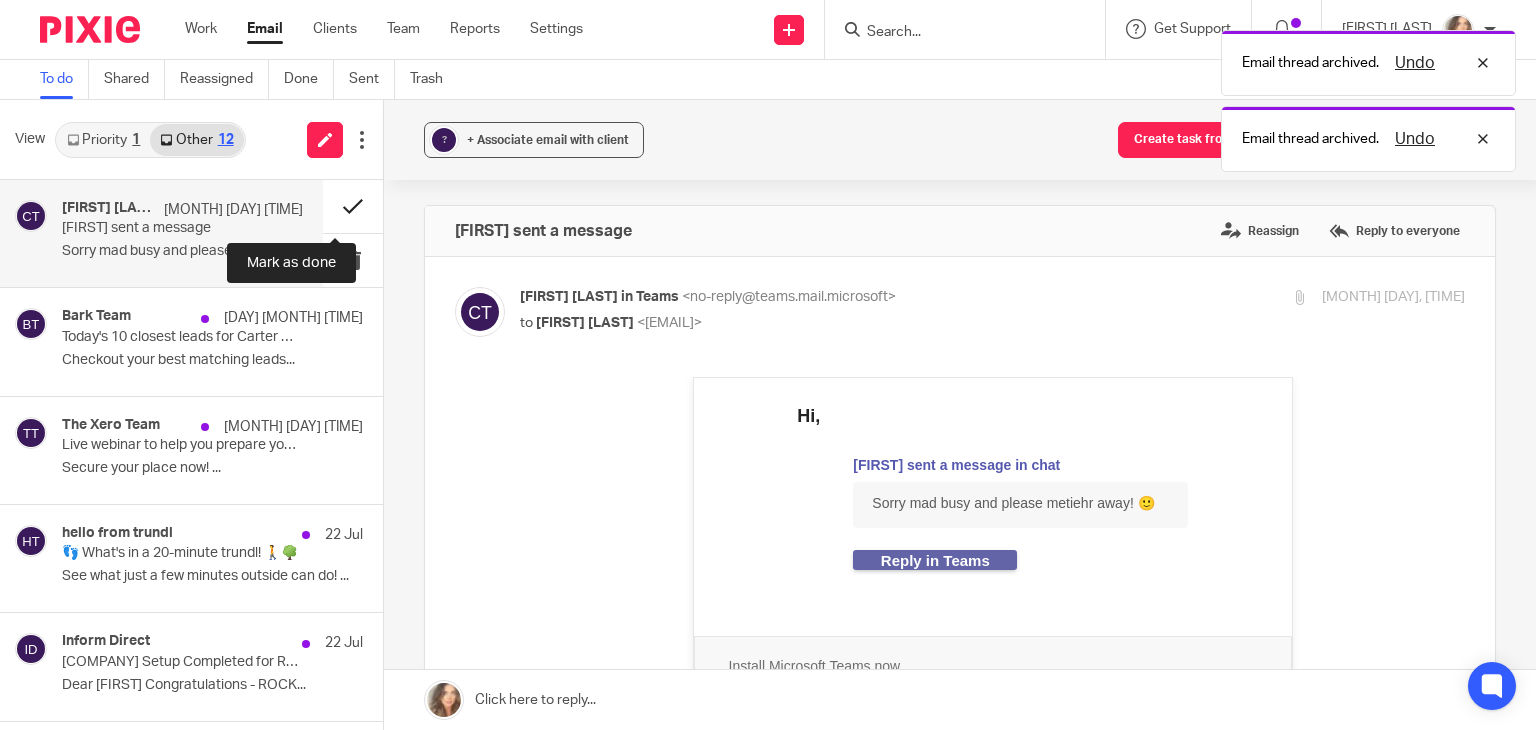 scroll, scrollTop: 0, scrollLeft: 0, axis: both 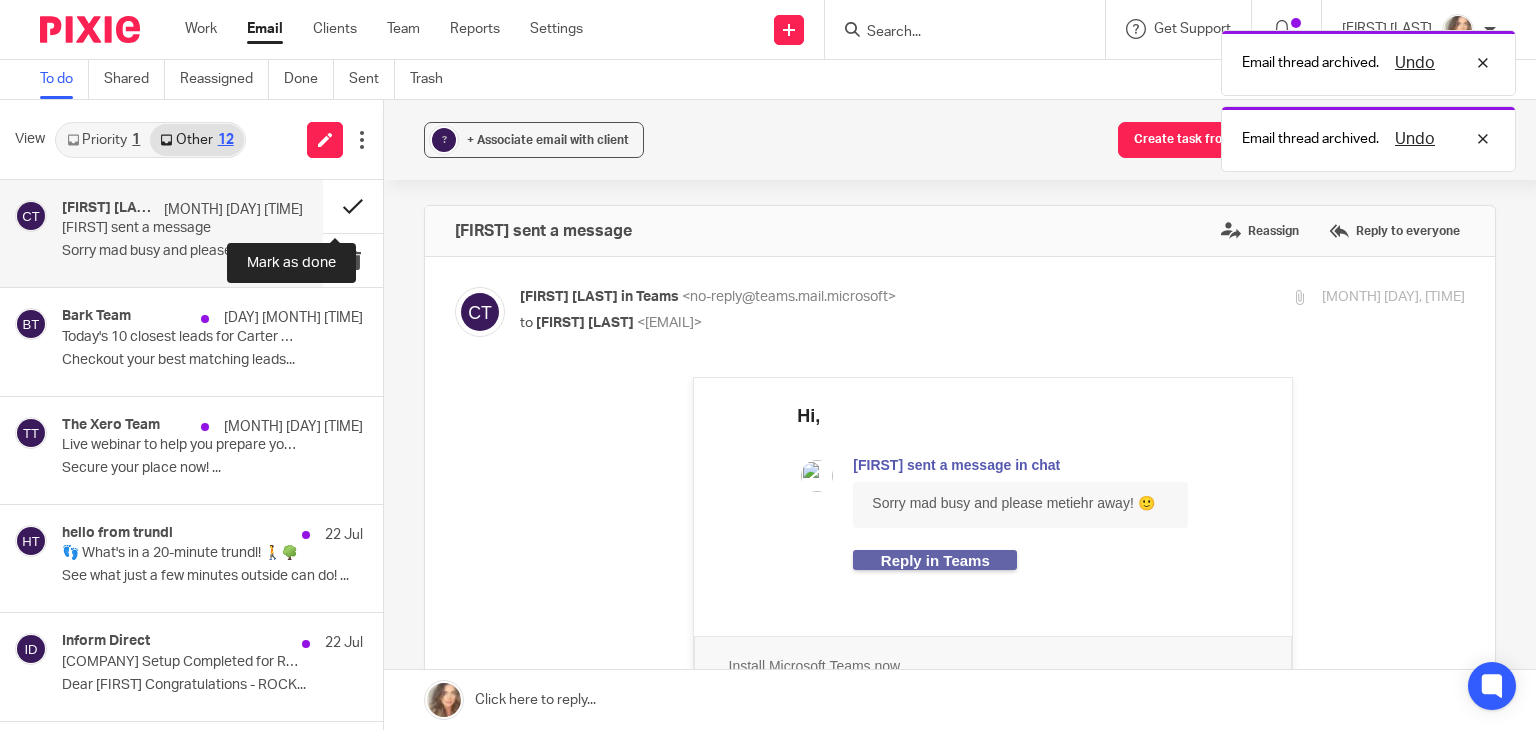 click at bounding box center (353, 206) 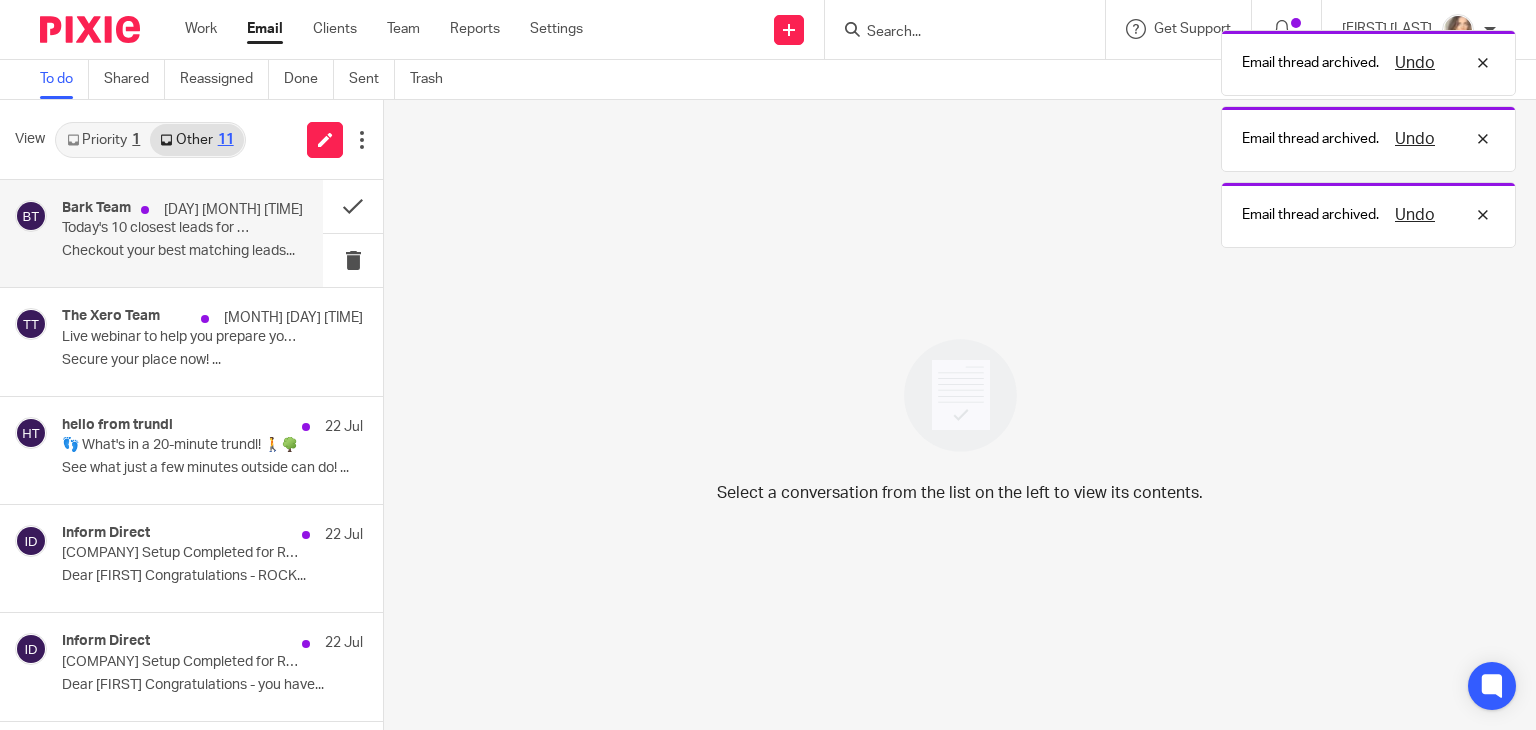 click on "Checkout your best matching leads..." at bounding box center (182, 251) 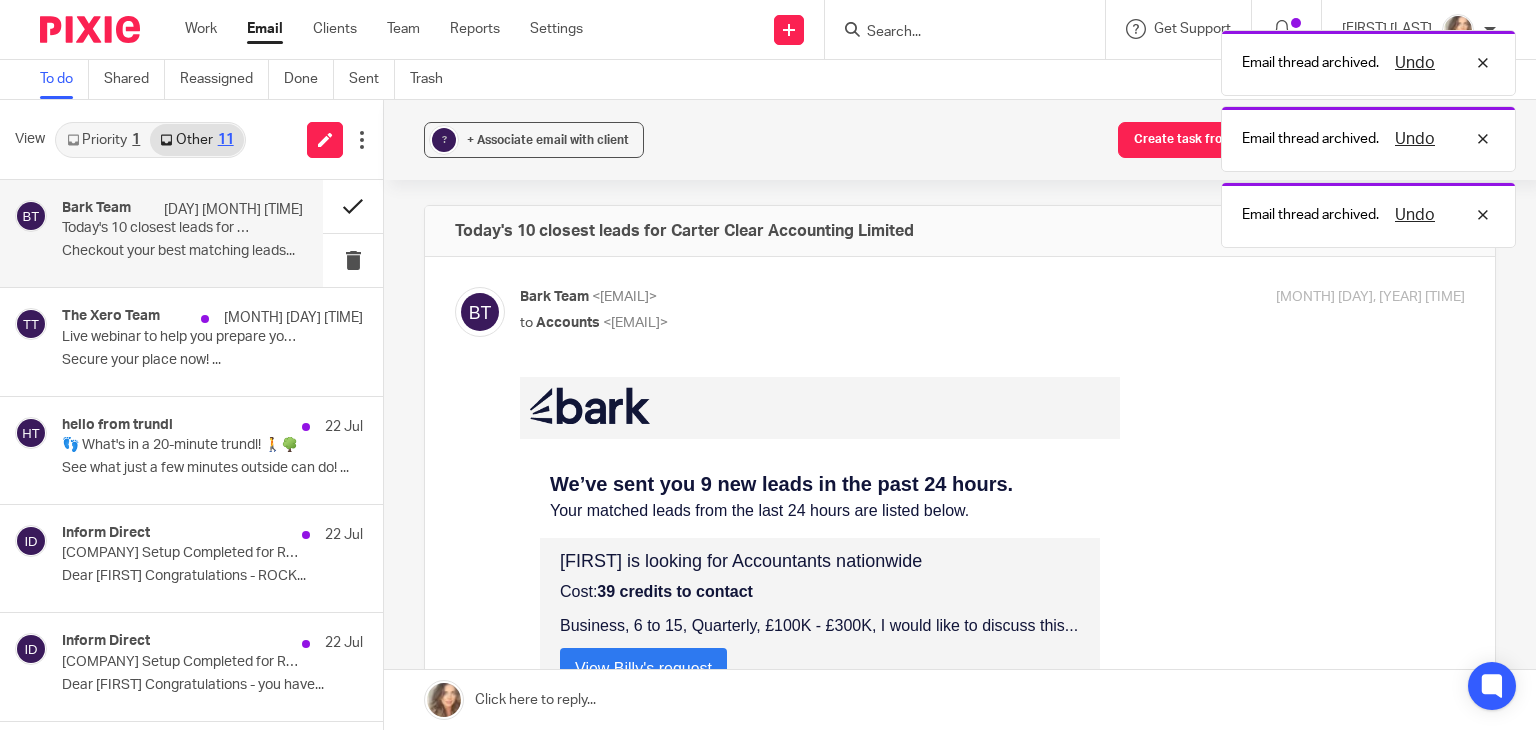 scroll, scrollTop: 0, scrollLeft: 0, axis: both 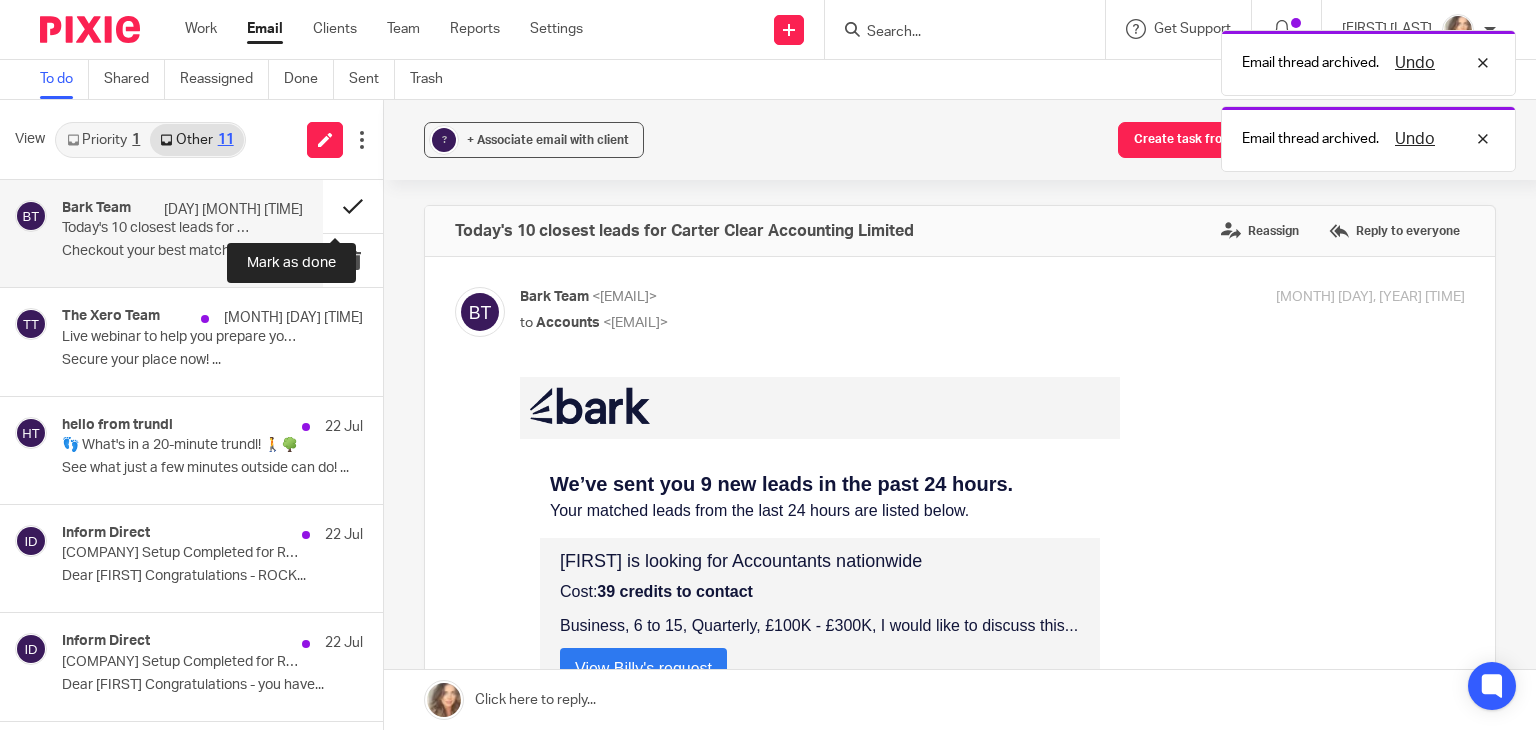 click at bounding box center [353, 206] 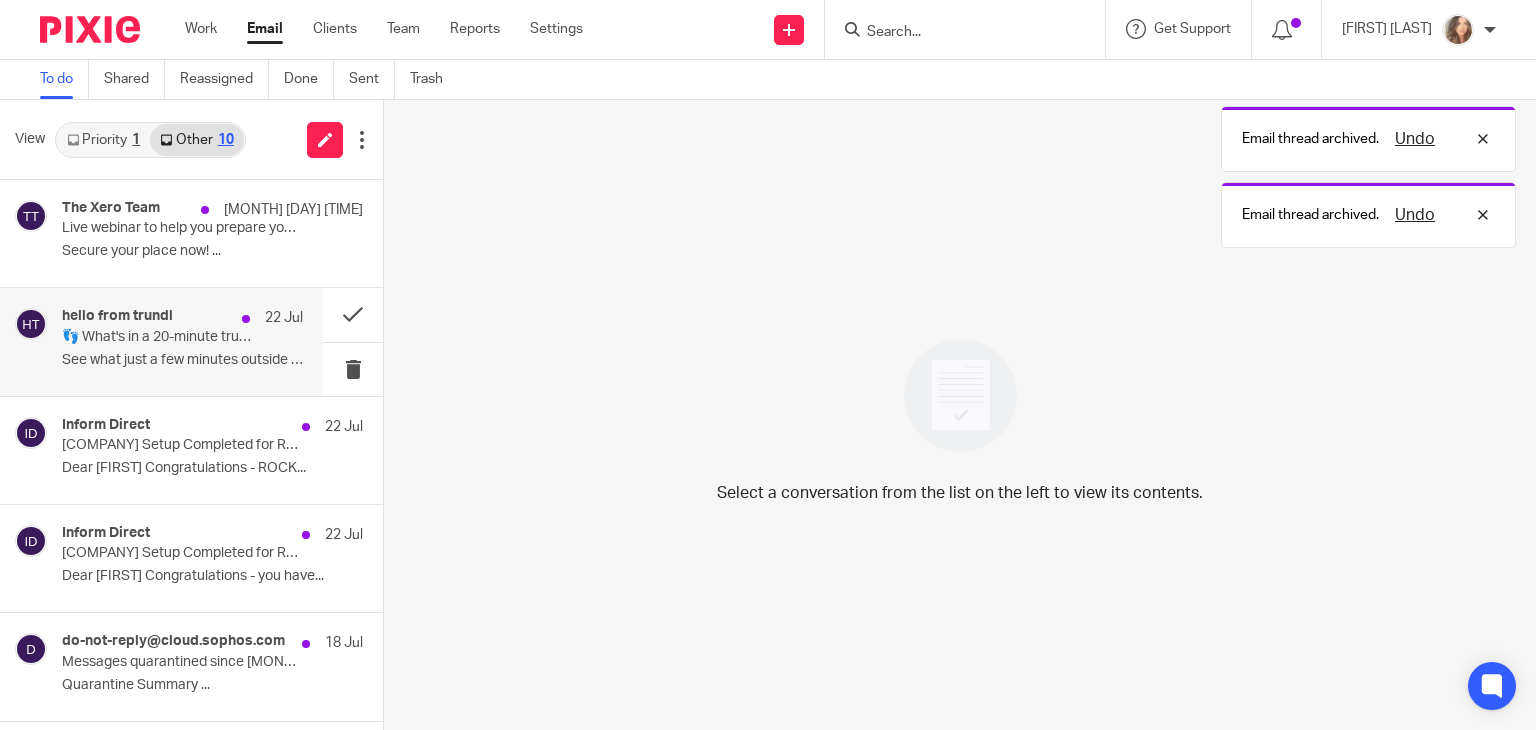 click on "👣 What's in a 20-minute trundl! 🚶🌳" at bounding box center (158, 337) 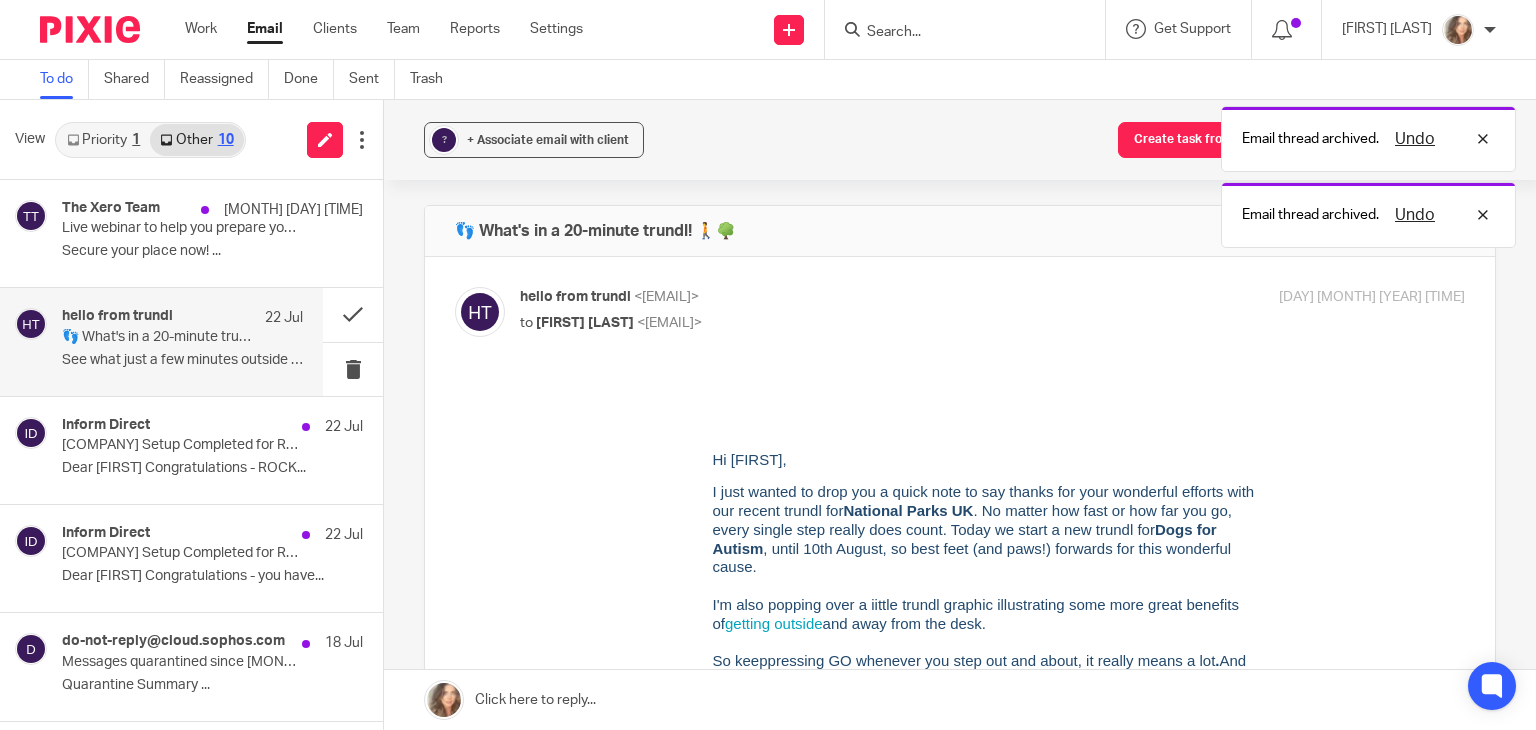 scroll, scrollTop: 0, scrollLeft: 0, axis: both 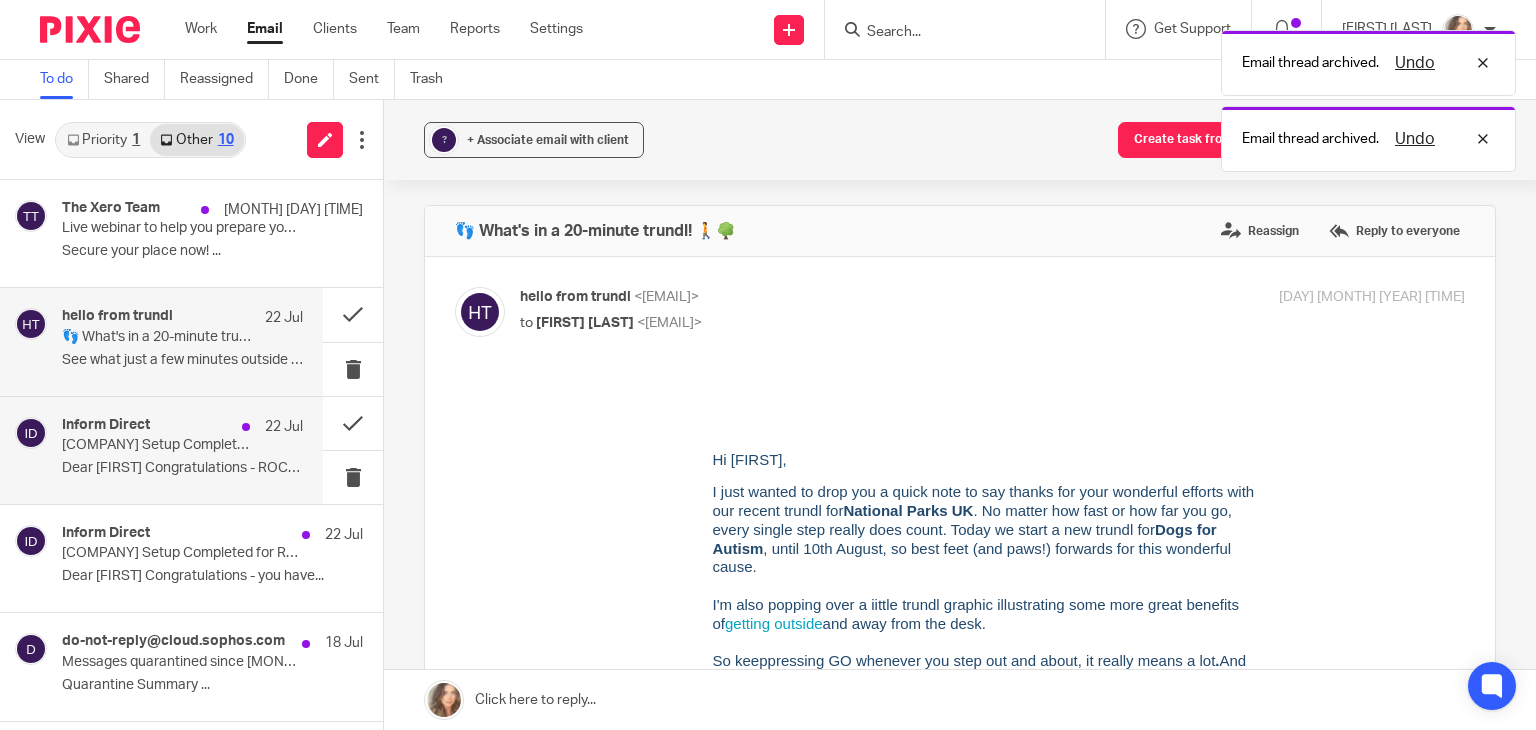 click on "Inform Direct
22 Jul" at bounding box center [182, 427] 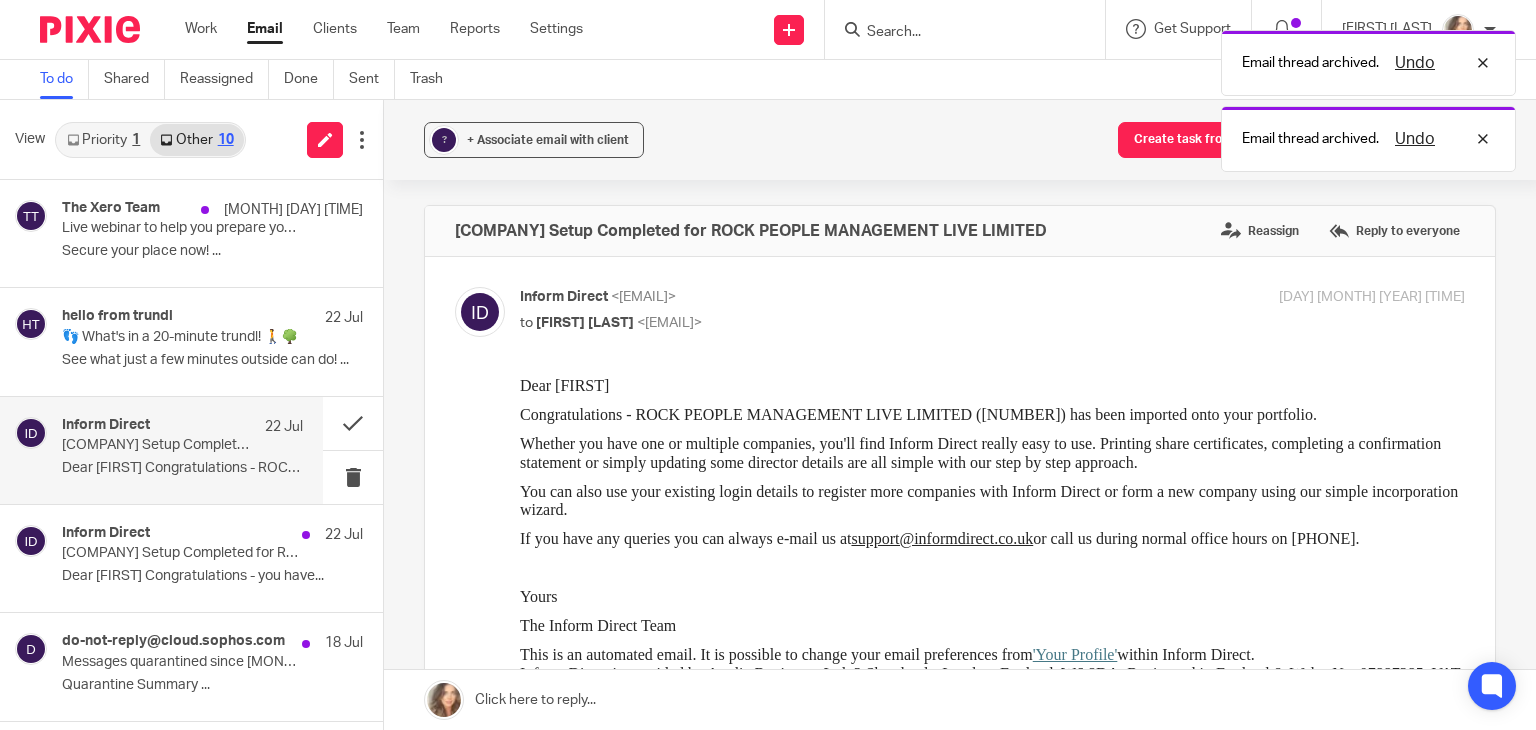 scroll, scrollTop: 0, scrollLeft: 0, axis: both 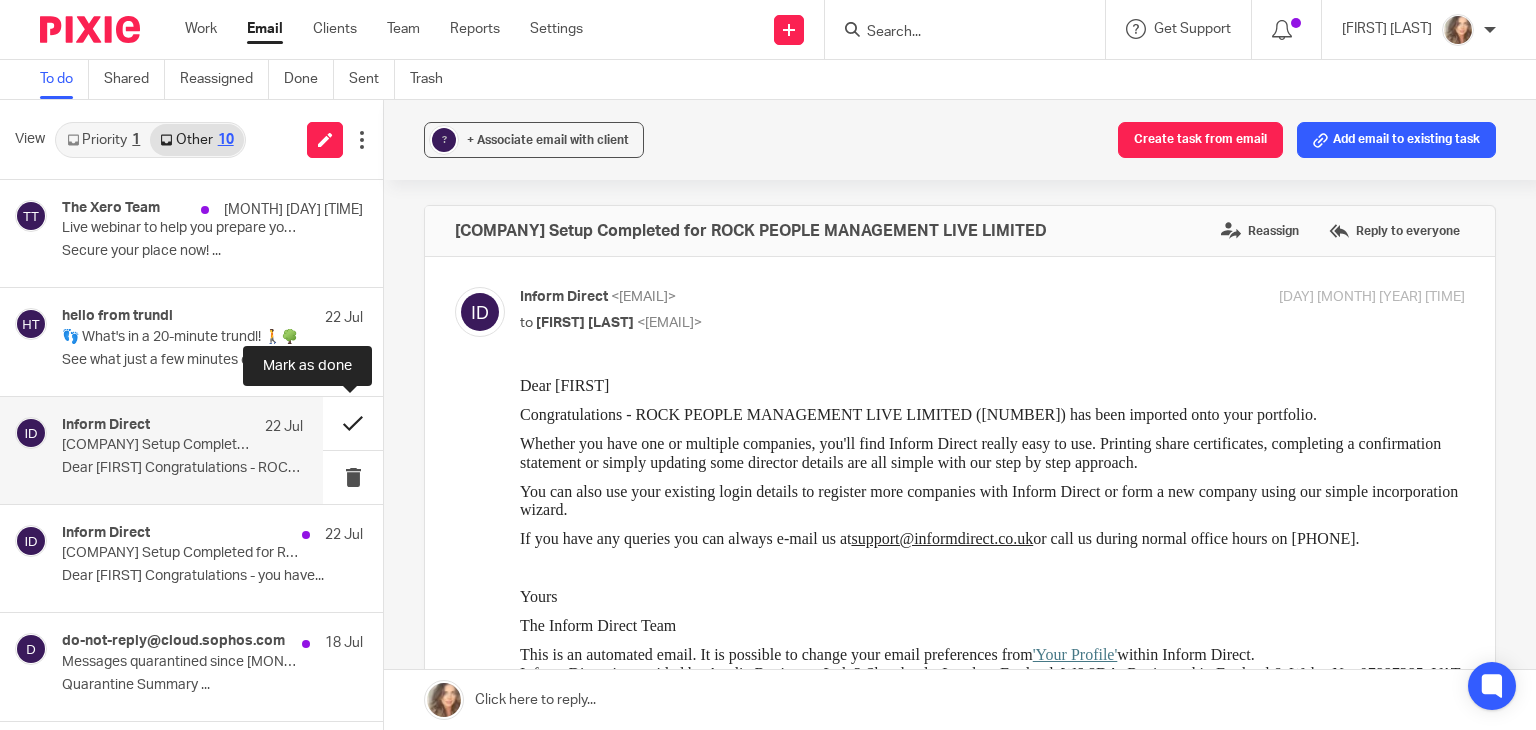 click at bounding box center (353, 423) 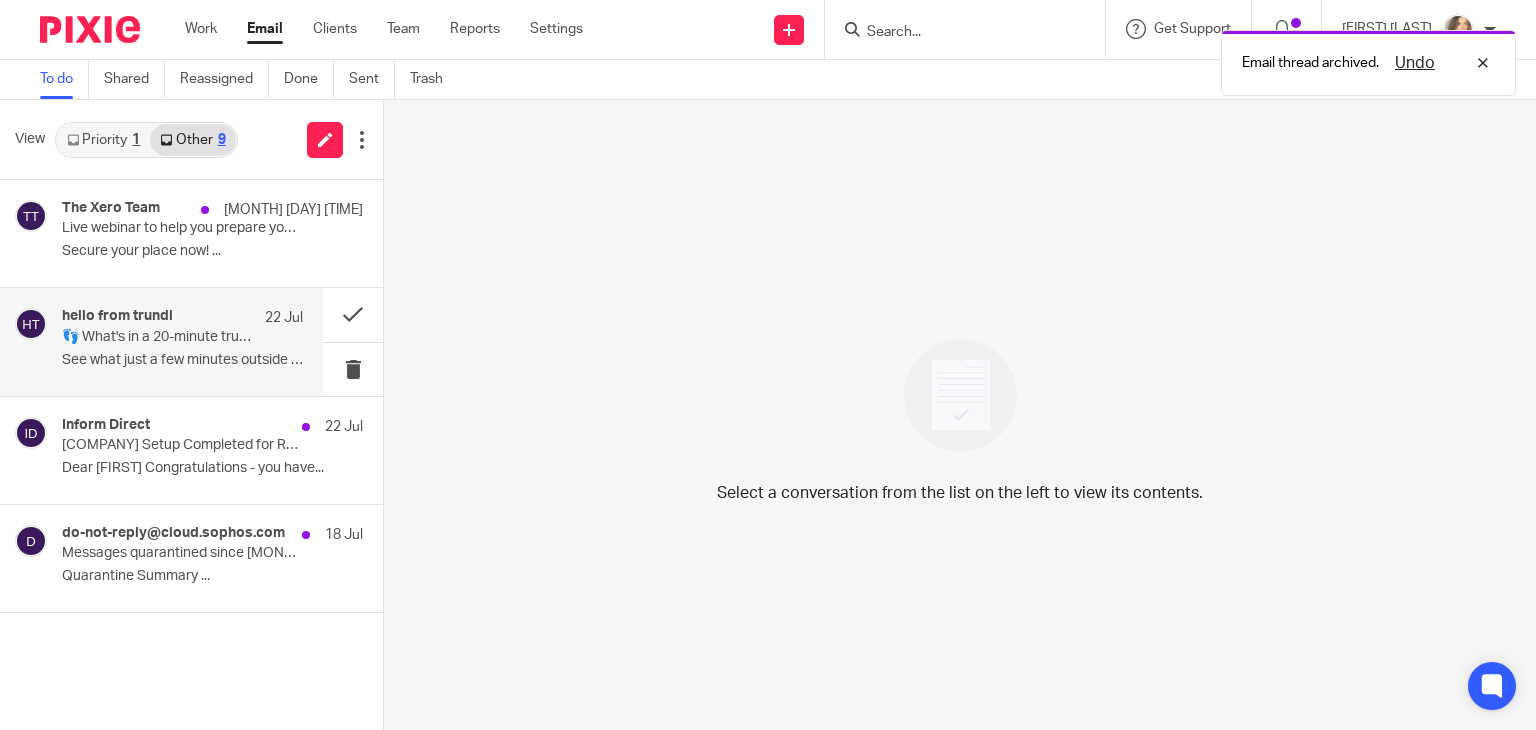 click on "22 Jul" at bounding box center (279, 318) 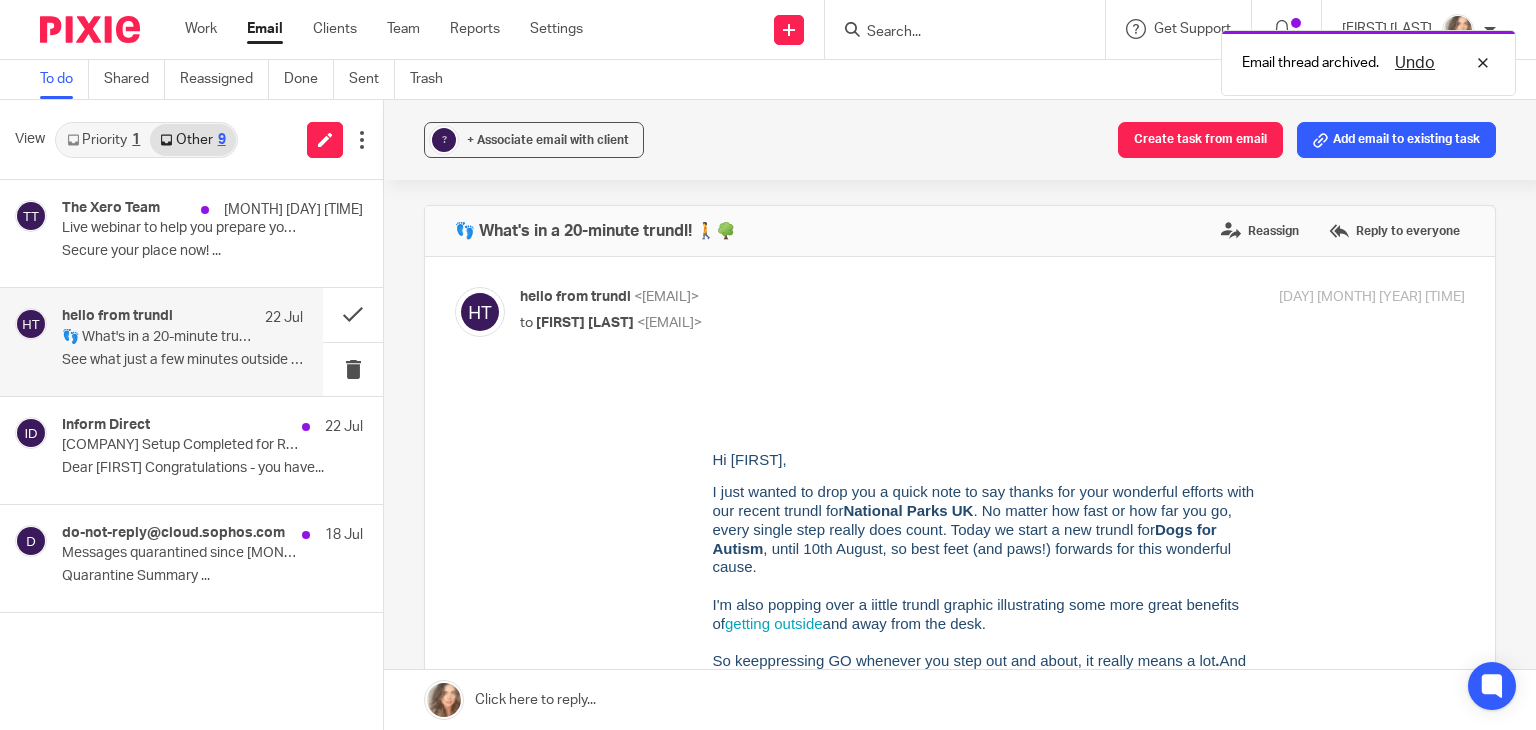 scroll, scrollTop: 0, scrollLeft: 0, axis: both 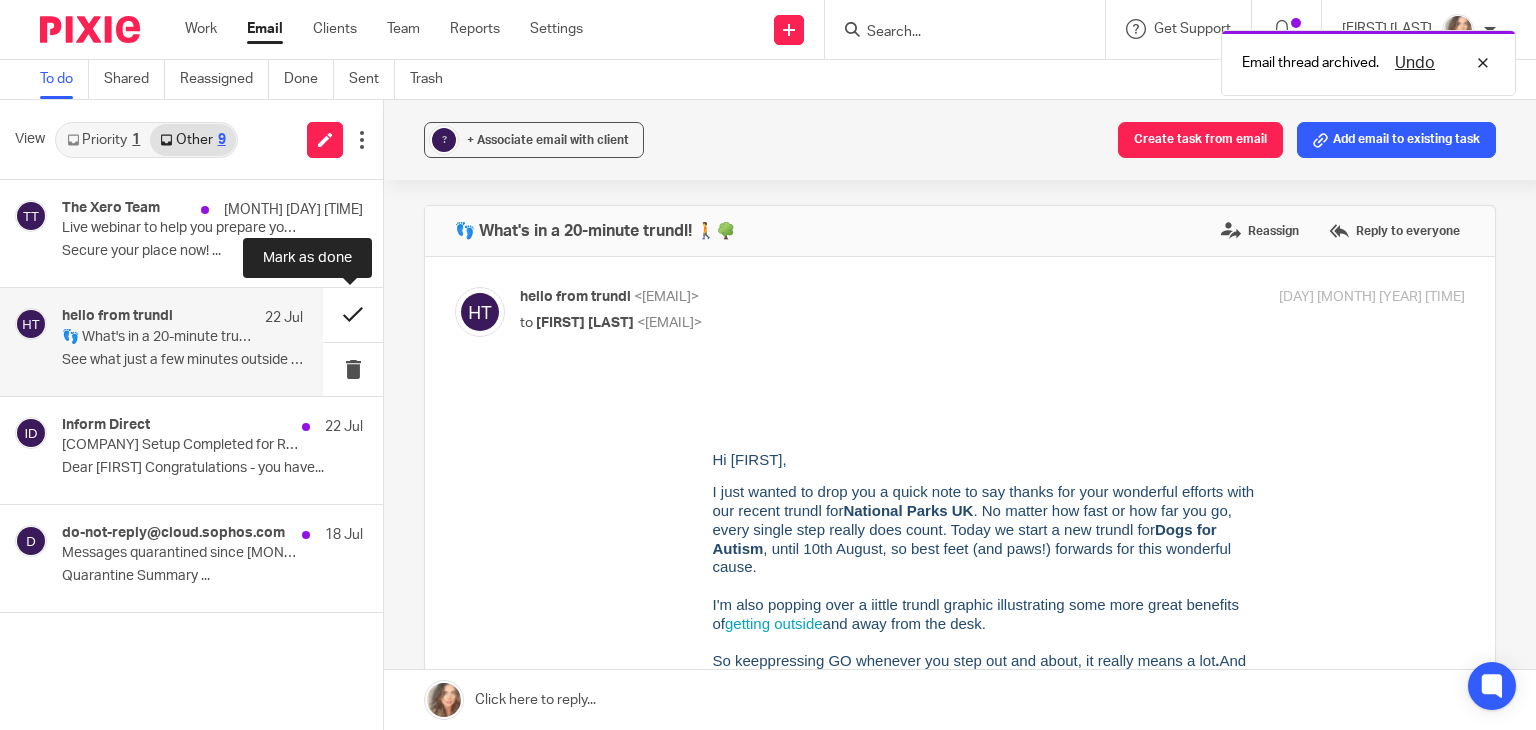 click at bounding box center [353, 314] 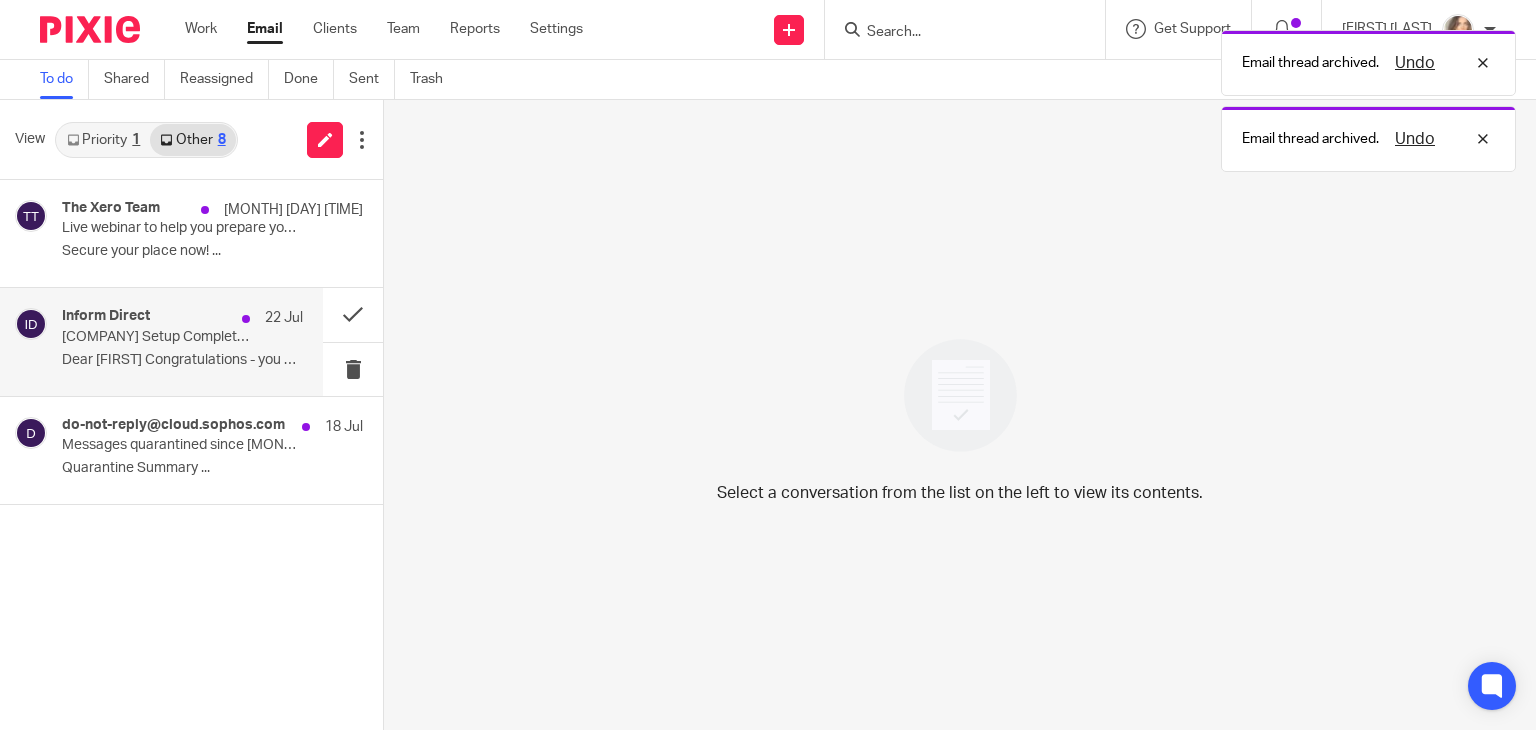 click on "Inform Direct
22 Jul   Inform Direct Setup Completed for ROCK PEOPLE MANAGEMENT LIVE LIMITED   Dear Charlene  Congratulations - you have..." at bounding box center (182, 341) 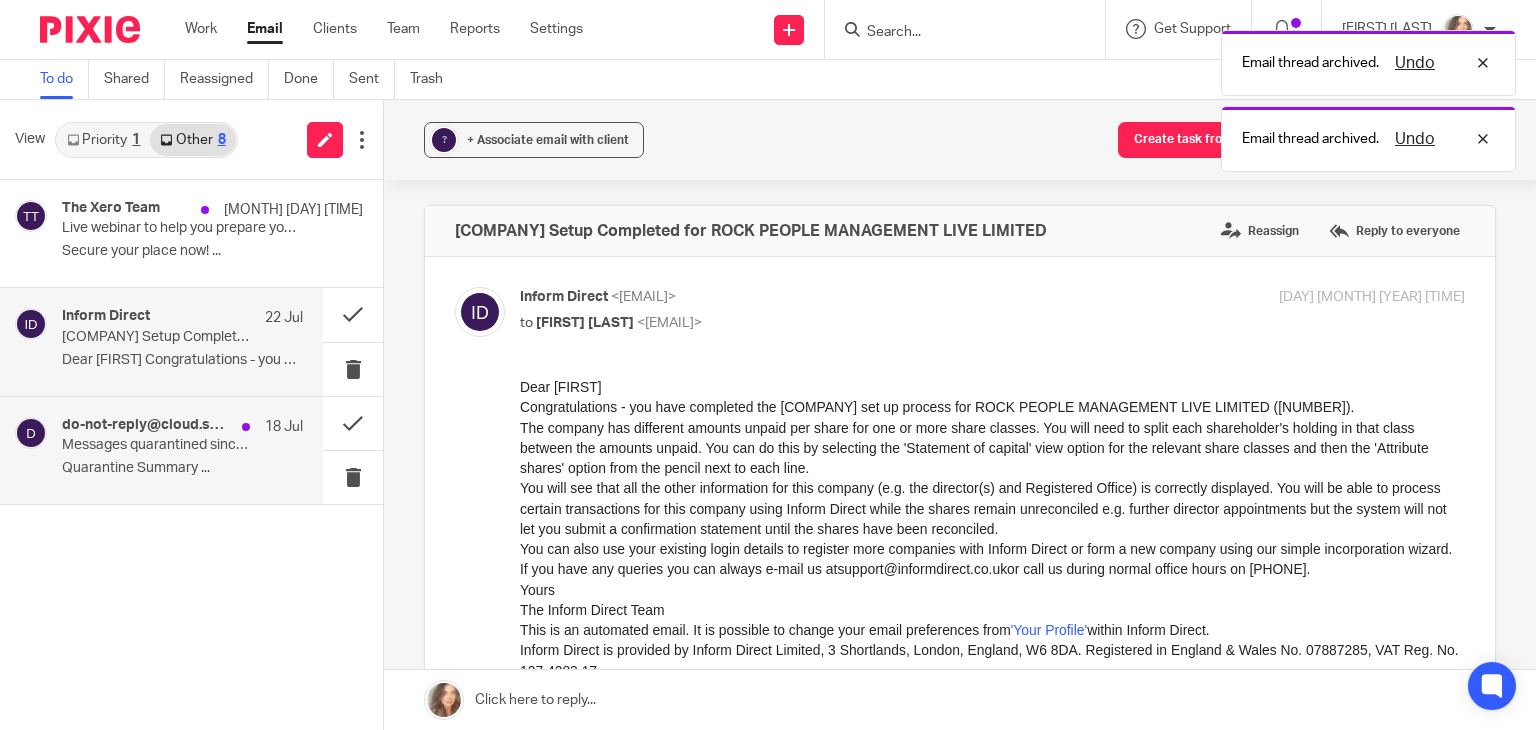 scroll, scrollTop: 0, scrollLeft: 0, axis: both 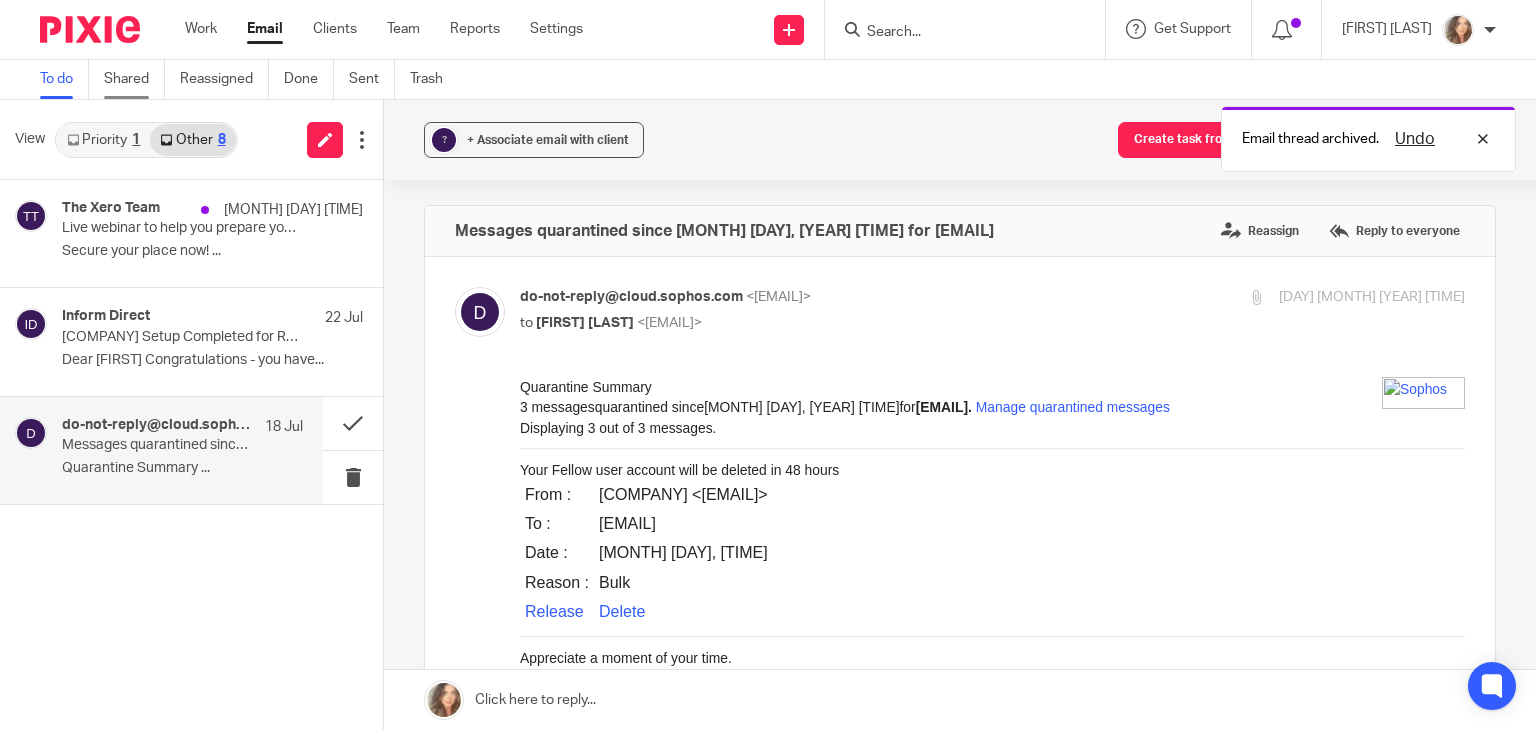 click on "Shared" at bounding box center [134, 79] 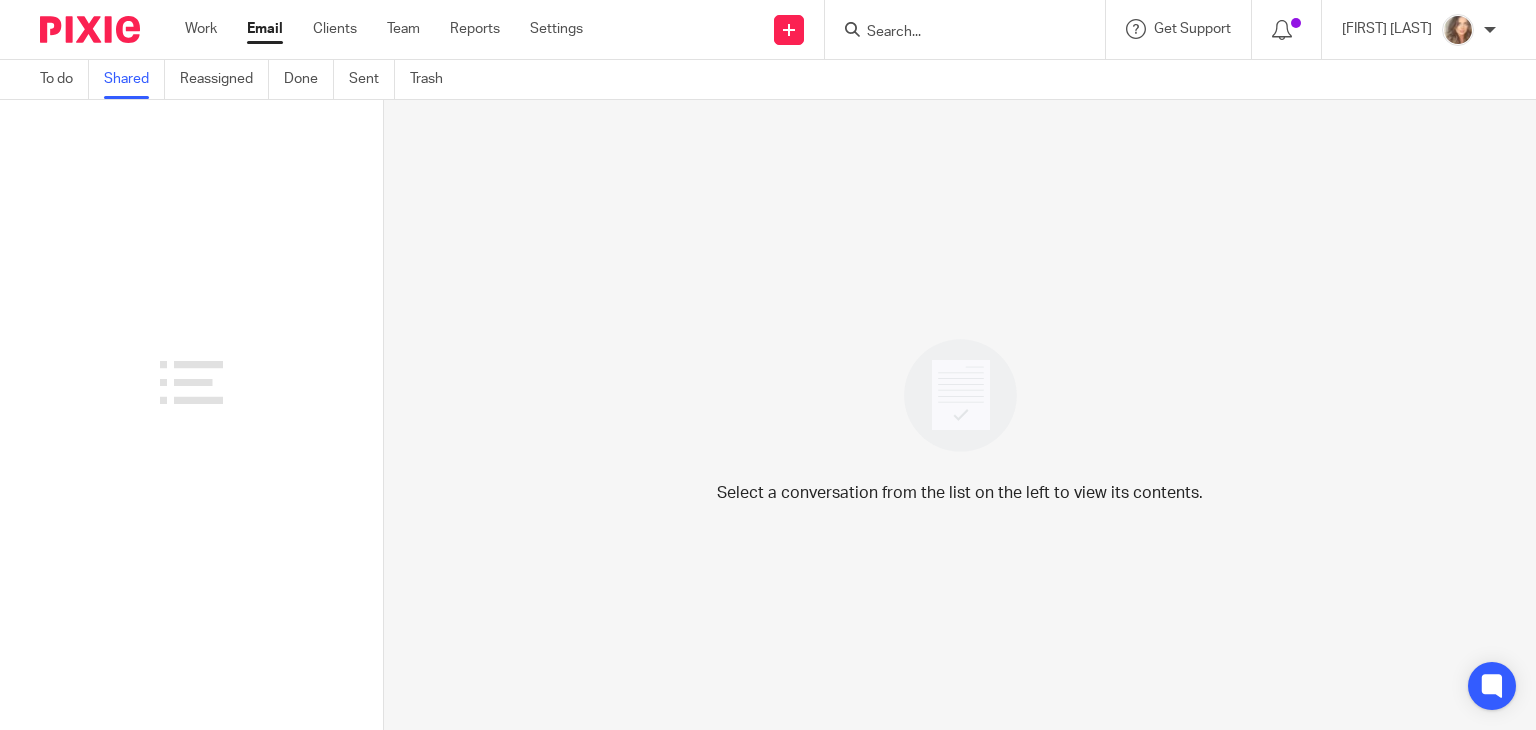 scroll, scrollTop: 0, scrollLeft: 0, axis: both 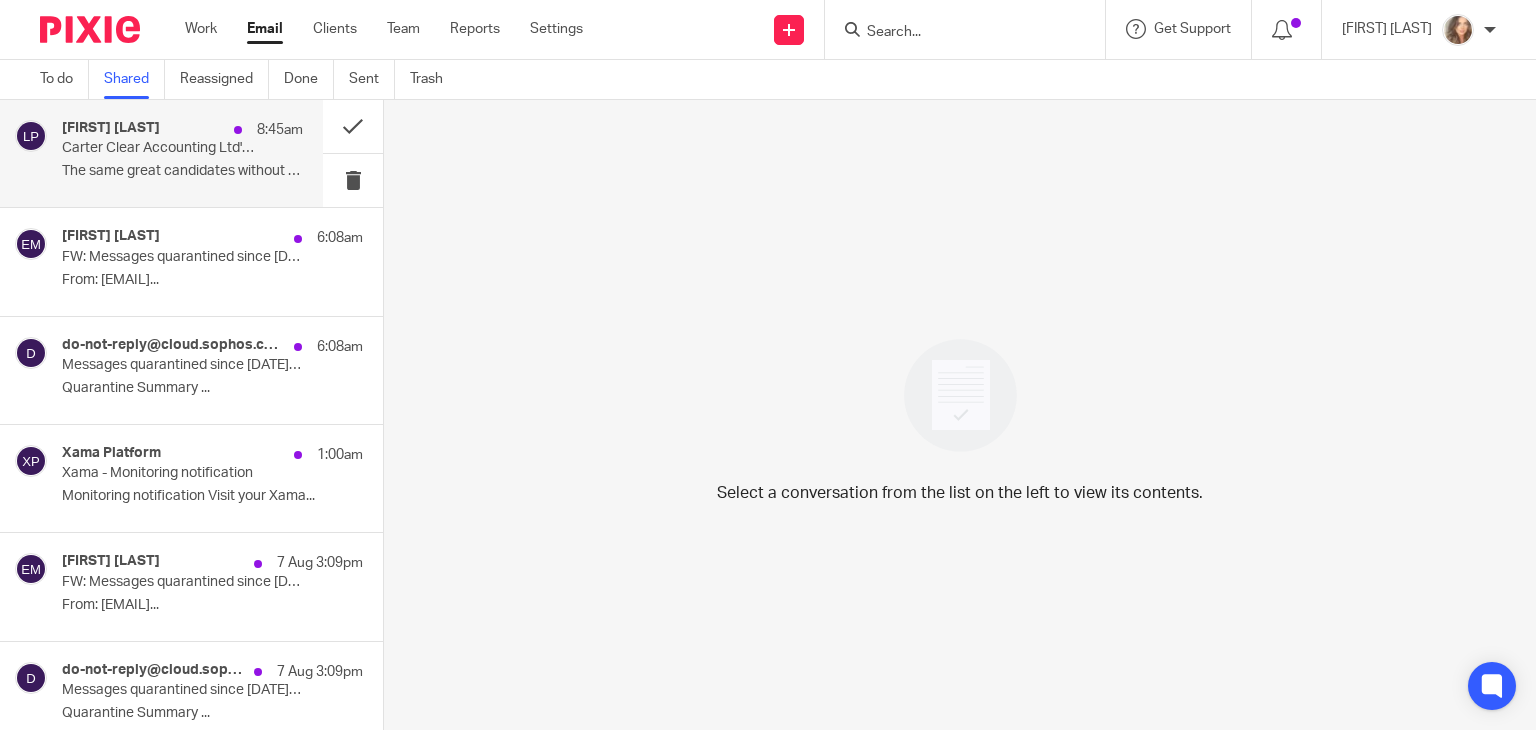 click on "The same great candidates without the agency..." at bounding box center [182, 171] 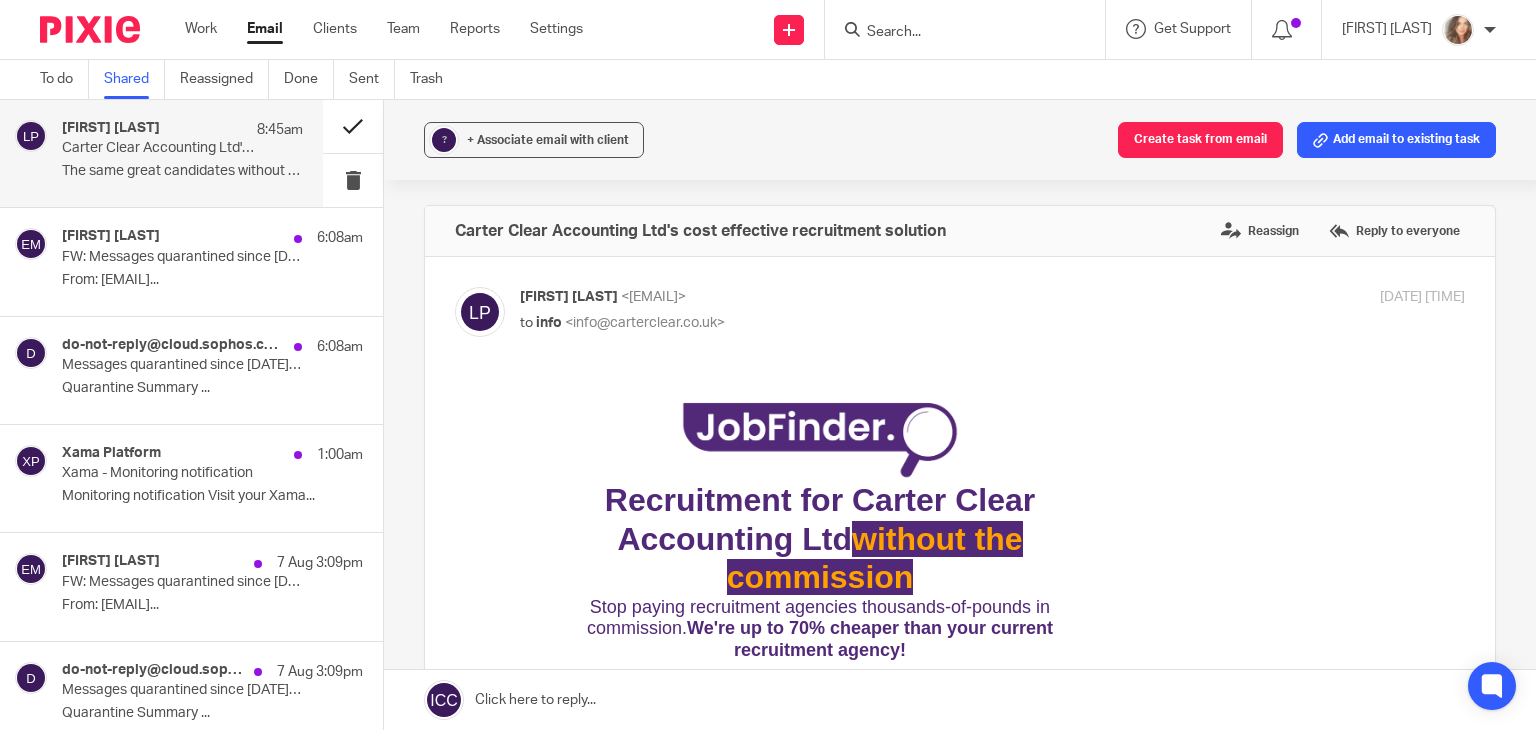 scroll, scrollTop: 0, scrollLeft: 0, axis: both 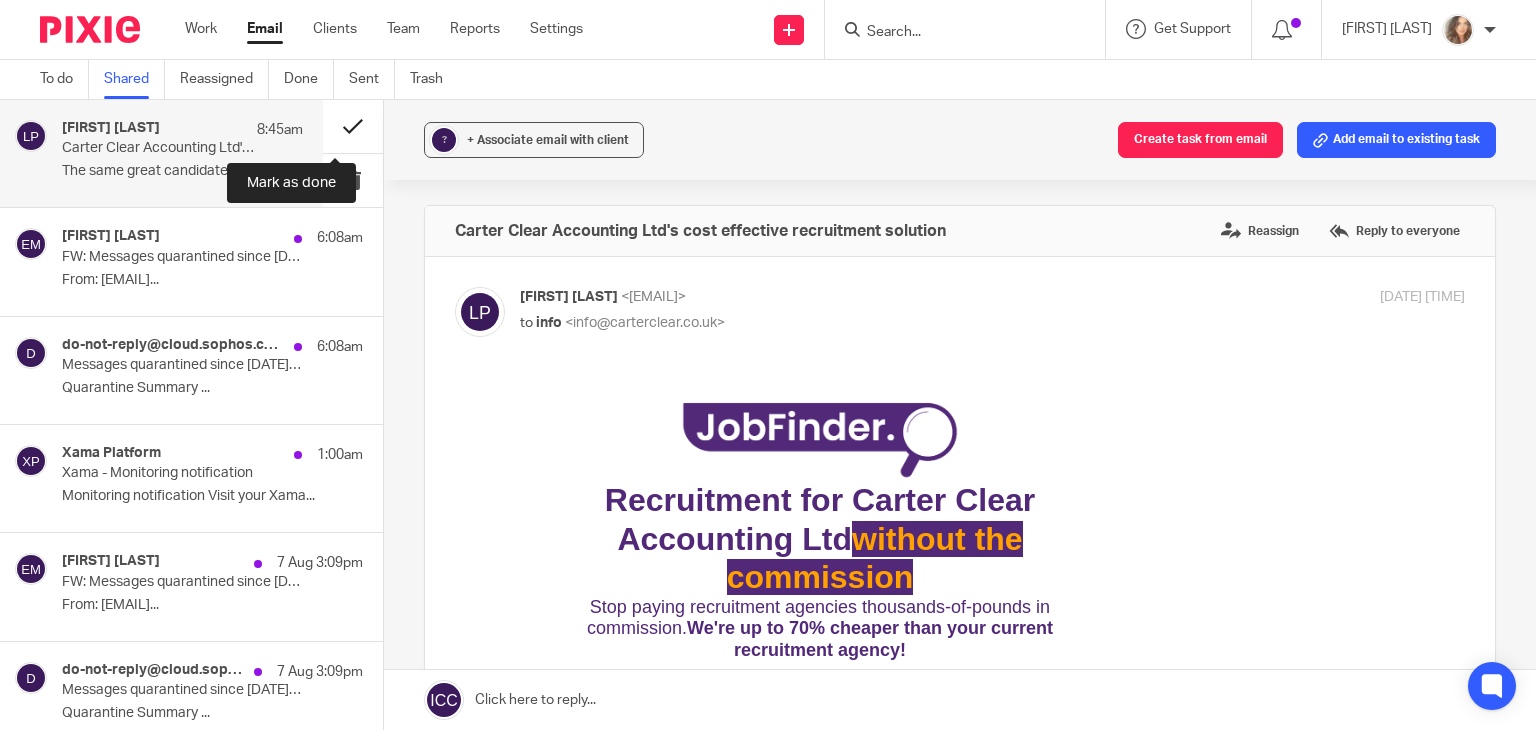 click at bounding box center (353, 126) 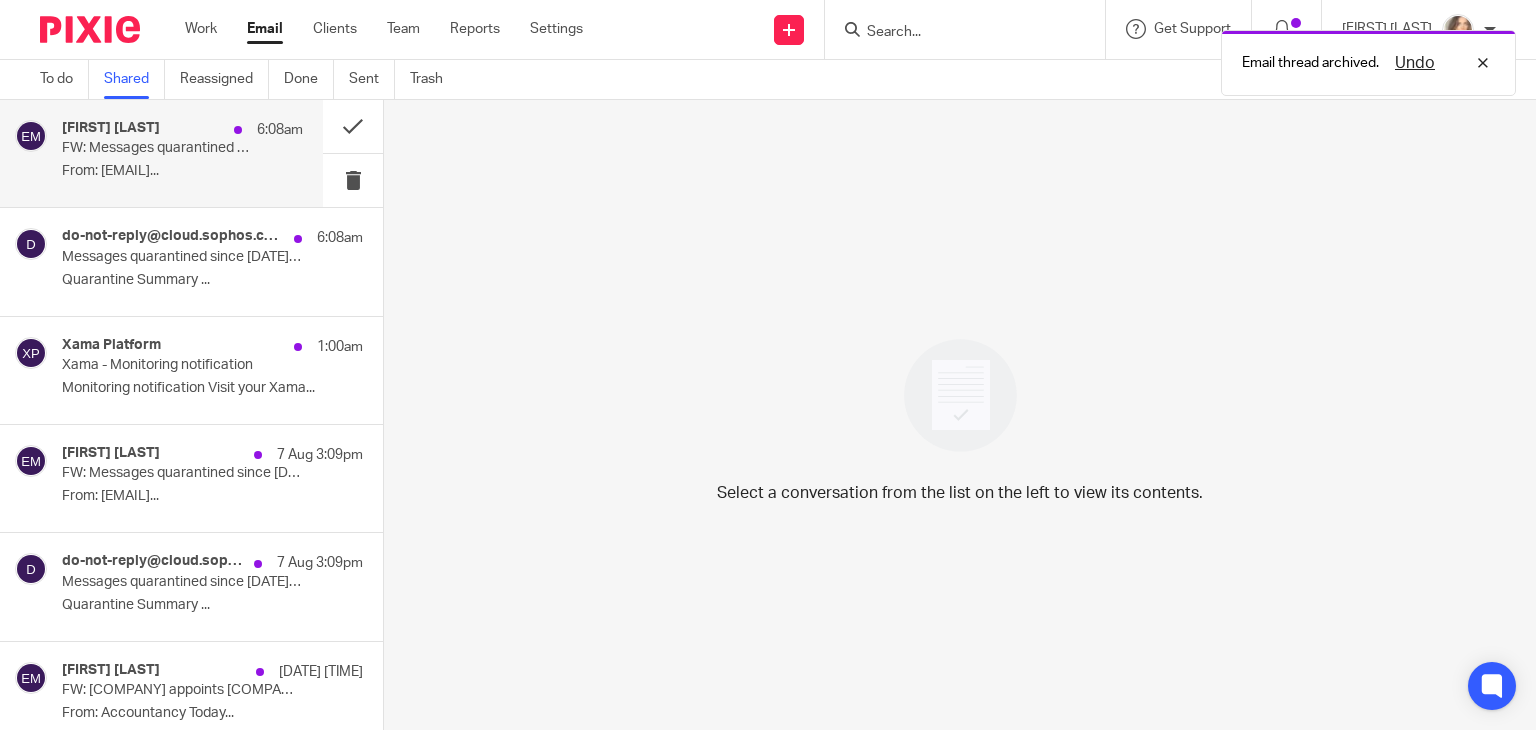 click on "From: [EMAIL]..." at bounding box center (182, 171) 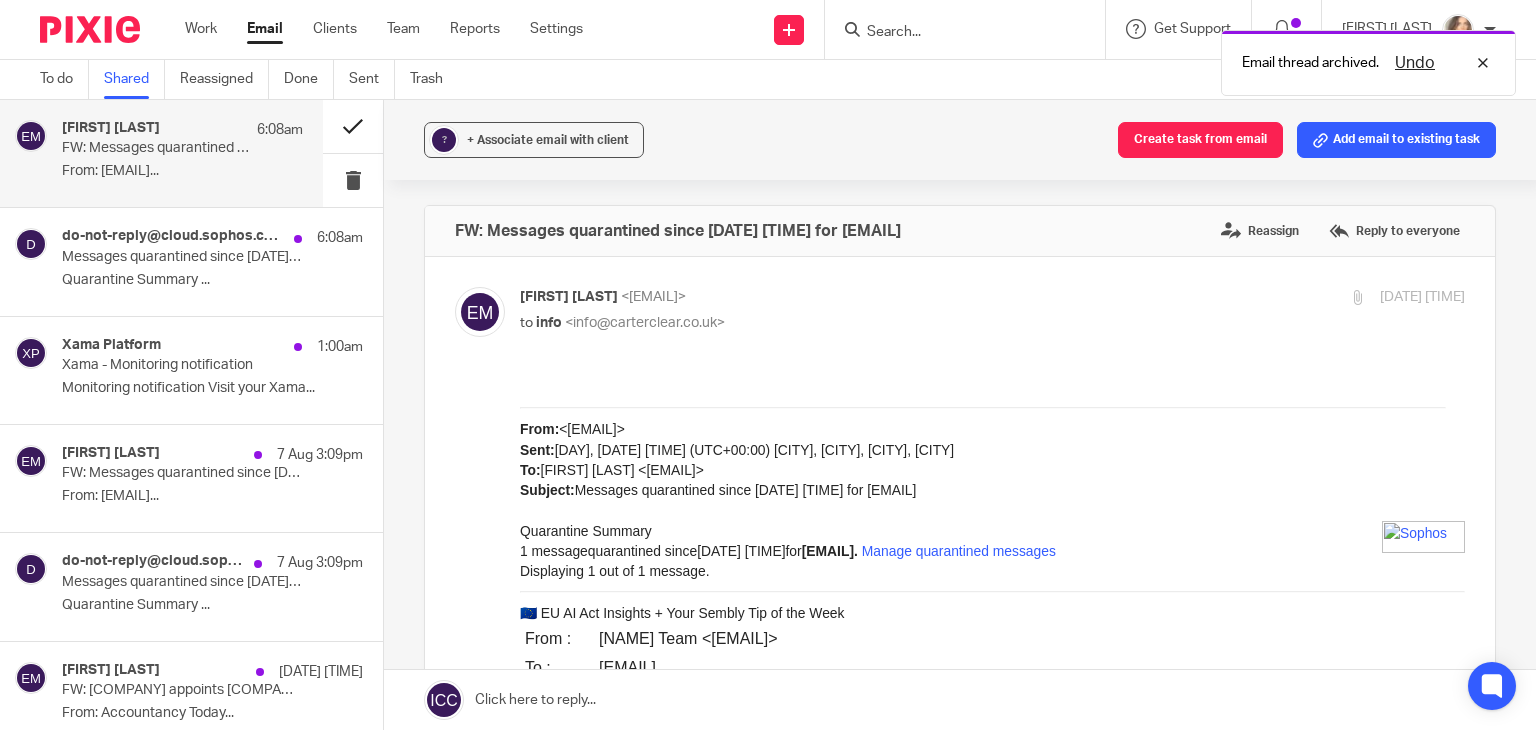 scroll, scrollTop: 0, scrollLeft: 0, axis: both 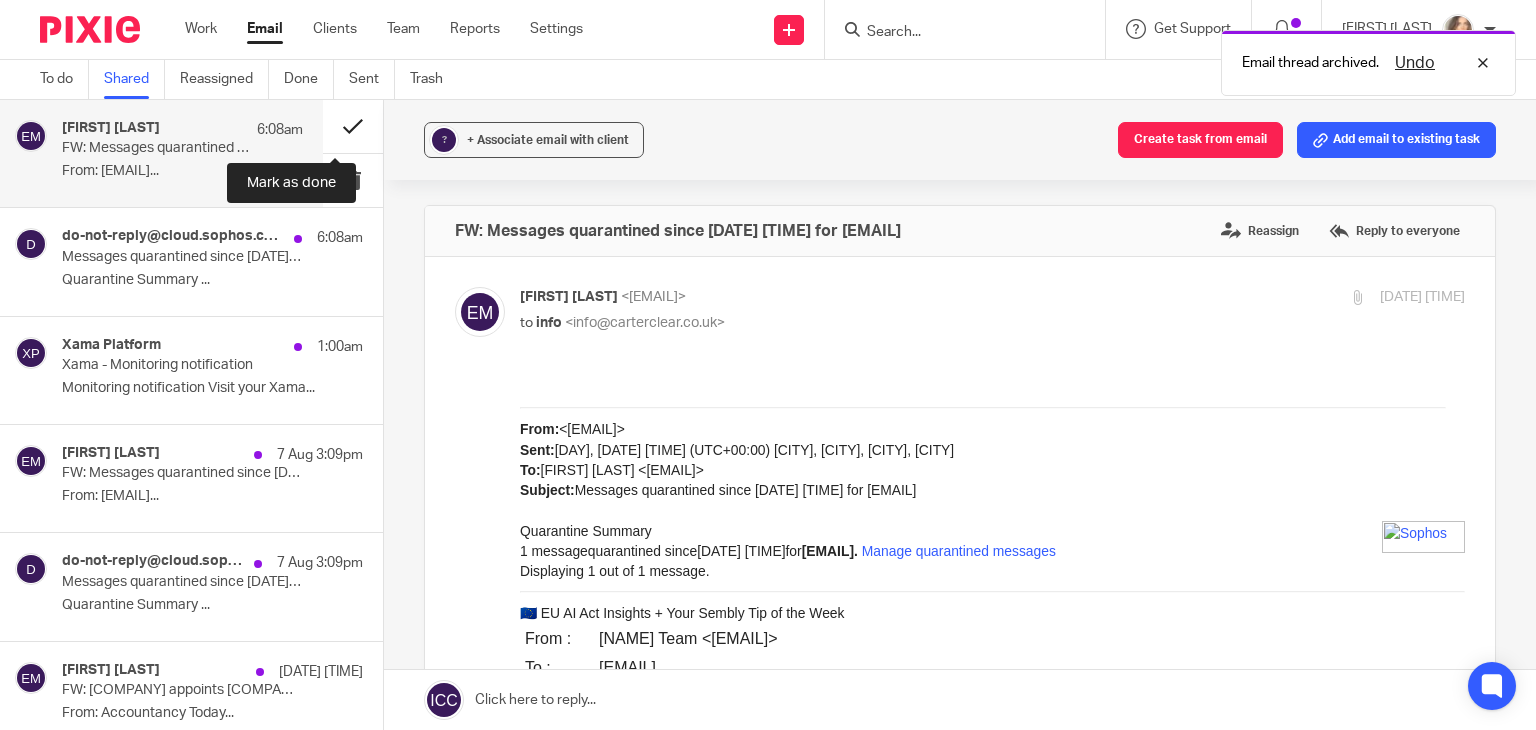 click at bounding box center (353, 126) 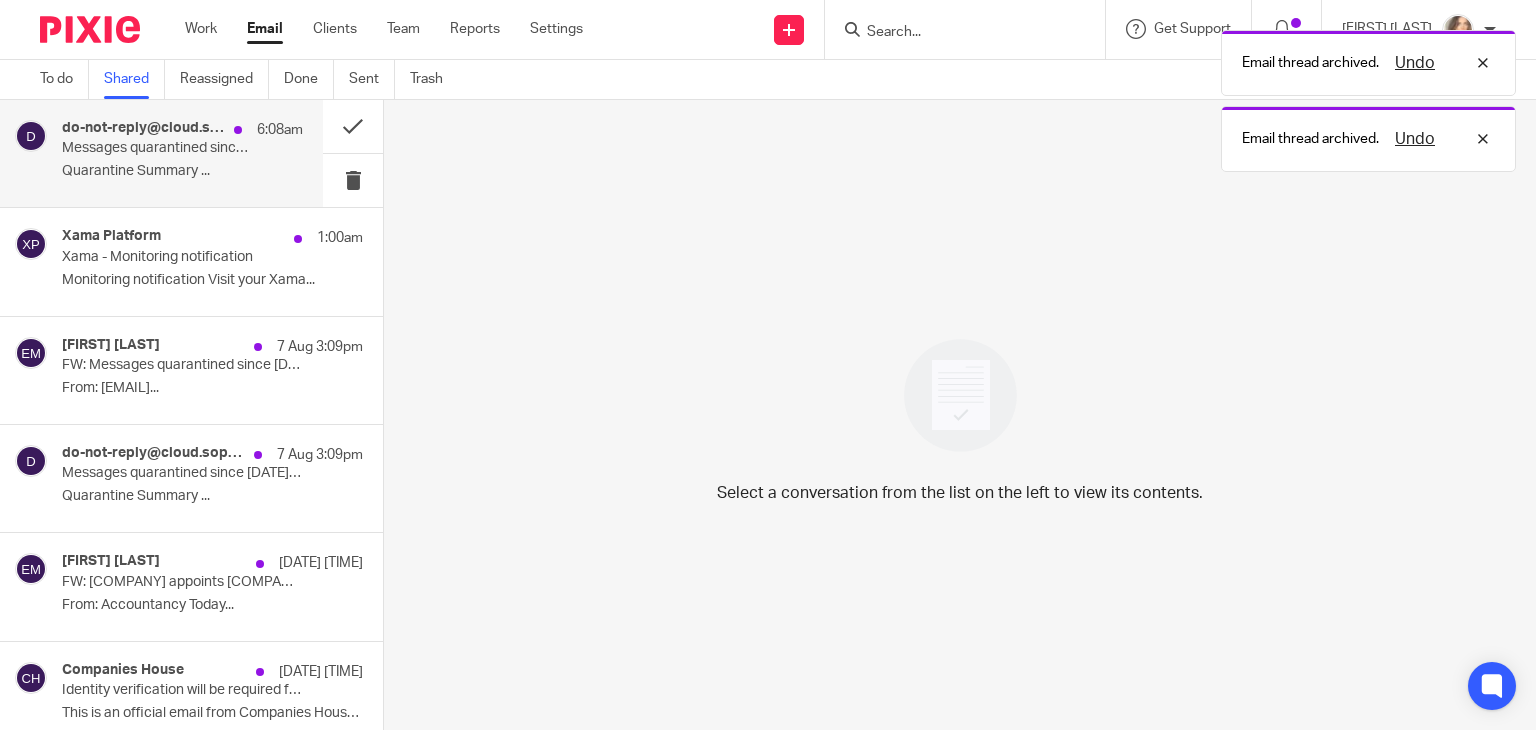 click on "Quarantine Summary       ..." at bounding box center [182, 171] 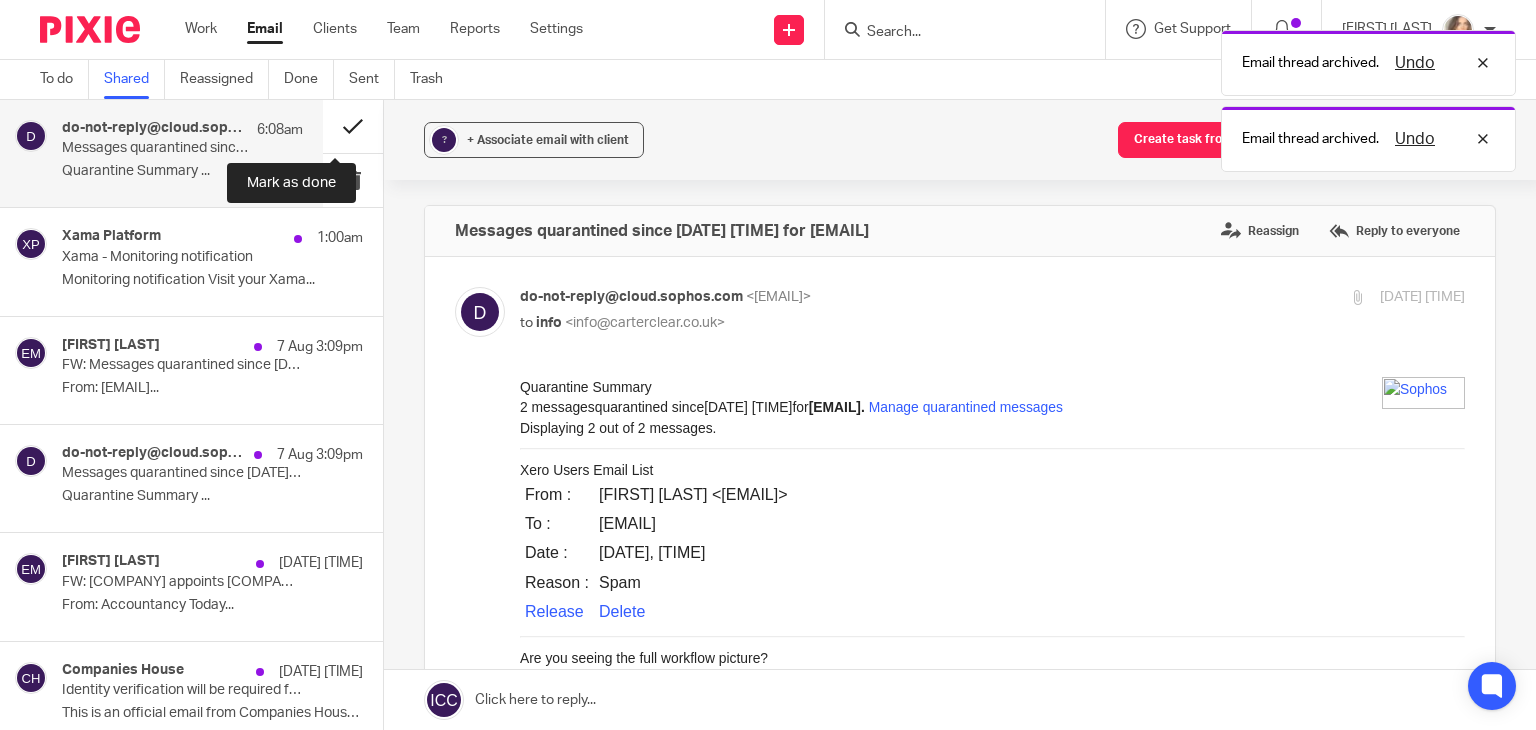 scroll, scrollTop: 0, scrollLeft: 0, axis: both 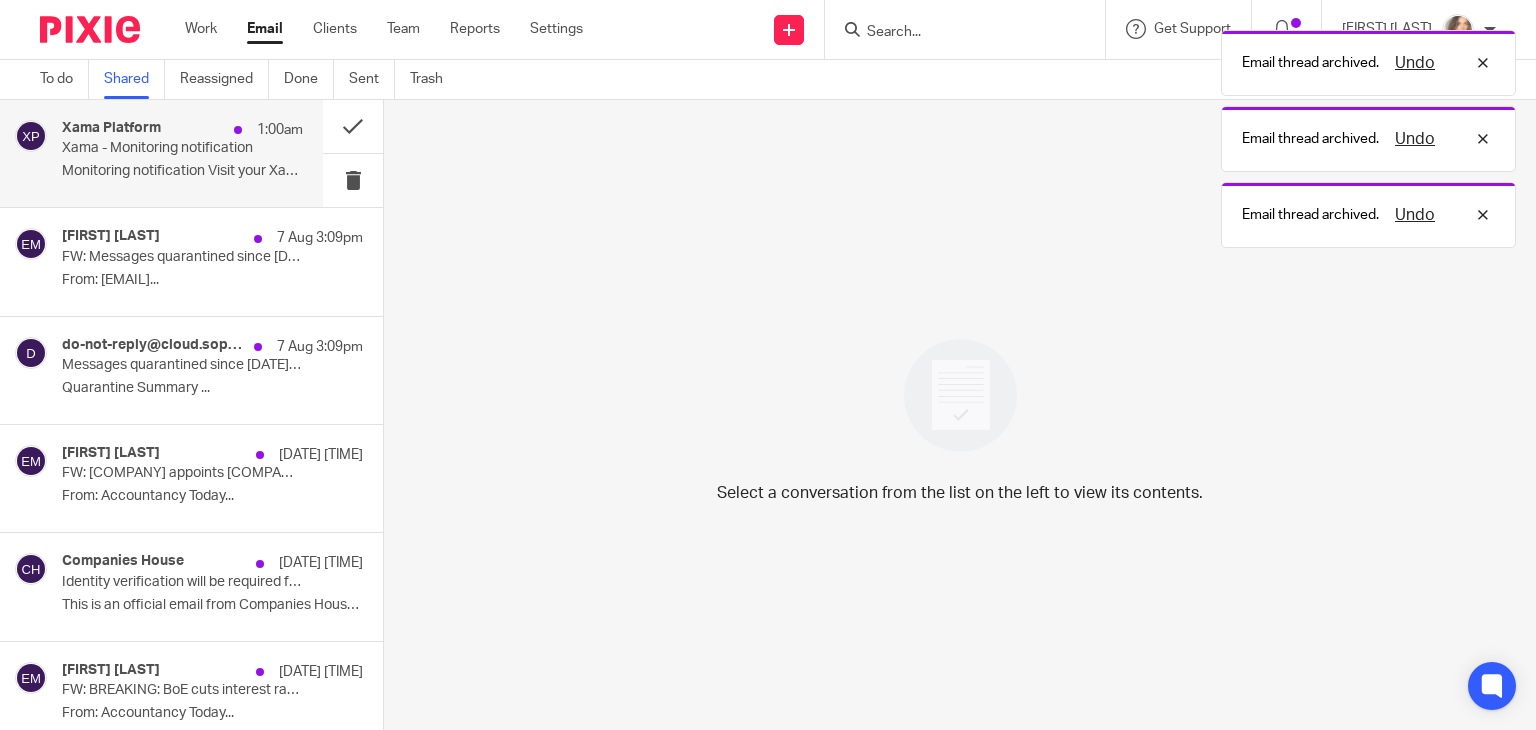 click on "Monitoring notification    Visit your Xama..." at bounding box center (182, 171) 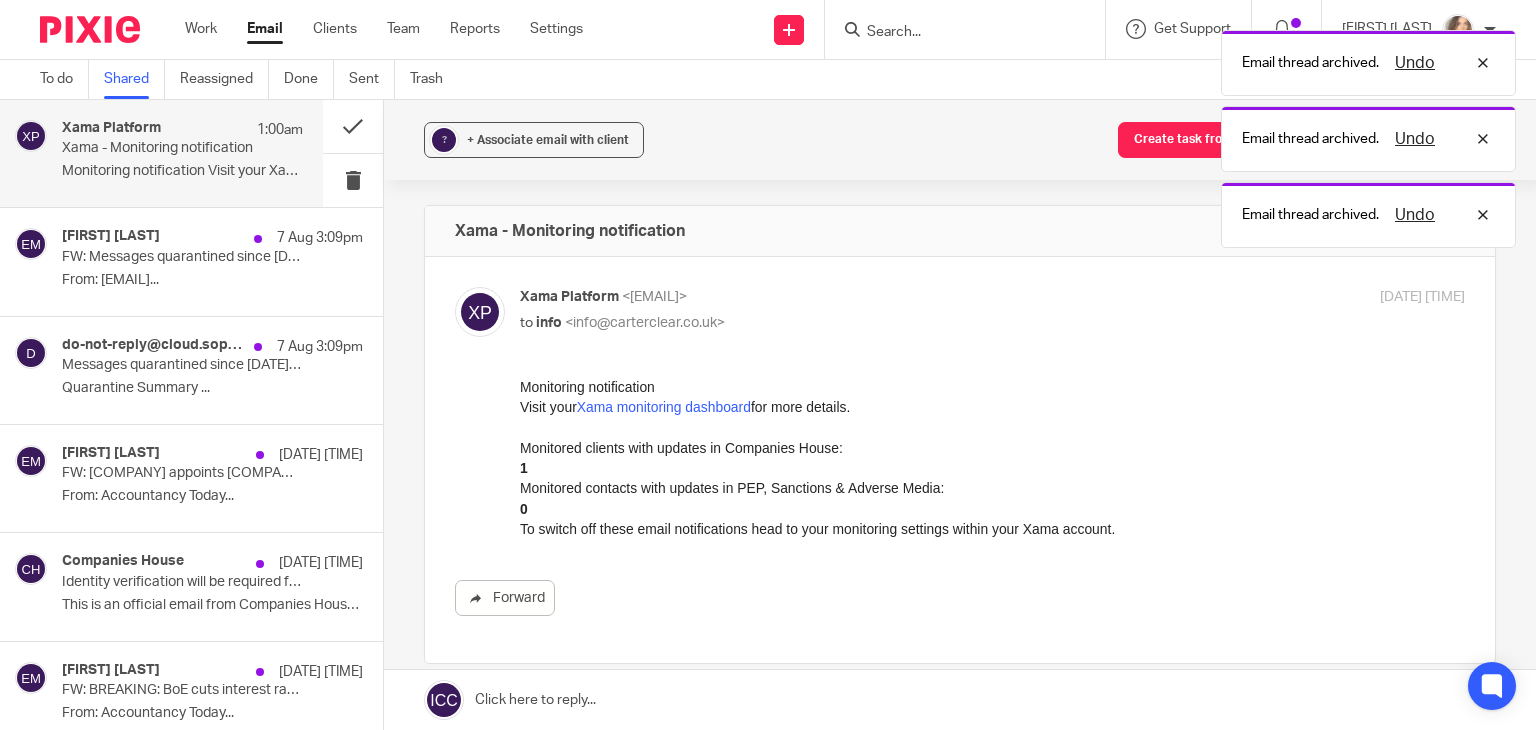 scroll, scrollTop: 0, scrollLeft: 0, axis: both 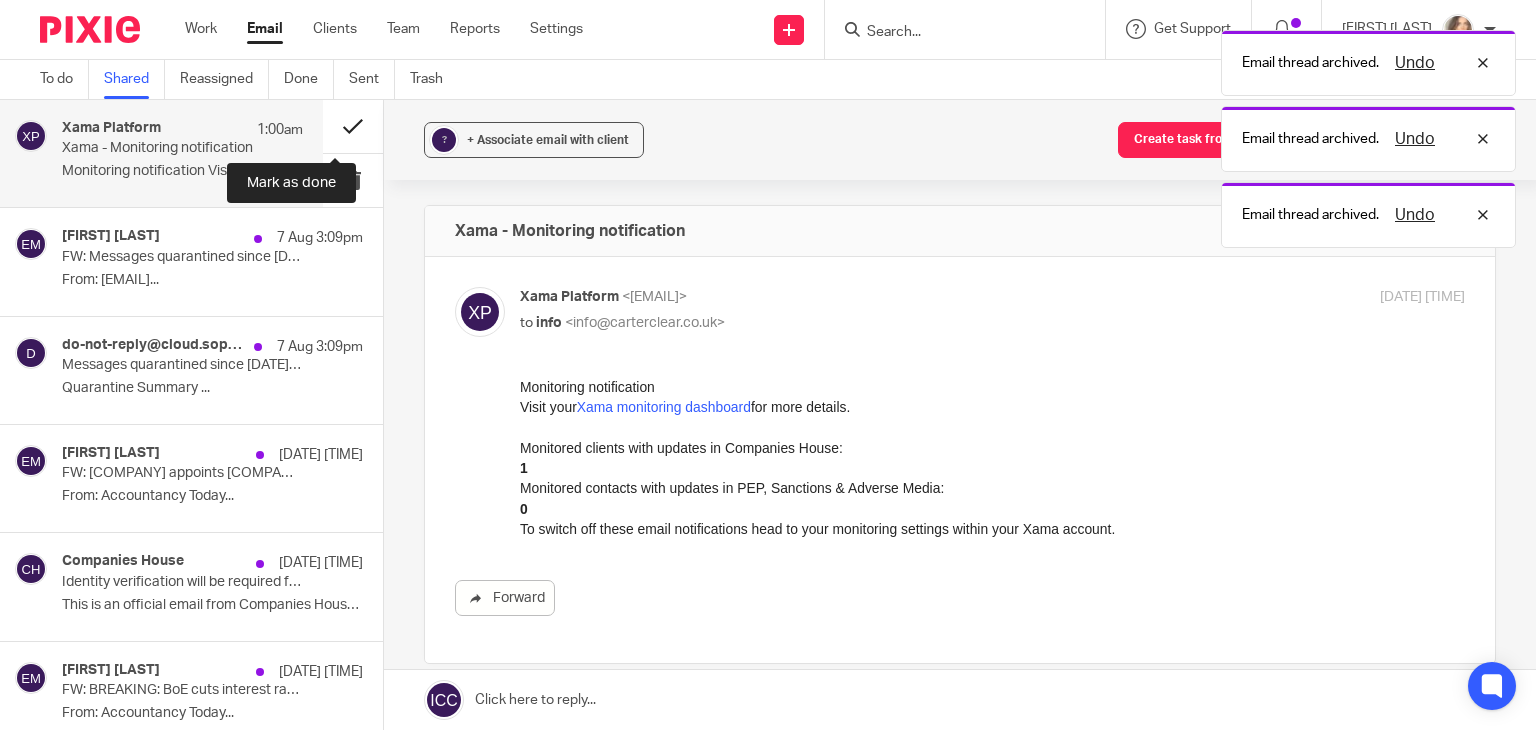click at bounding box center [353, 126] 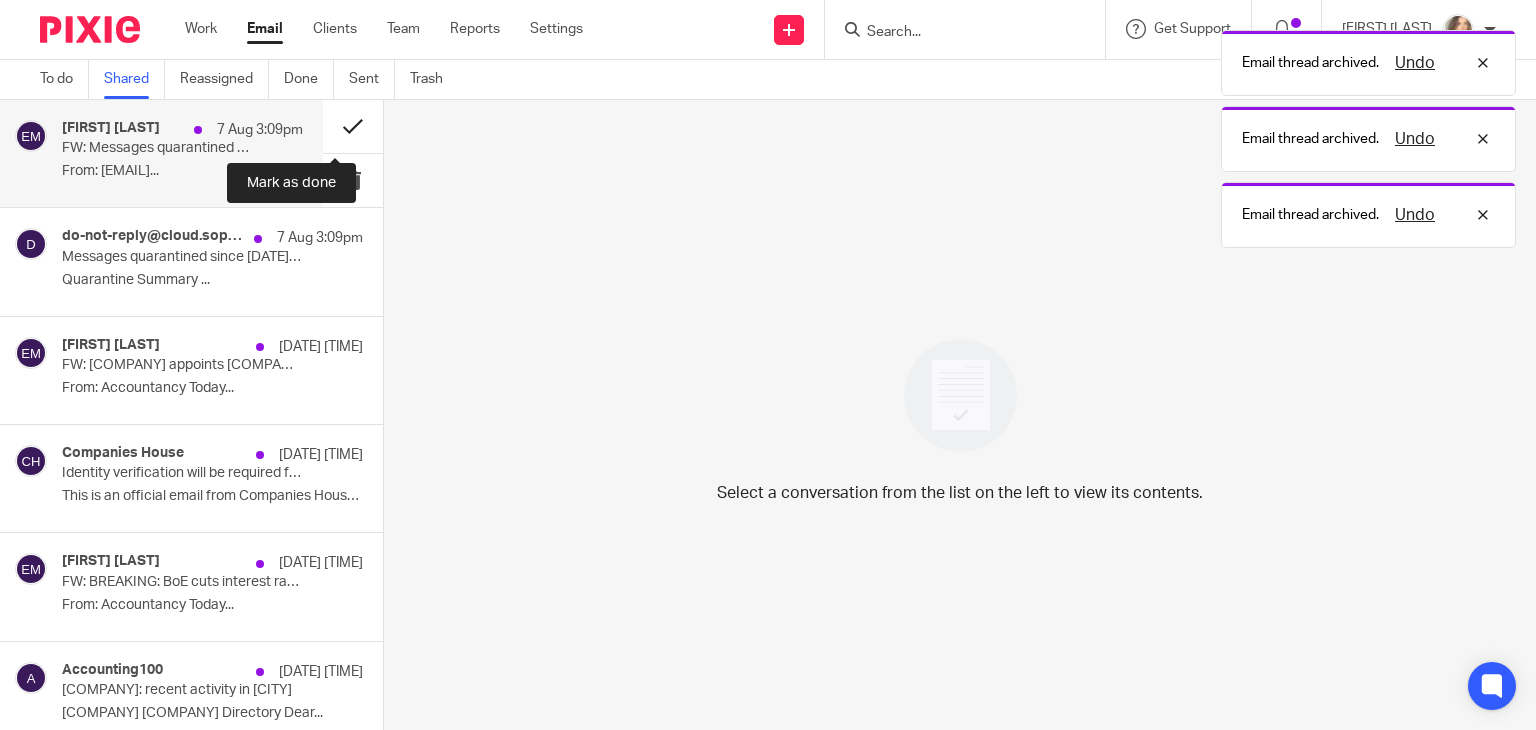 click at bounding box center [353, 126] 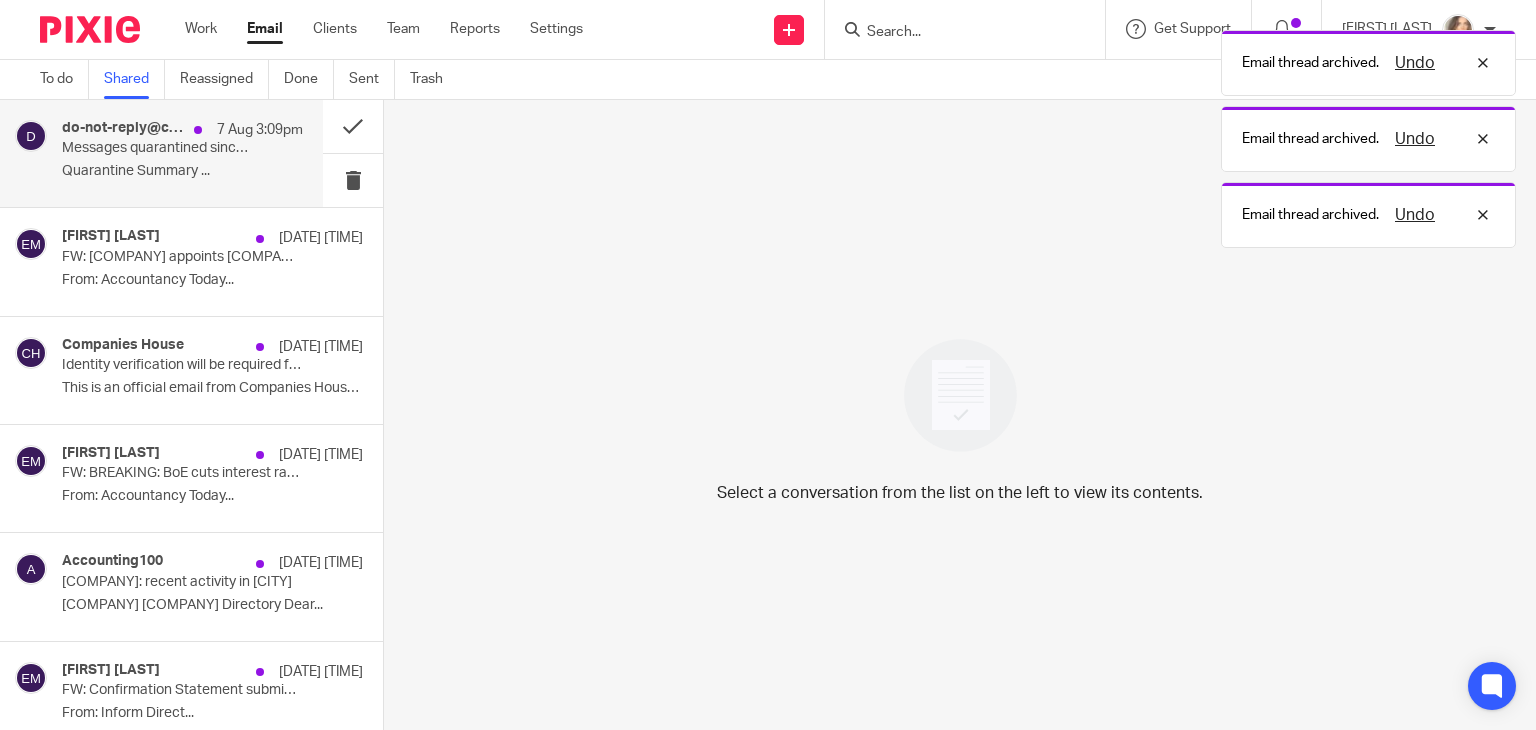 click on "[EMAIL]
[DATE] [TIME]   Messages quarantined since [DATE] [TIME] for [EMAIL]   Quarantine Summary       ..." at bounding box center [182, 153] 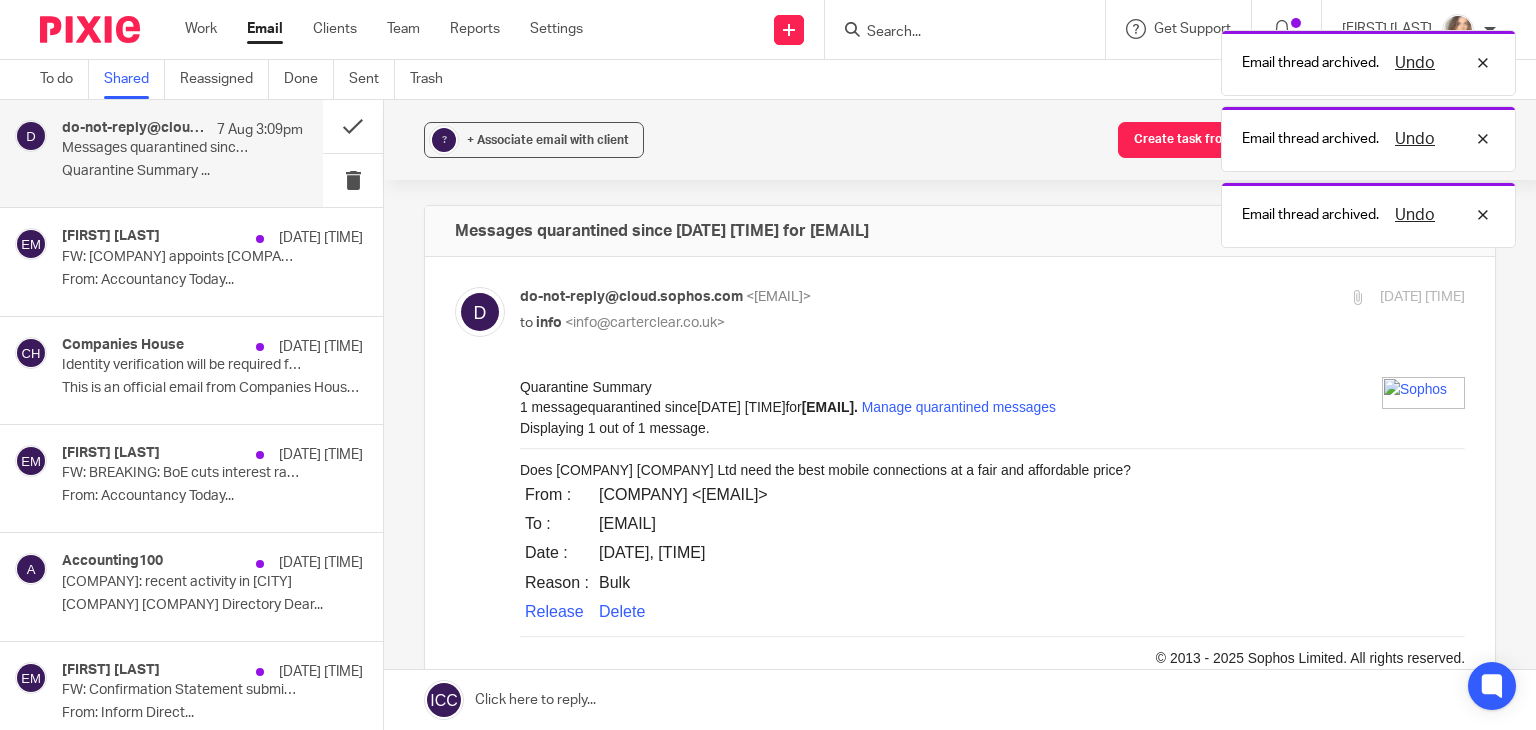 scroll, scrollTop: 0, scrollLeft: 0, axis: both 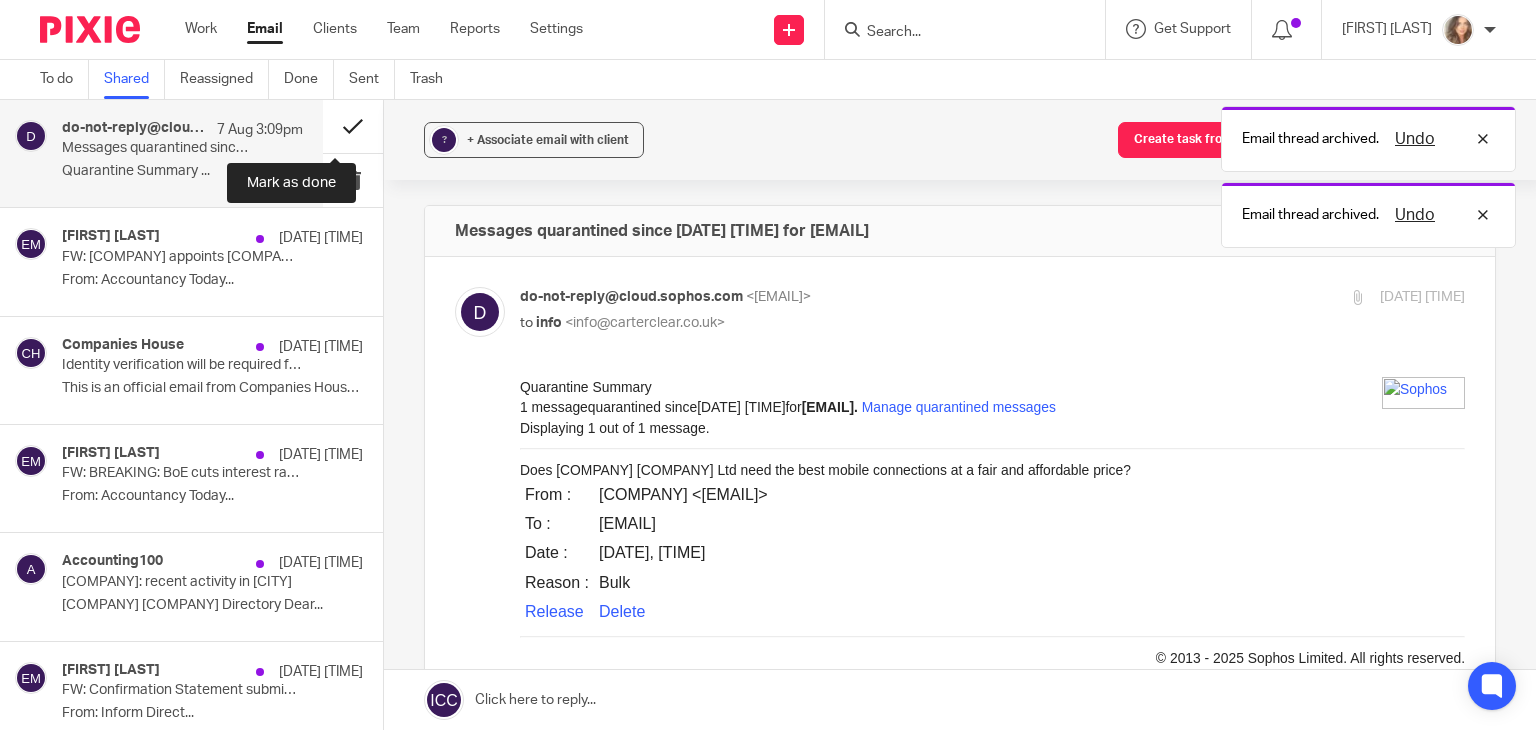 click at bounding box center (353, 126) 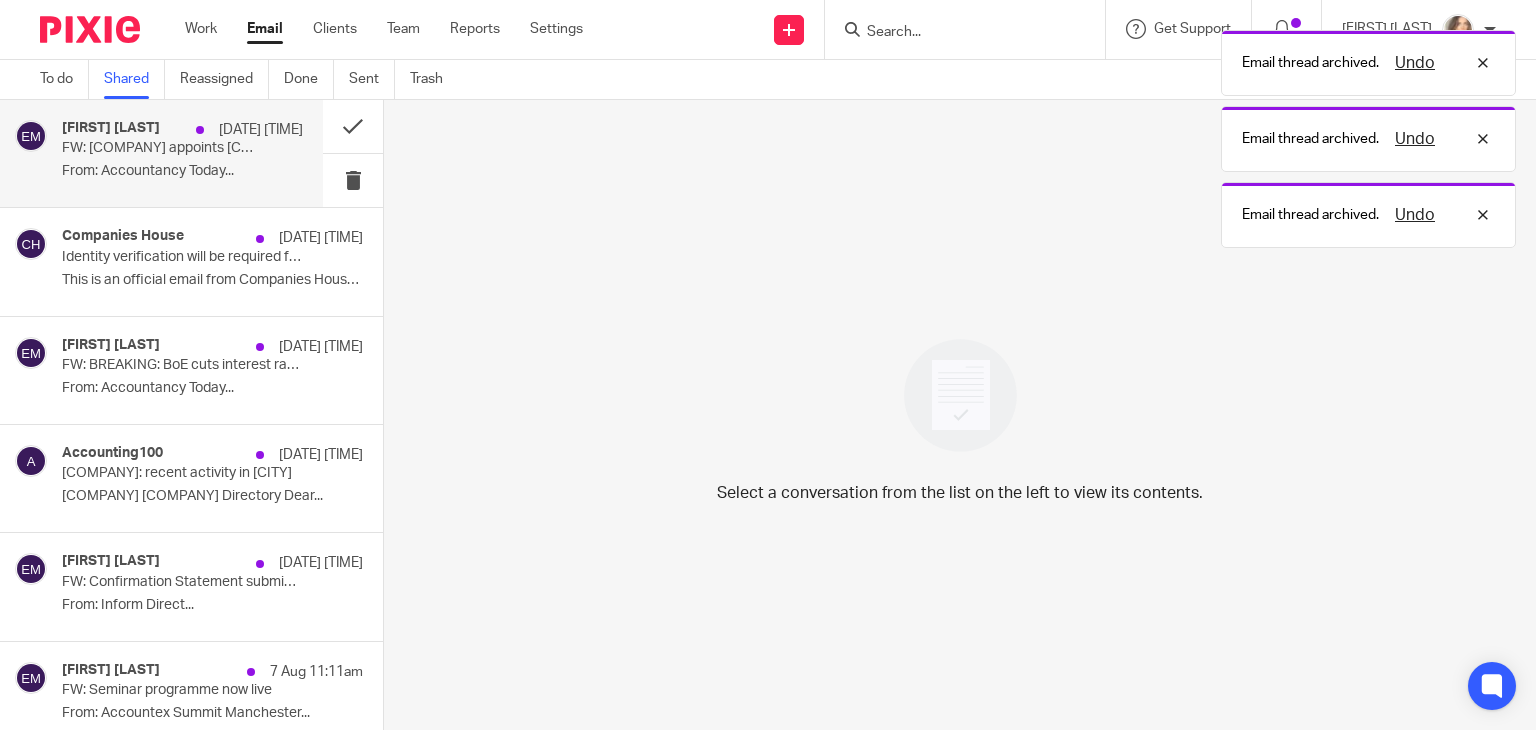 click on "FW: [COMPANY] appoints [COMPANY] as global auditor" at bounding box center (158, 148) 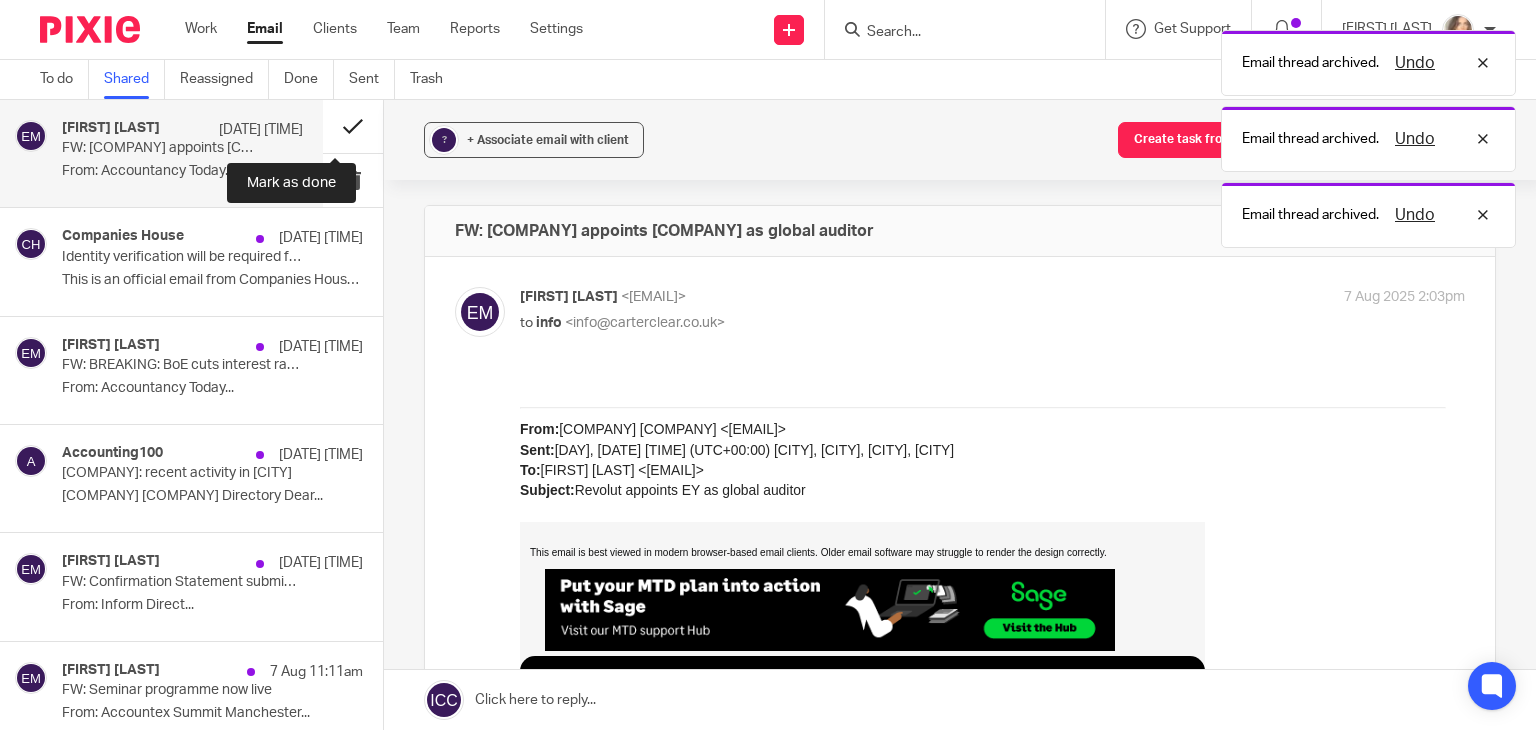 scroll, scrollTop: 0, scrollLeft: 0, axis: both 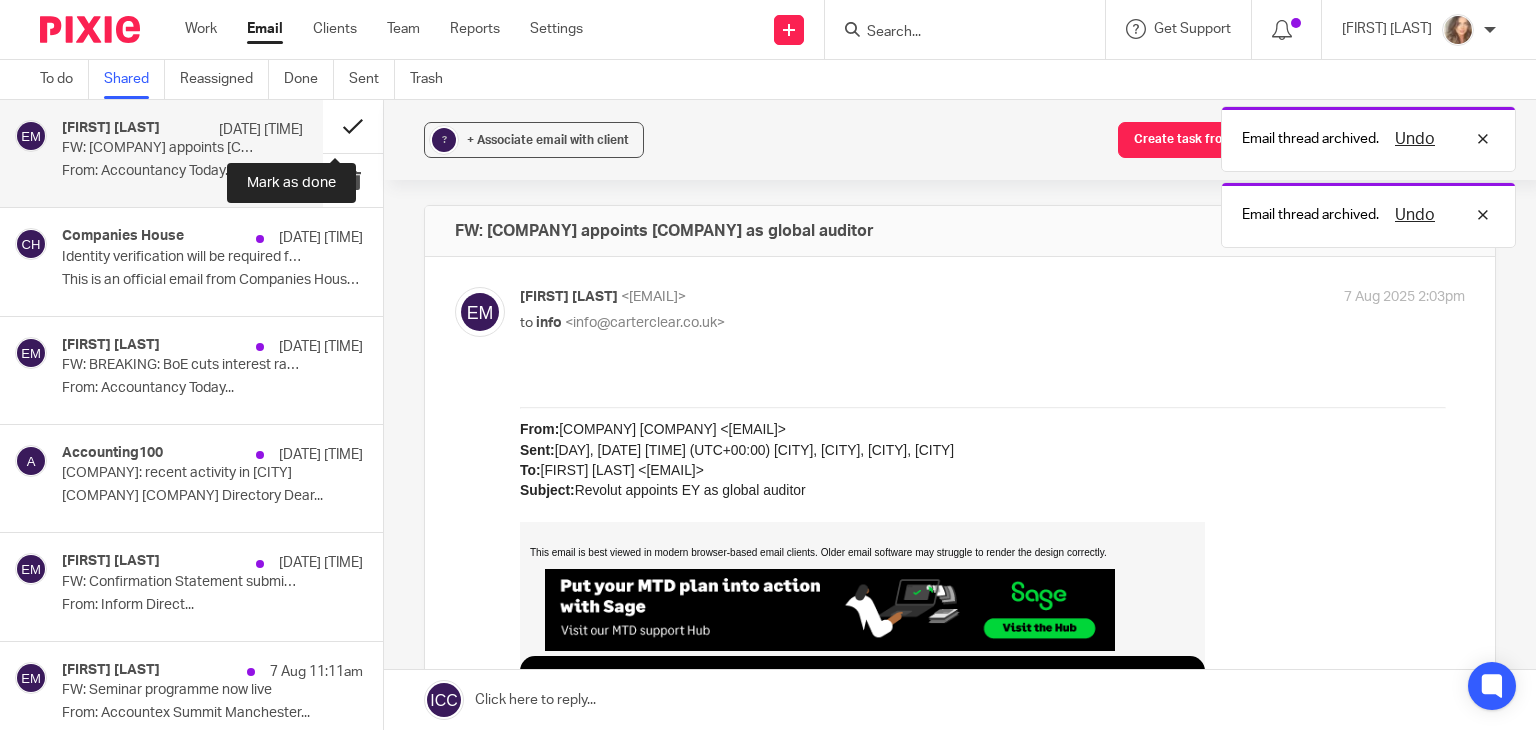 click at bounding box center [353, 126] 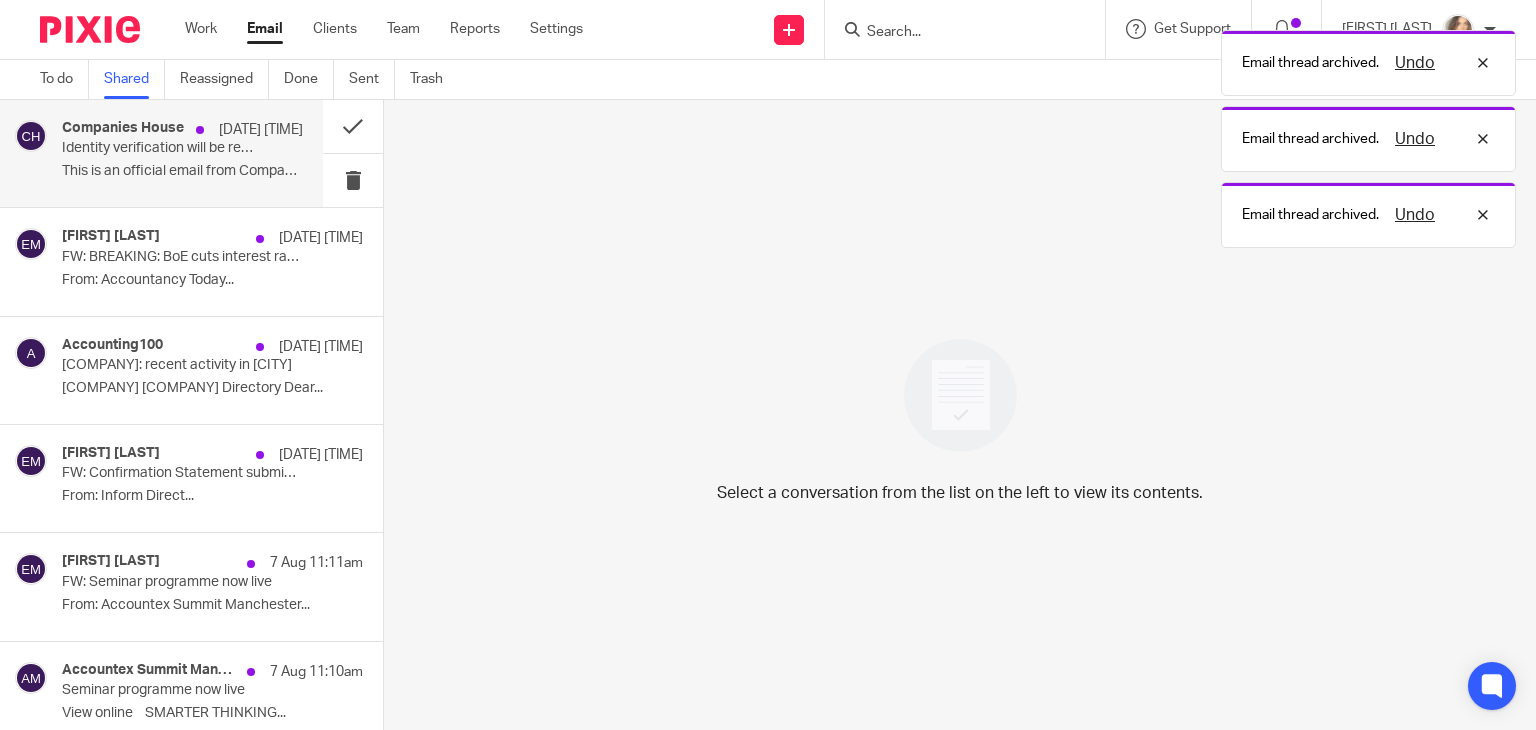 click on "This is an official email from Companies House,..." at bounding box center [182, 171] 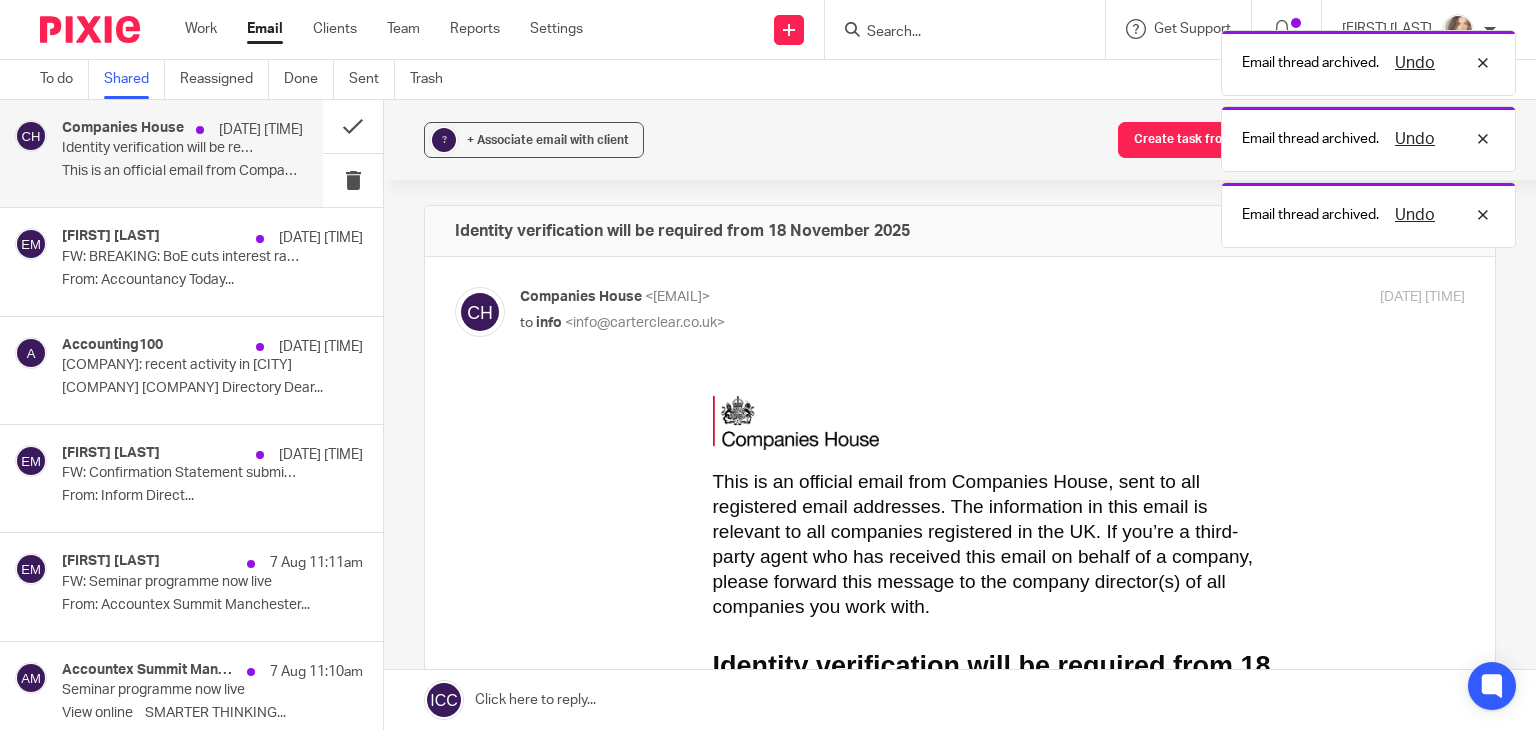 scroll, scrollTop: 0, scrollLeft: 0, axis: both 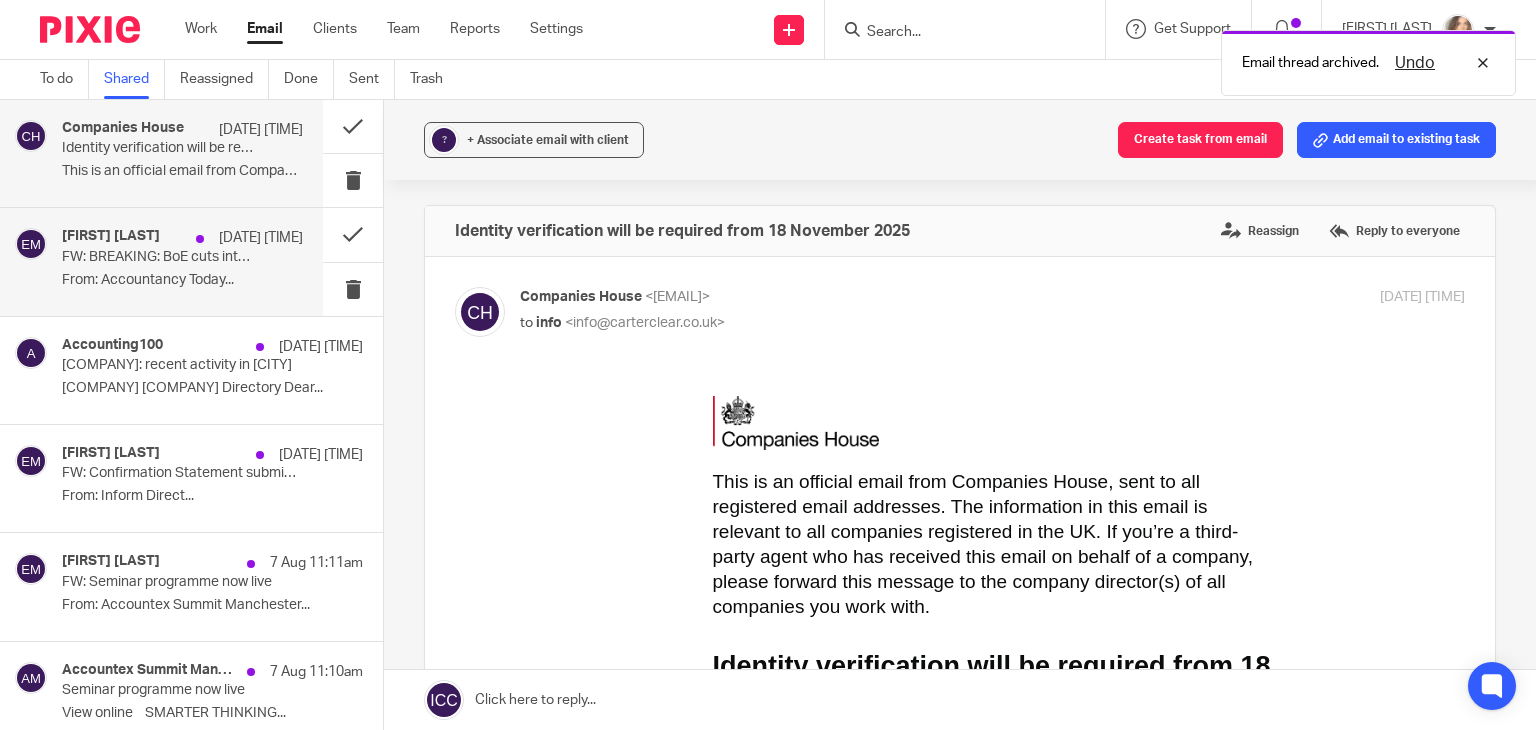click on "[FIRST] [LAST]
[DATE] [TIME]   FW: BREAKING: BoE cuts interest rates to 4%      From: [COMPANY] [COMPANY]..." at bounding box center (182, 261) 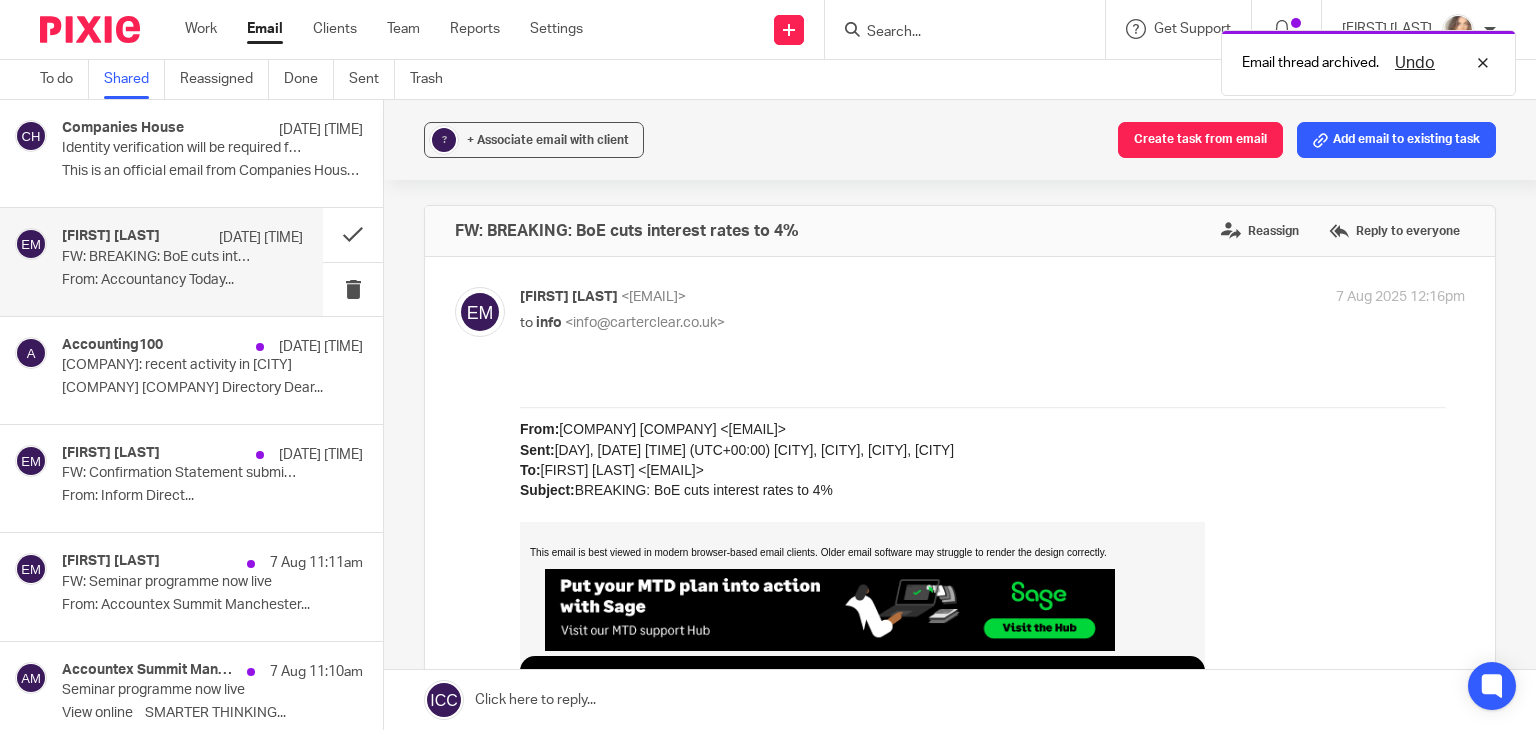 scroll, scrollTop: 0, scrollLeft: 0, axis: both 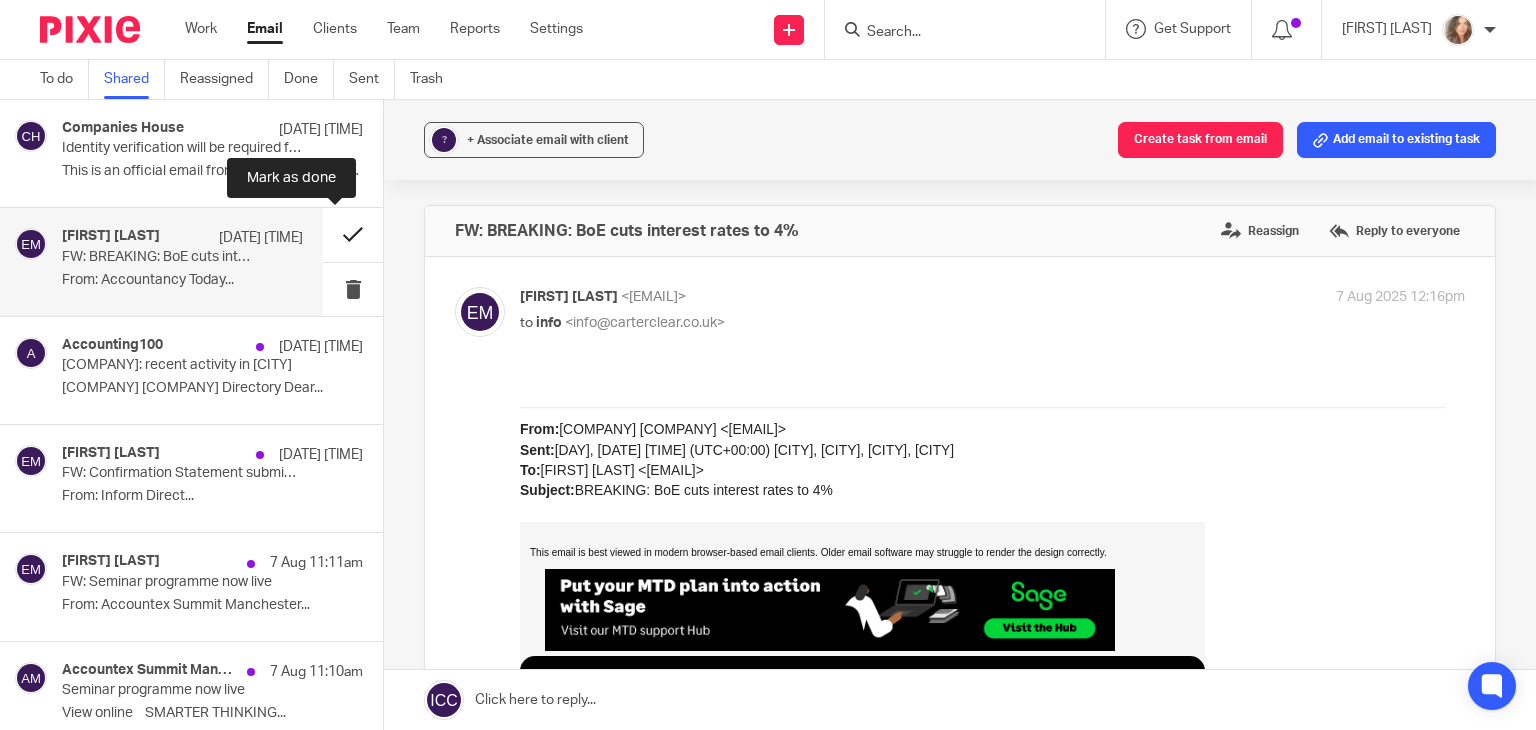 click at bounding box center [353, 234] 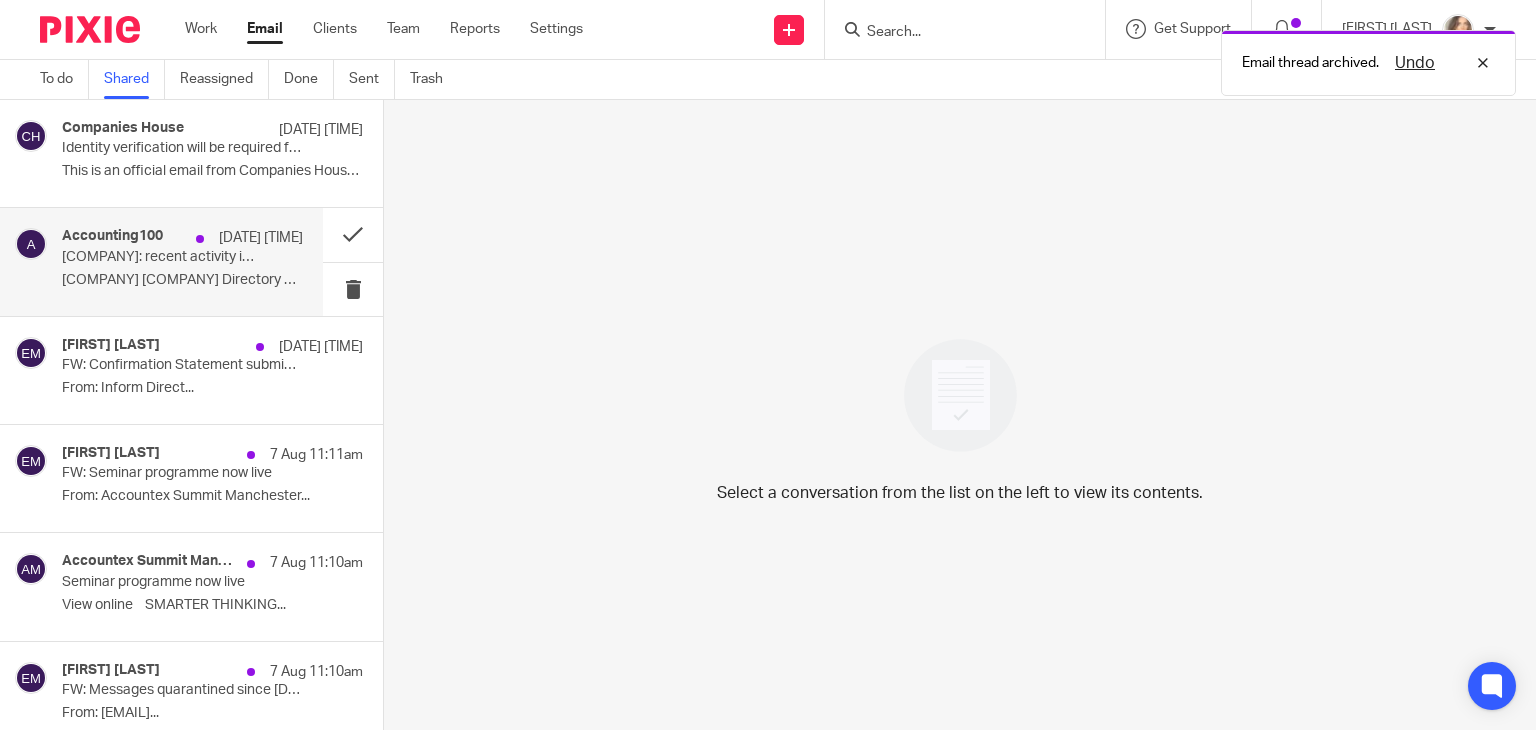 click on "[COMPANY]
[DATE] [TIME]   [COMPANY]: recent activity in [CITY]   [COMPANY] [COMPANY] Directory  Dear..." at bounding box center (161, 261) 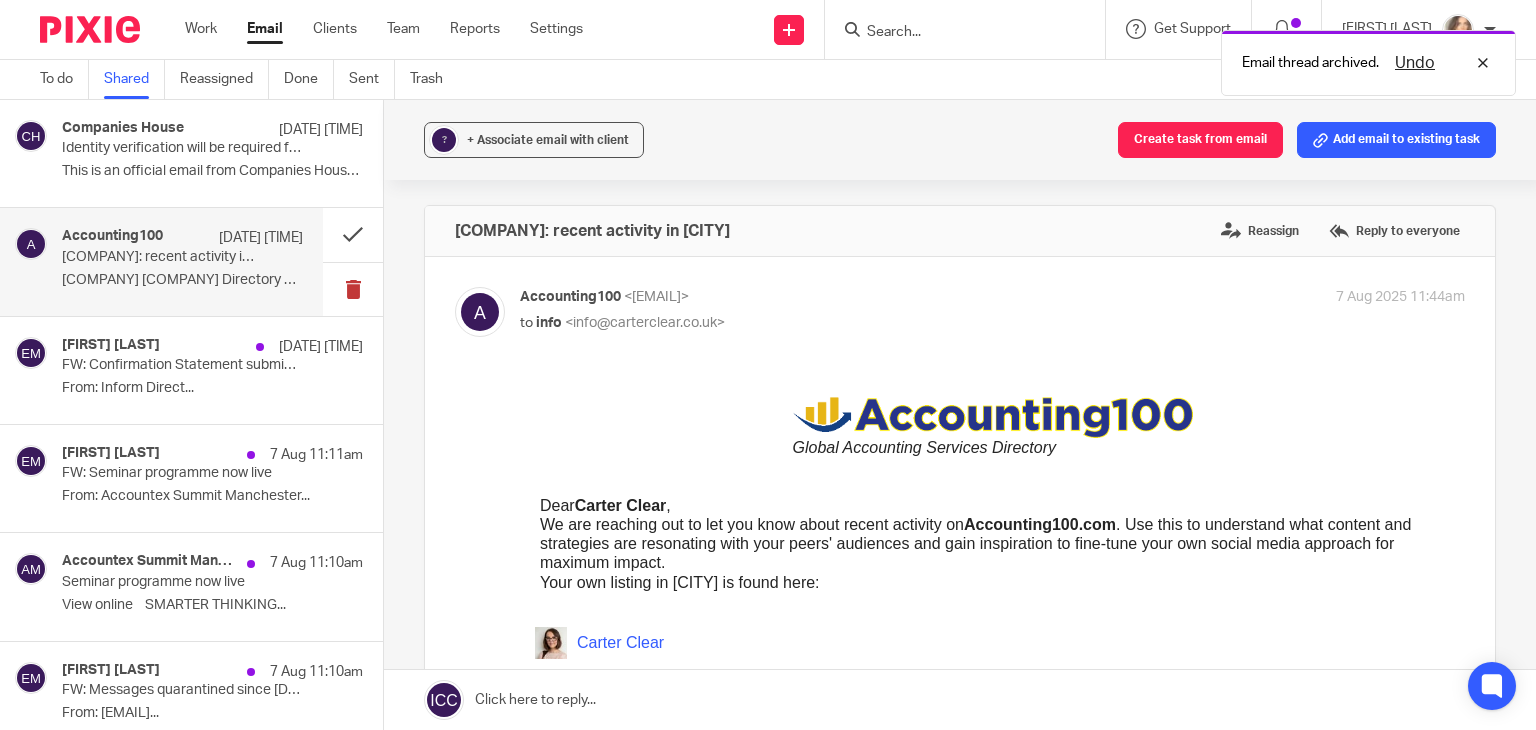 scroll, scrollTop: 0, scrollLeft: 0, axis: both 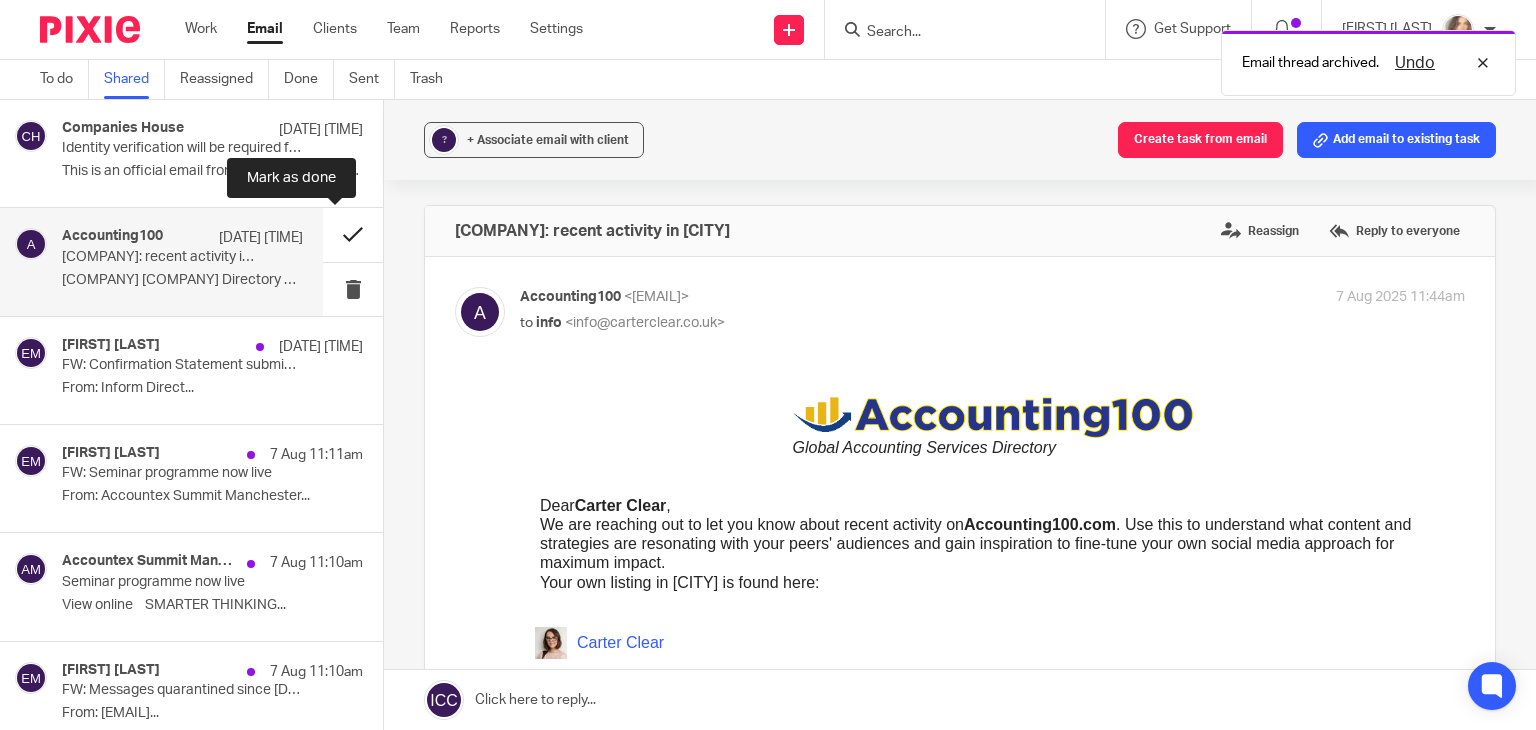 click at bounding box center (353, 234) 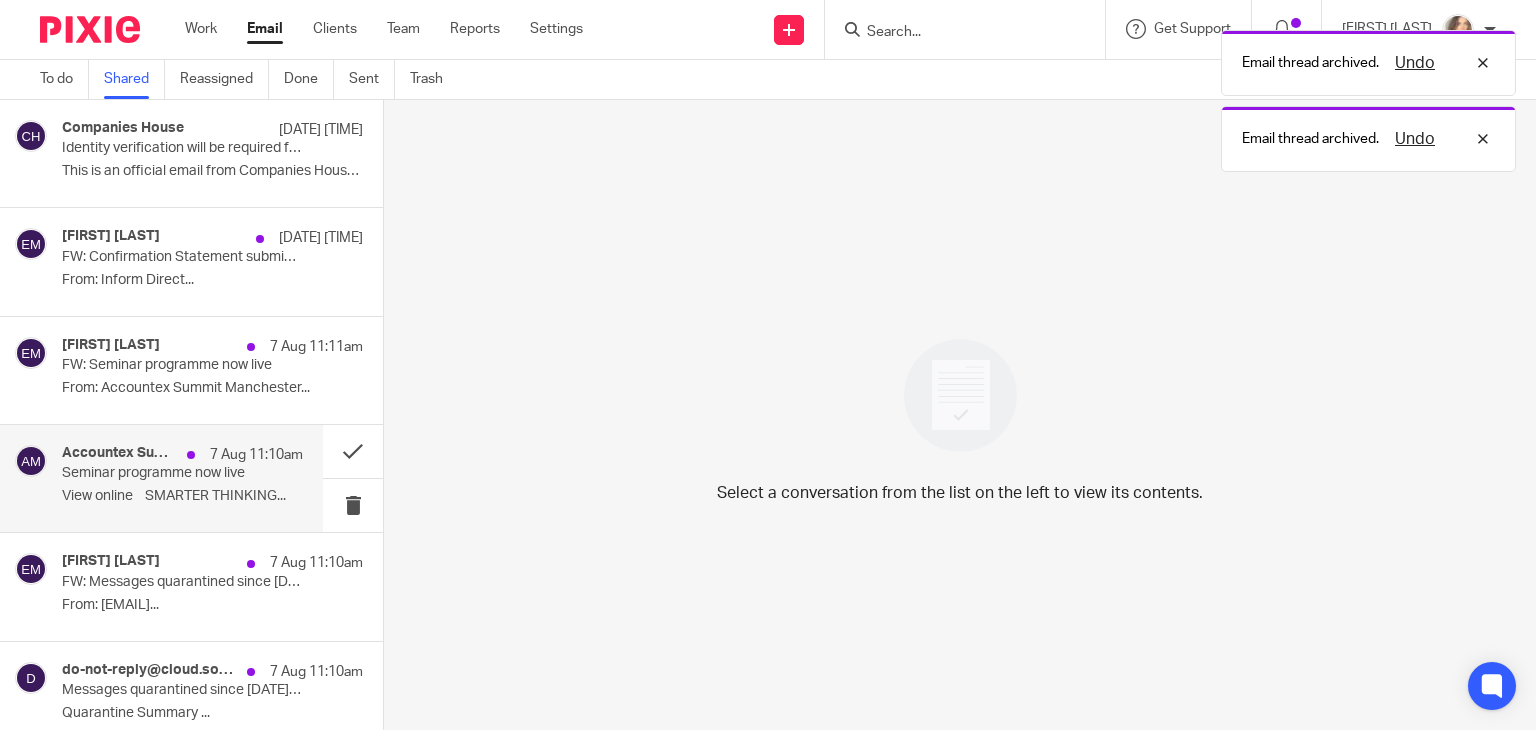 click on "View online       SMARTER THINKING..." at bounding box center [182, 496] 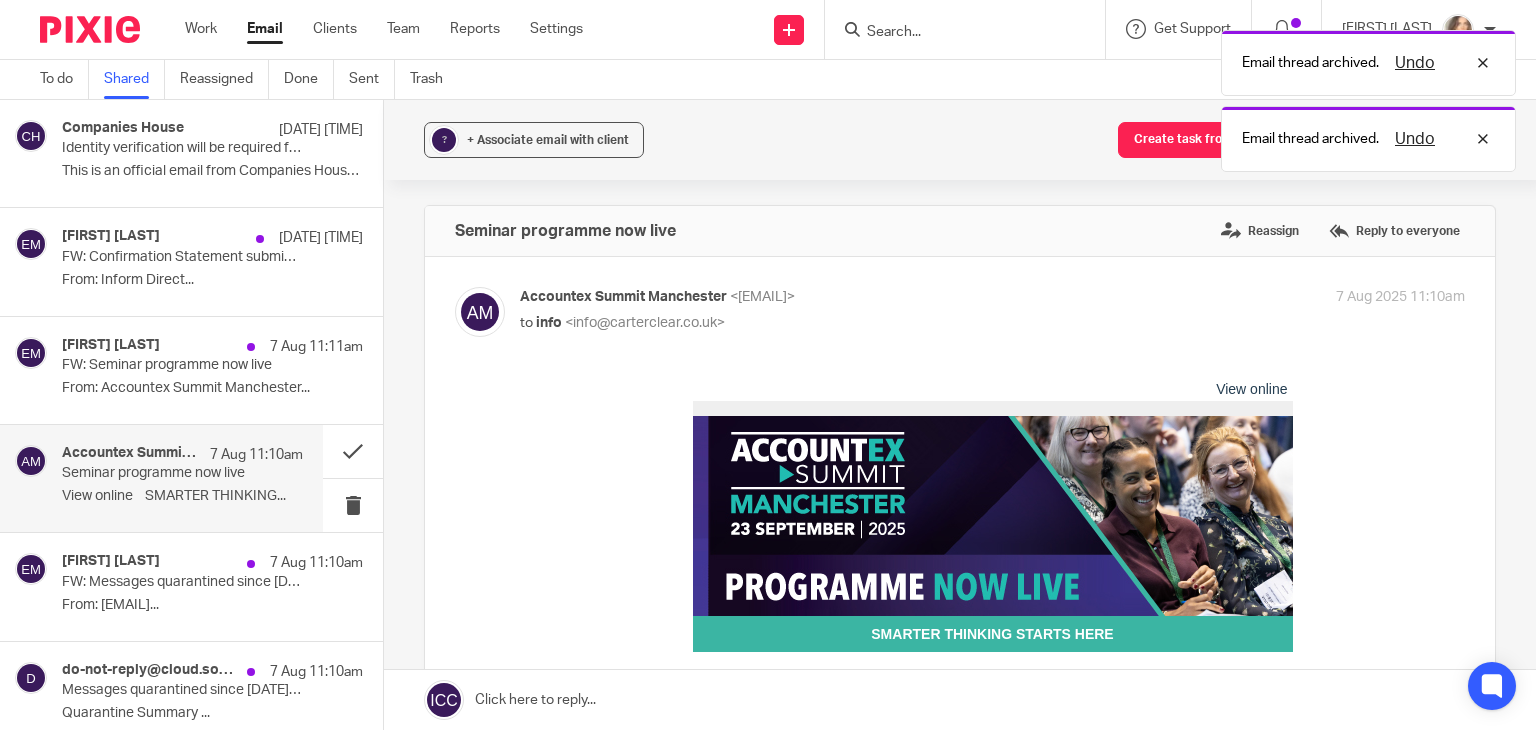 scroll, scrollTop: 0, scrollLeft: 0, axis: both 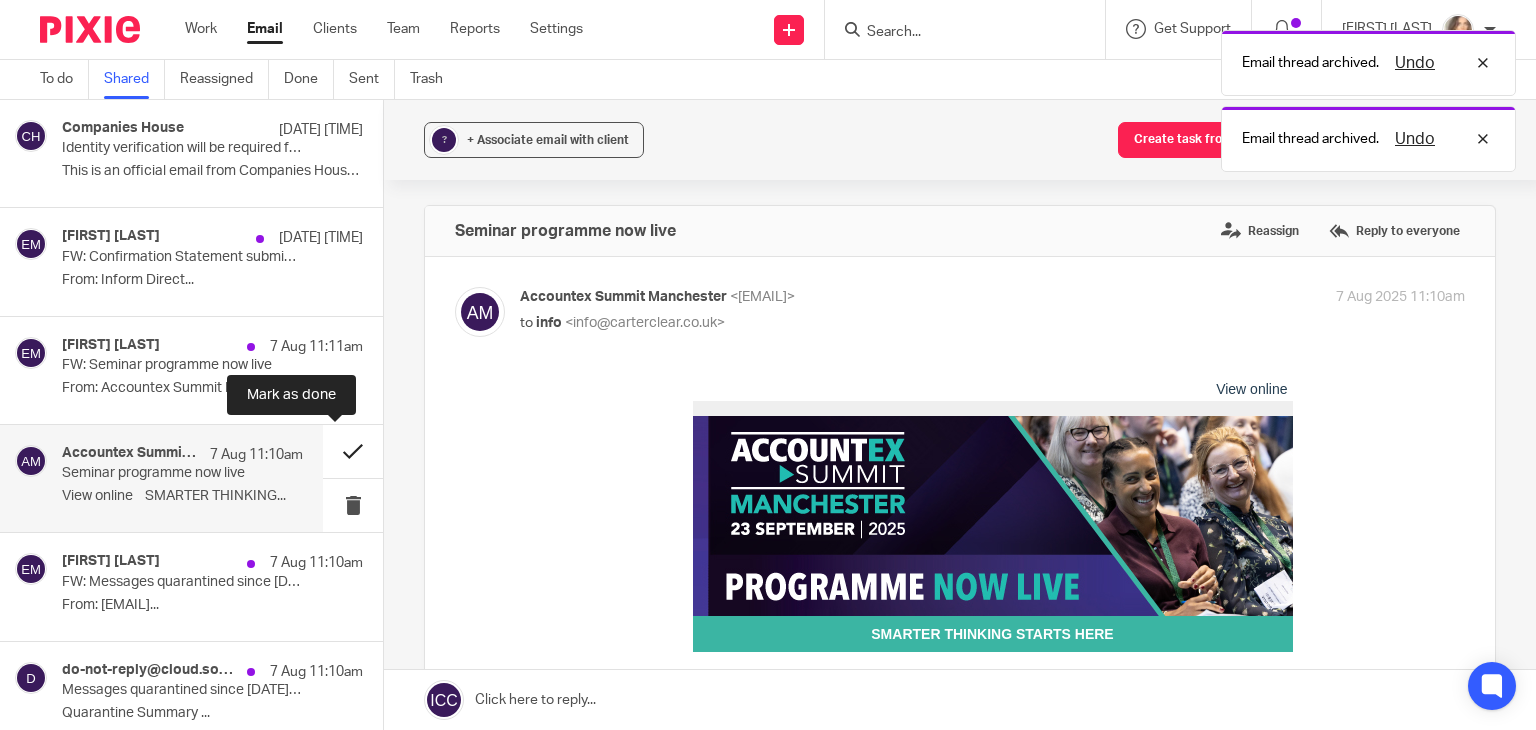 click at bounding box center [353, 451] 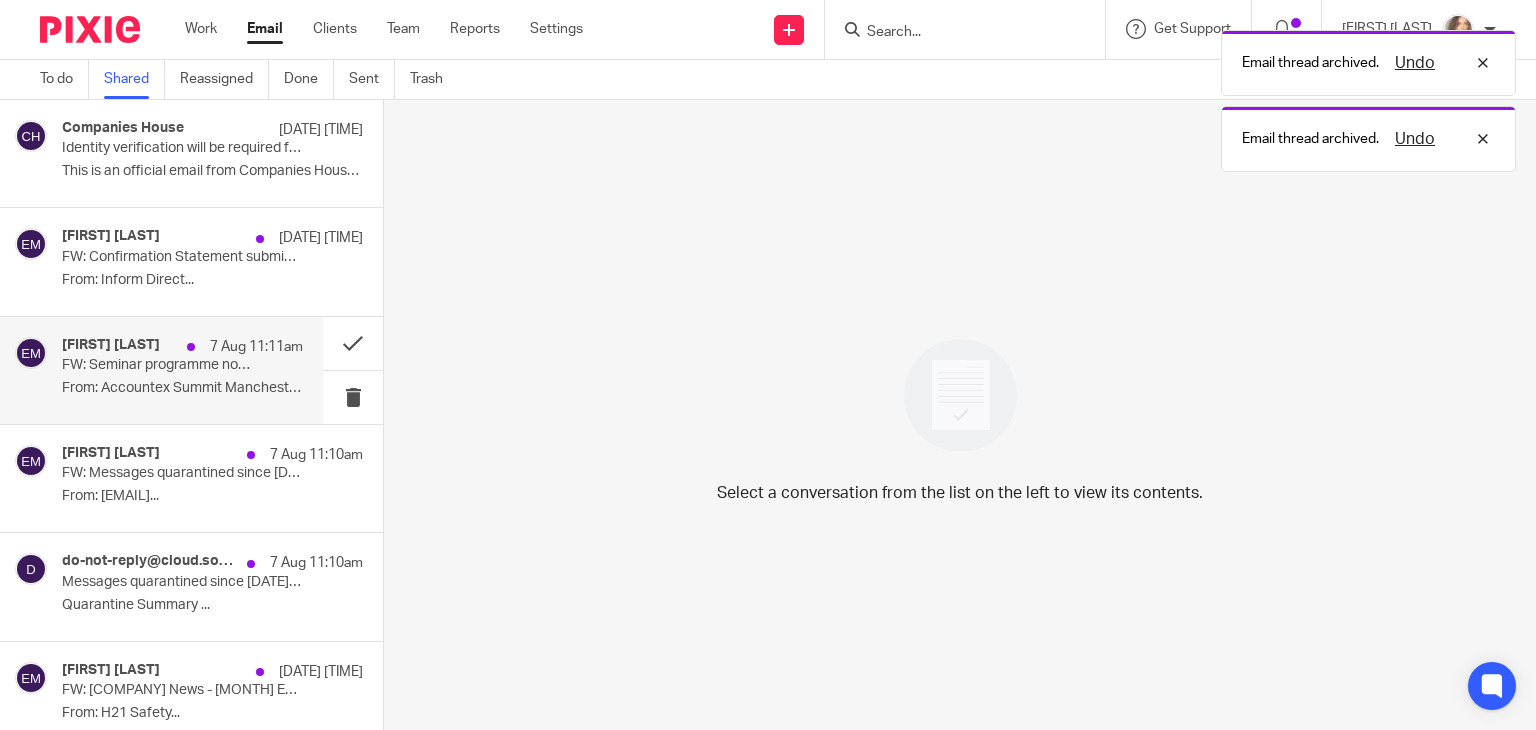 click on "[FIRST] [LAST]
[DATE] [TIME]   FW: Seminar programme now live      From: [COMPANY] [CITY]..." at bounding box center [182, 370] 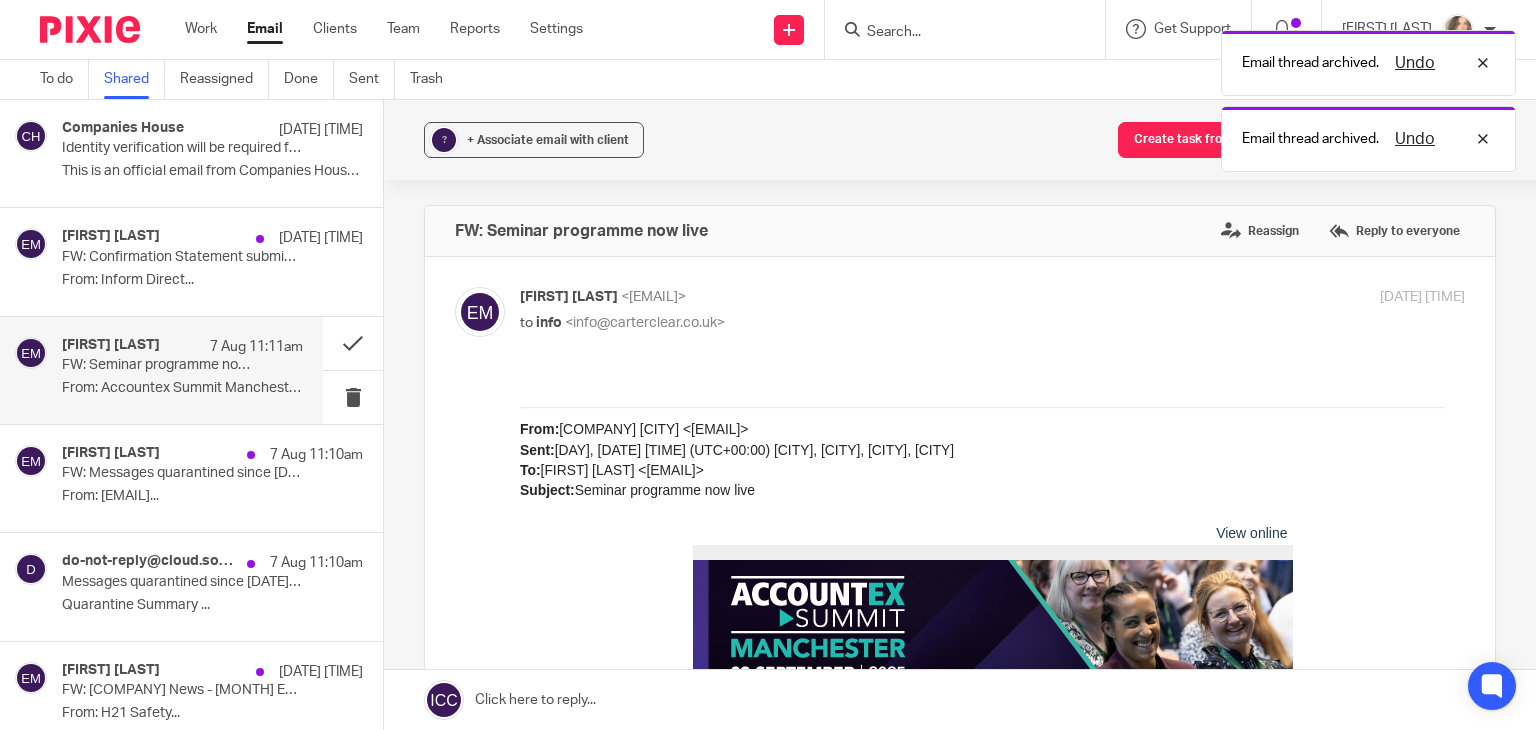 scroll, scrollTop: 0, scrollLeft: 0, axis: both 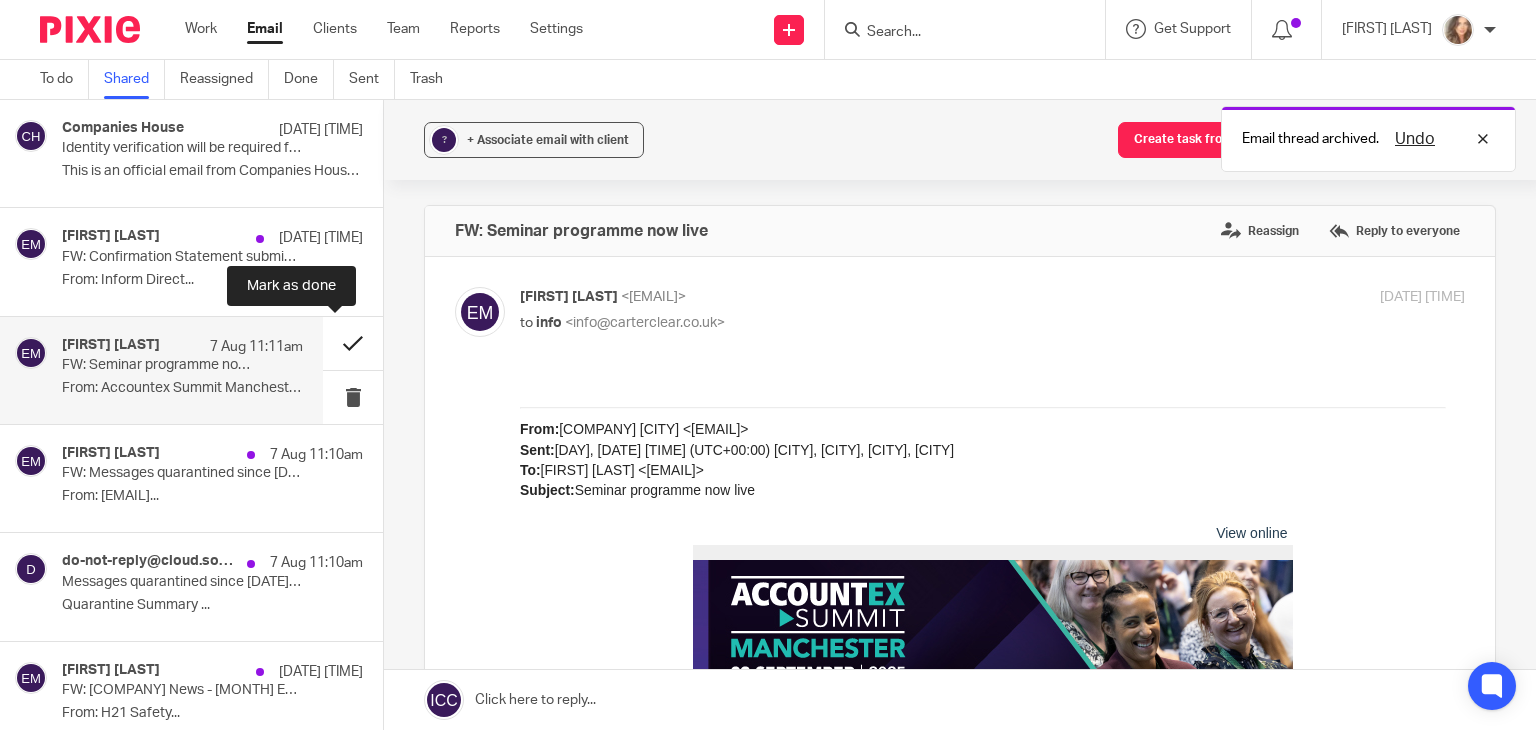 click at bounding box center (353, 343) 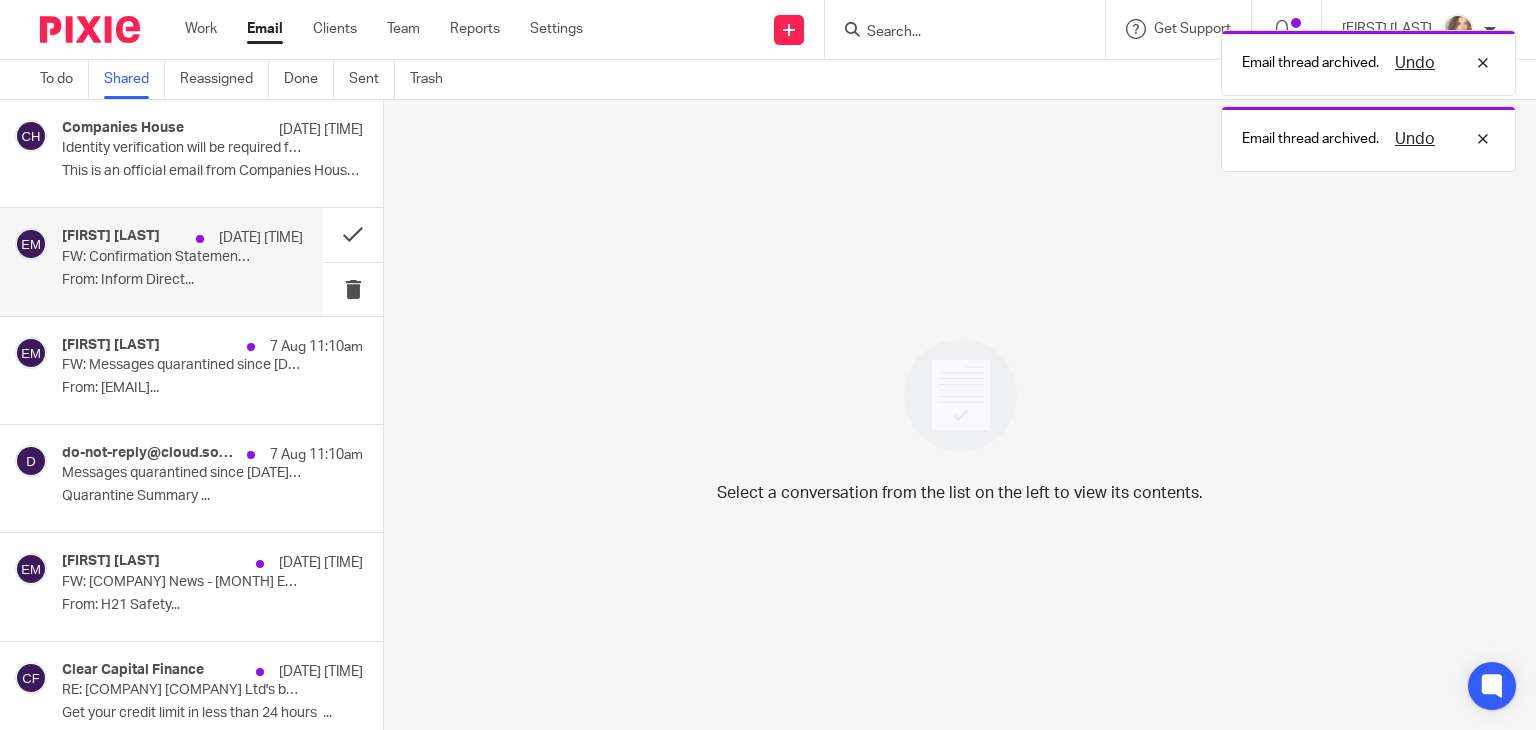 click on "From: Inform Direct..." at bounding box center [182, 280] 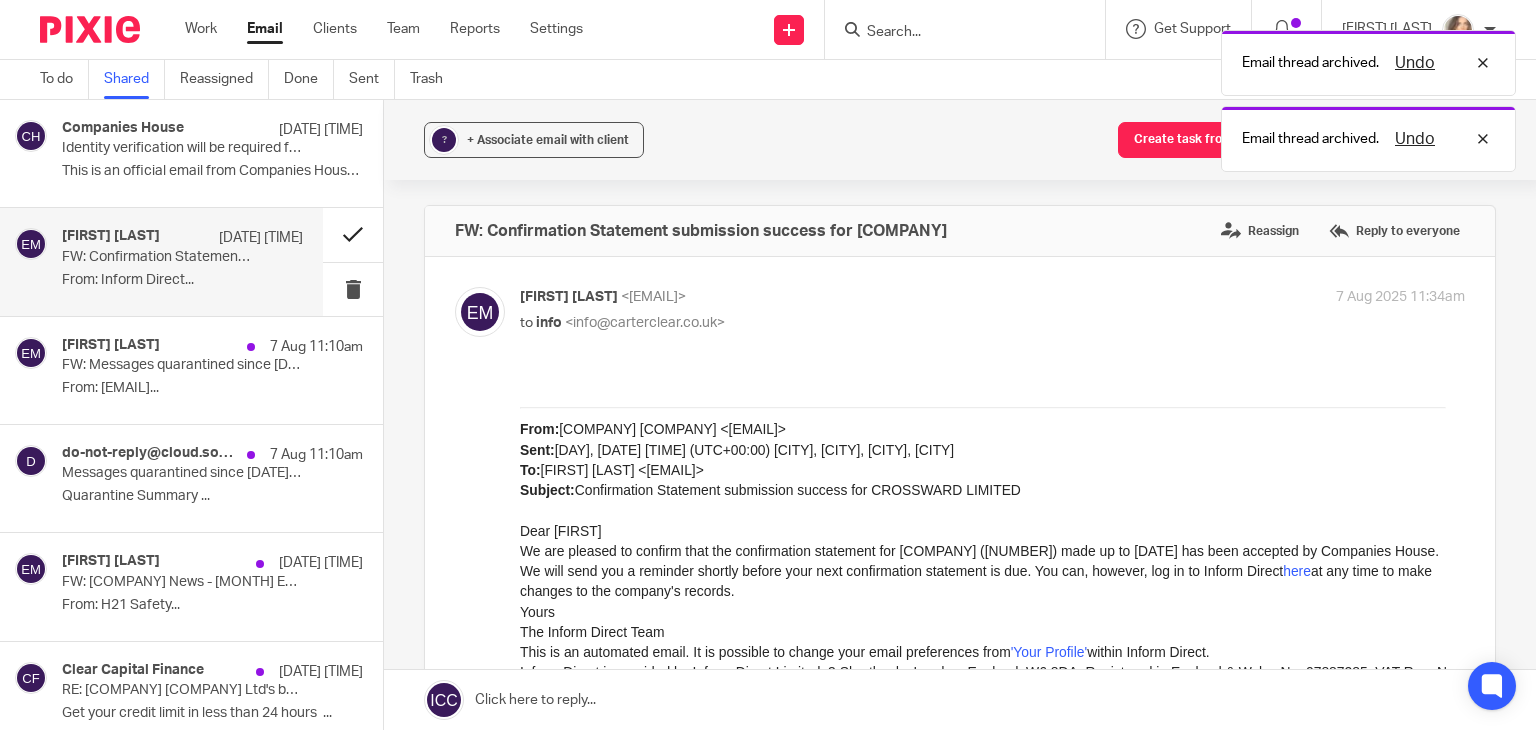 scroll, scrollTop: 0, scrollLeft: 0, axis: both 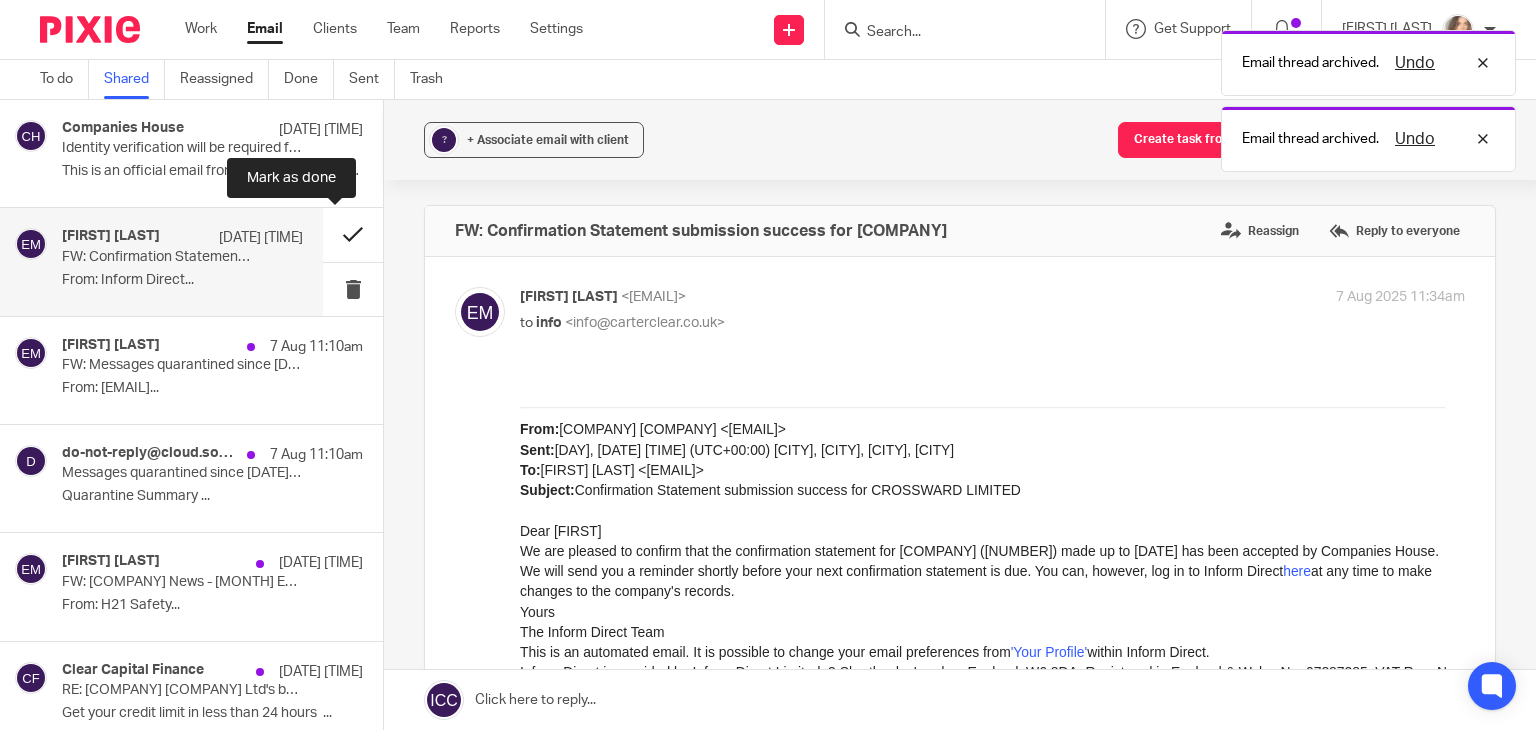 click at bounding box center (353, 234) 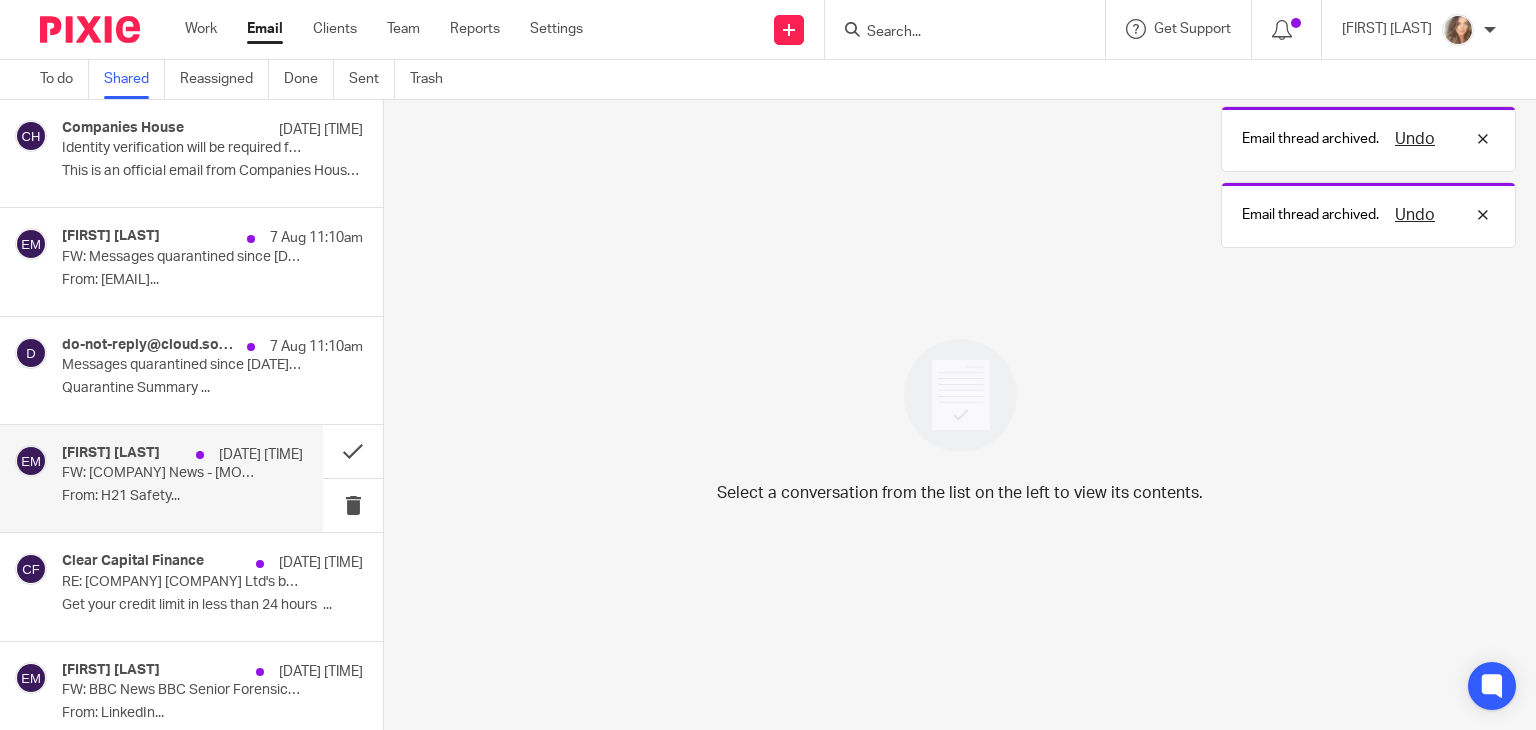 click on "FW: [COMPANY] News - [MONTH] Edition" at bounding box center (158, 473) 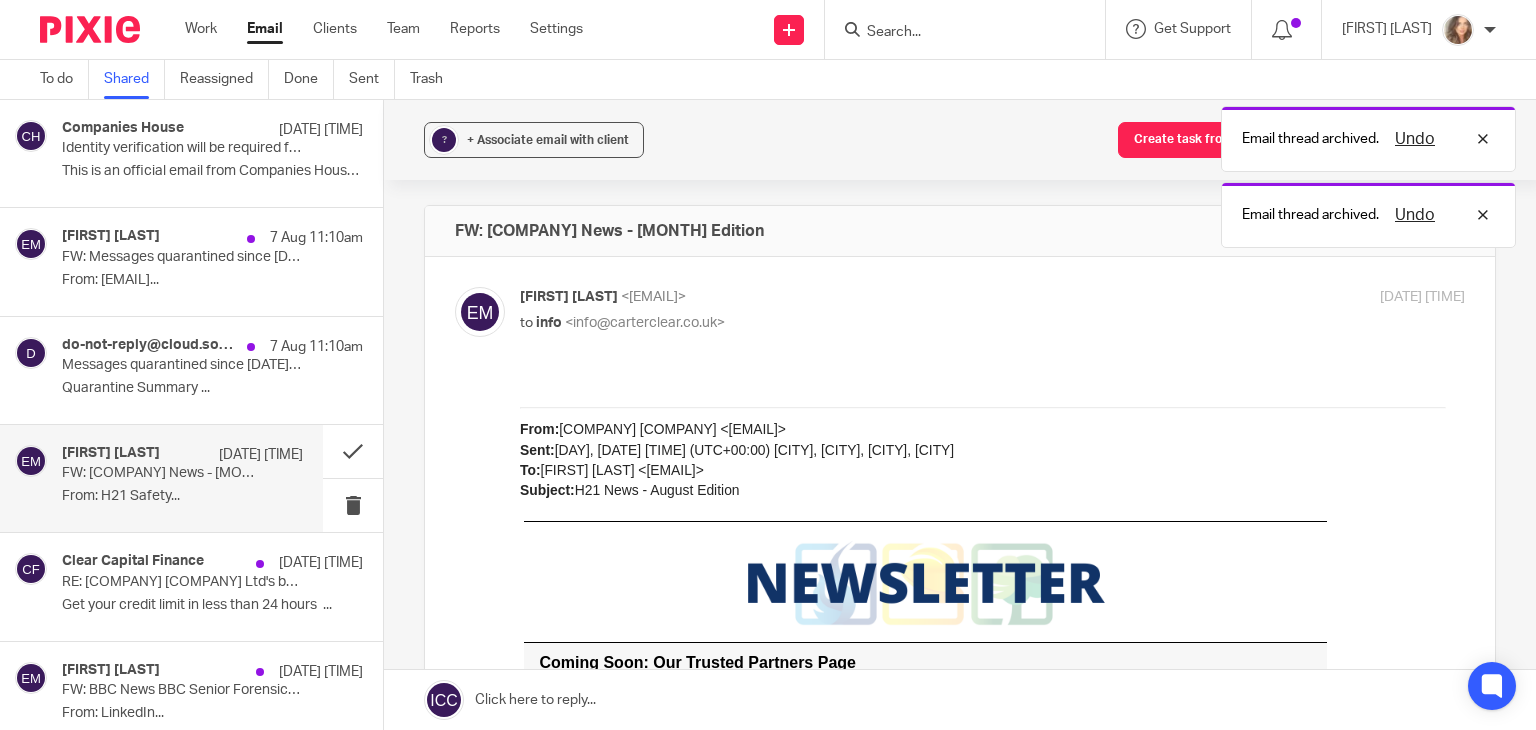 scroll, scrollTop: 0, scrollLeft: 0, axis: both 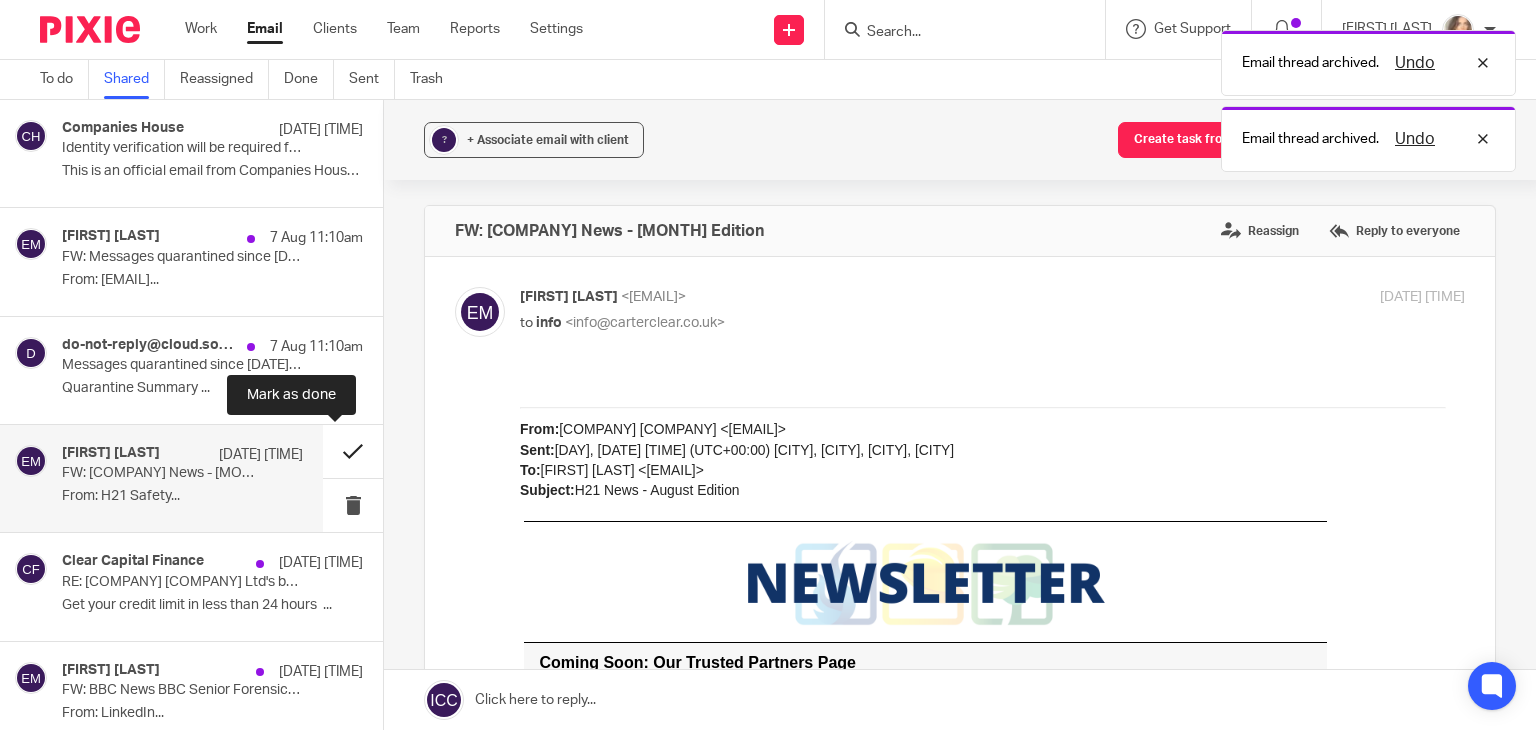 click at bounding box center (353, 451) 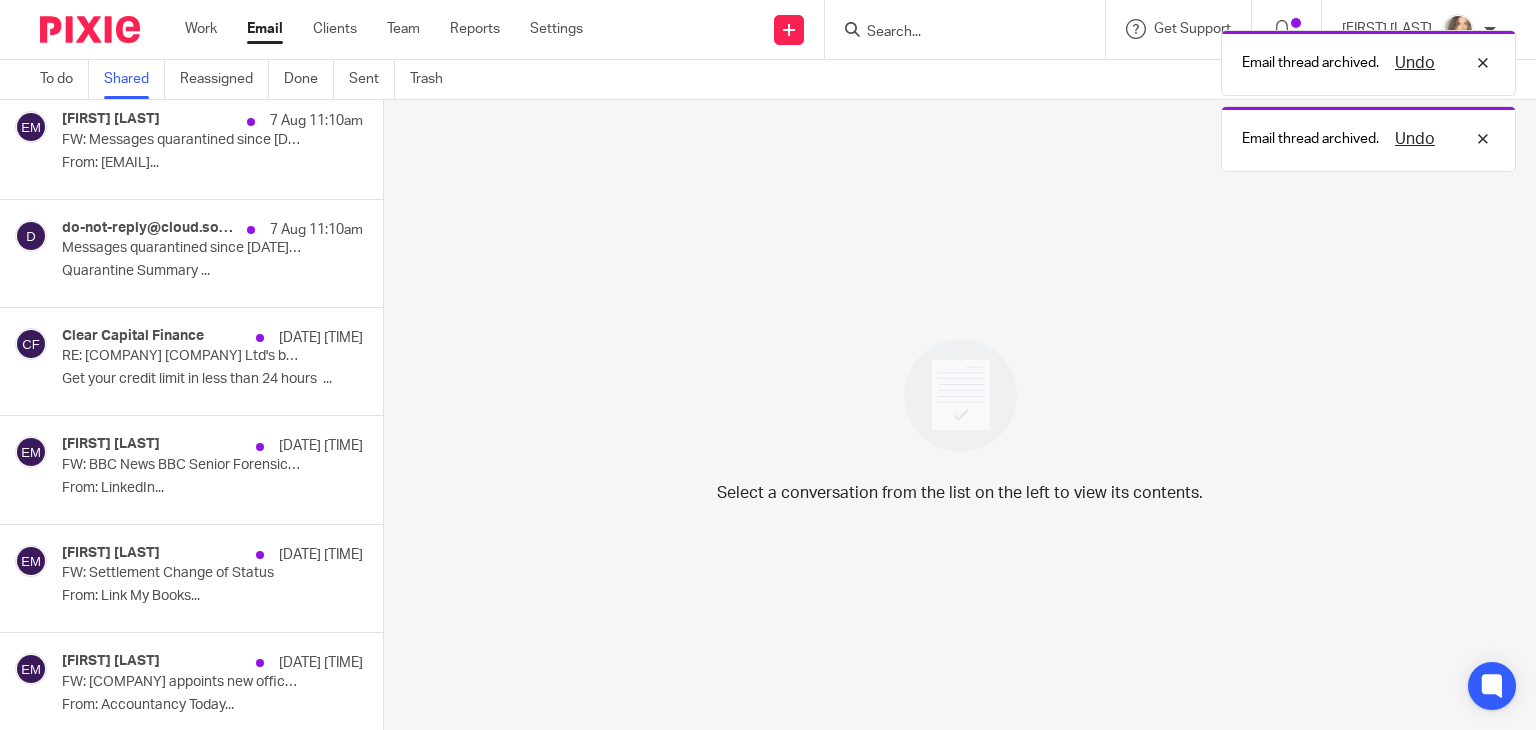 scroll, scrollTop: 128, scrollLeft: 0, axis: vertical 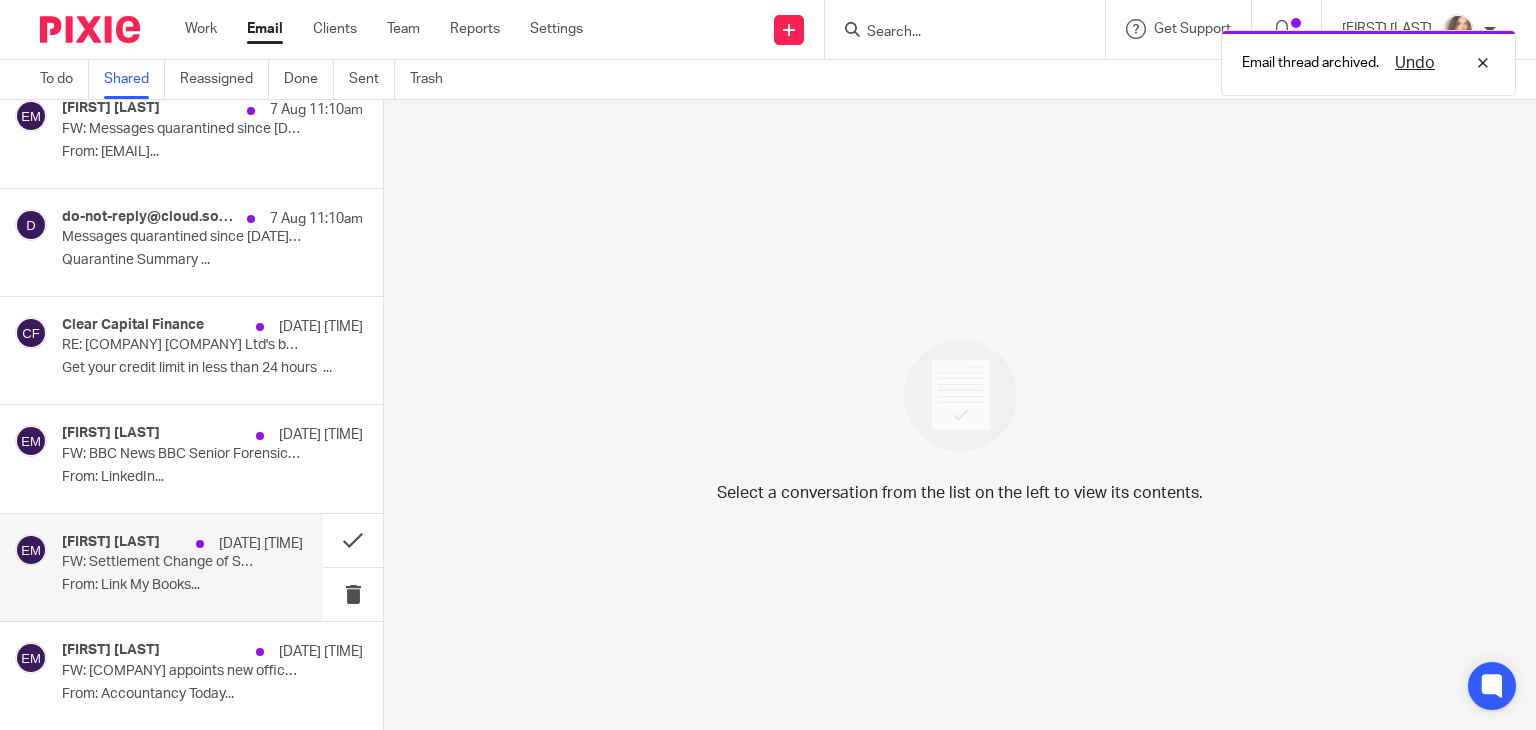 click on "From: Link My Books..." at bounding box center (182, 585) 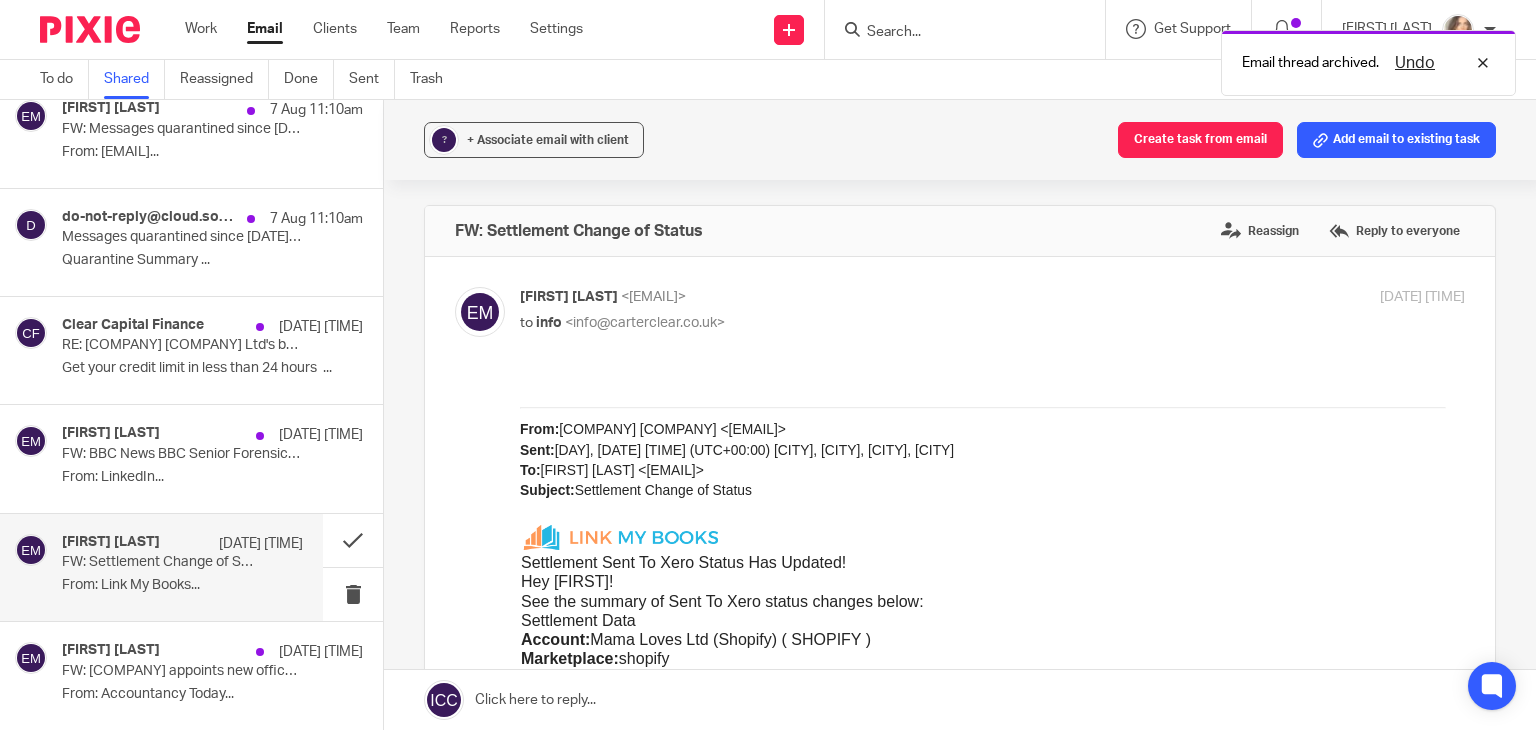 scroll, scrollTop: 0, scrollLeft: 0, axis: both 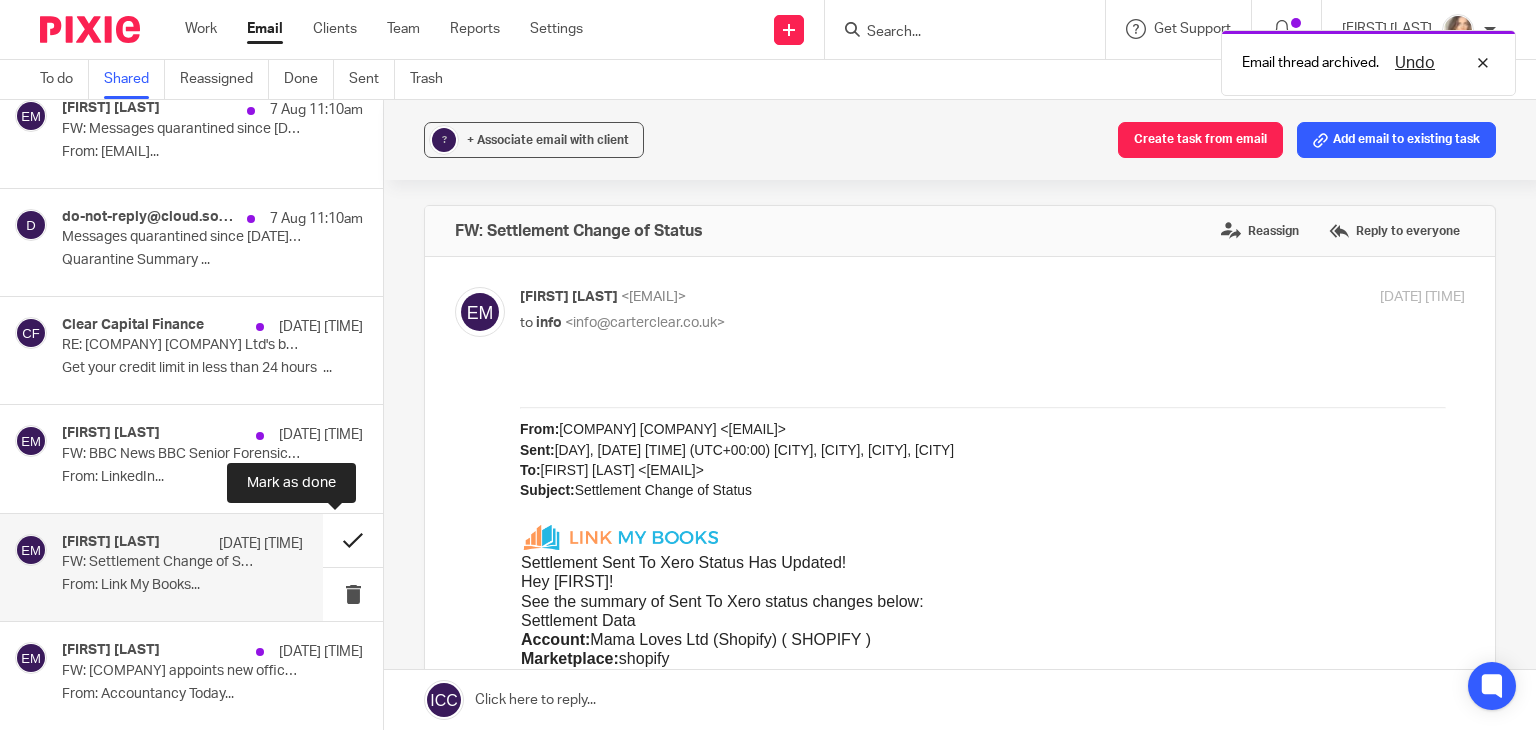 click at bounding box center [353, 540] 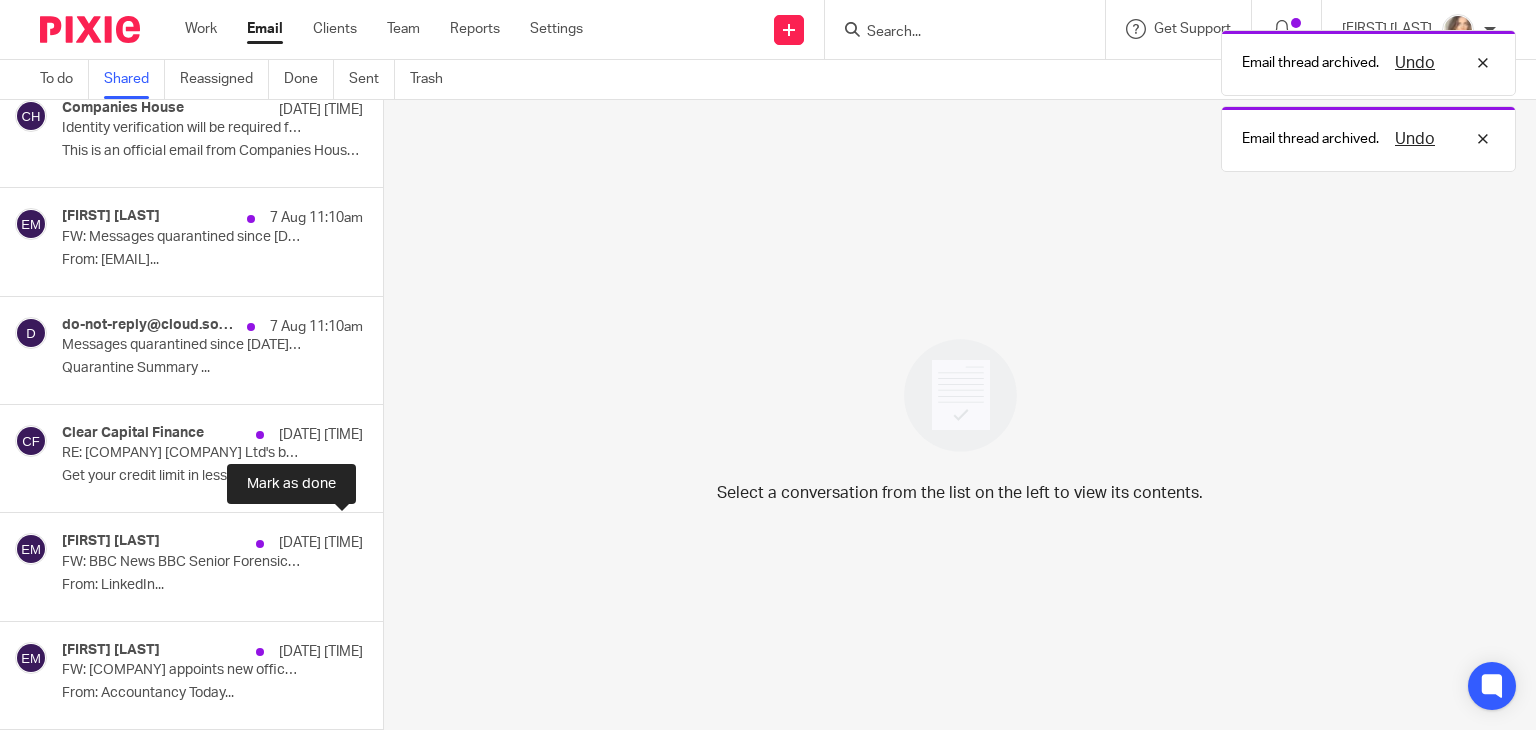 scroll, scrollTop: 19, scrollLeft: 0, axis: vertical 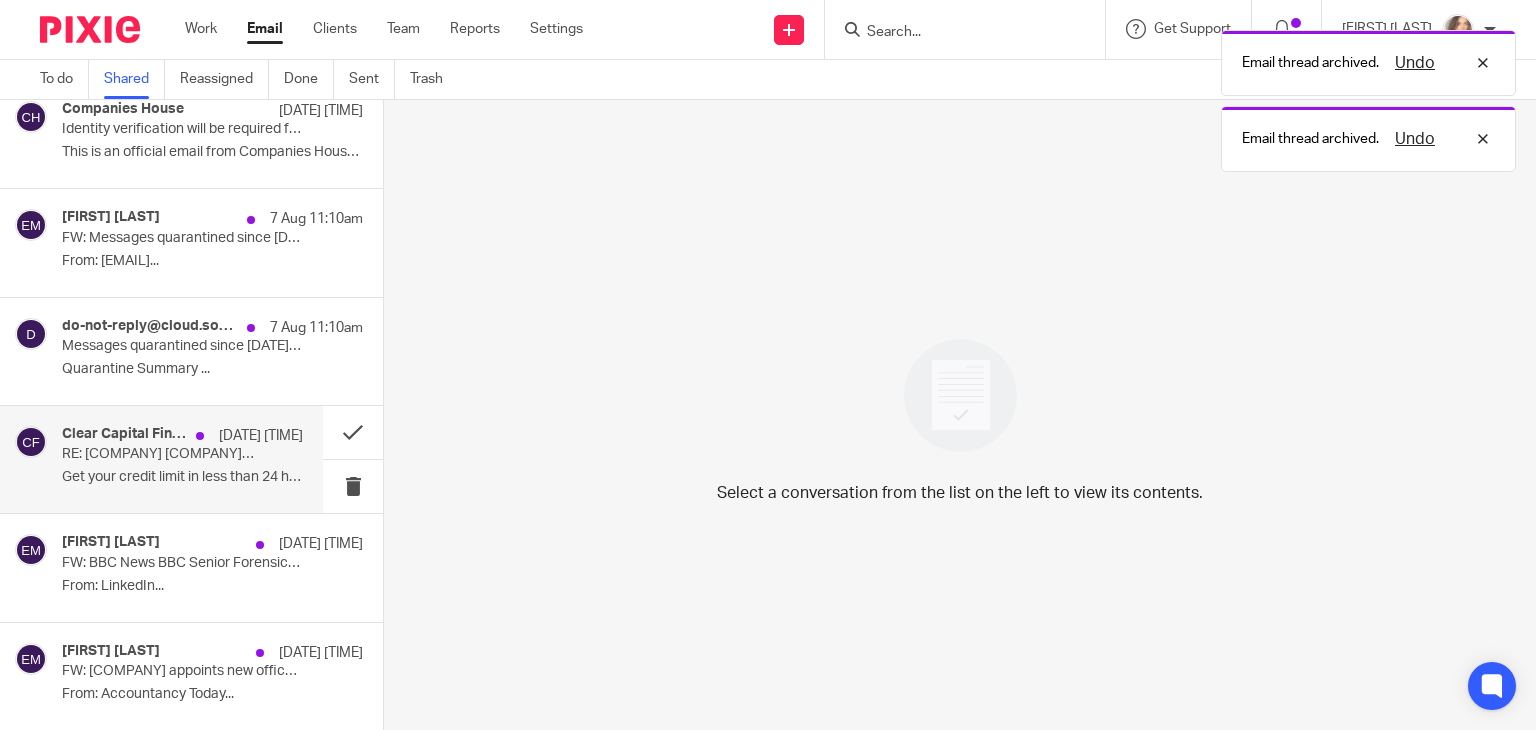 click on "Get your credit limit in less than 24 hours ͏ ͏..." at bounding box center (182, 477) 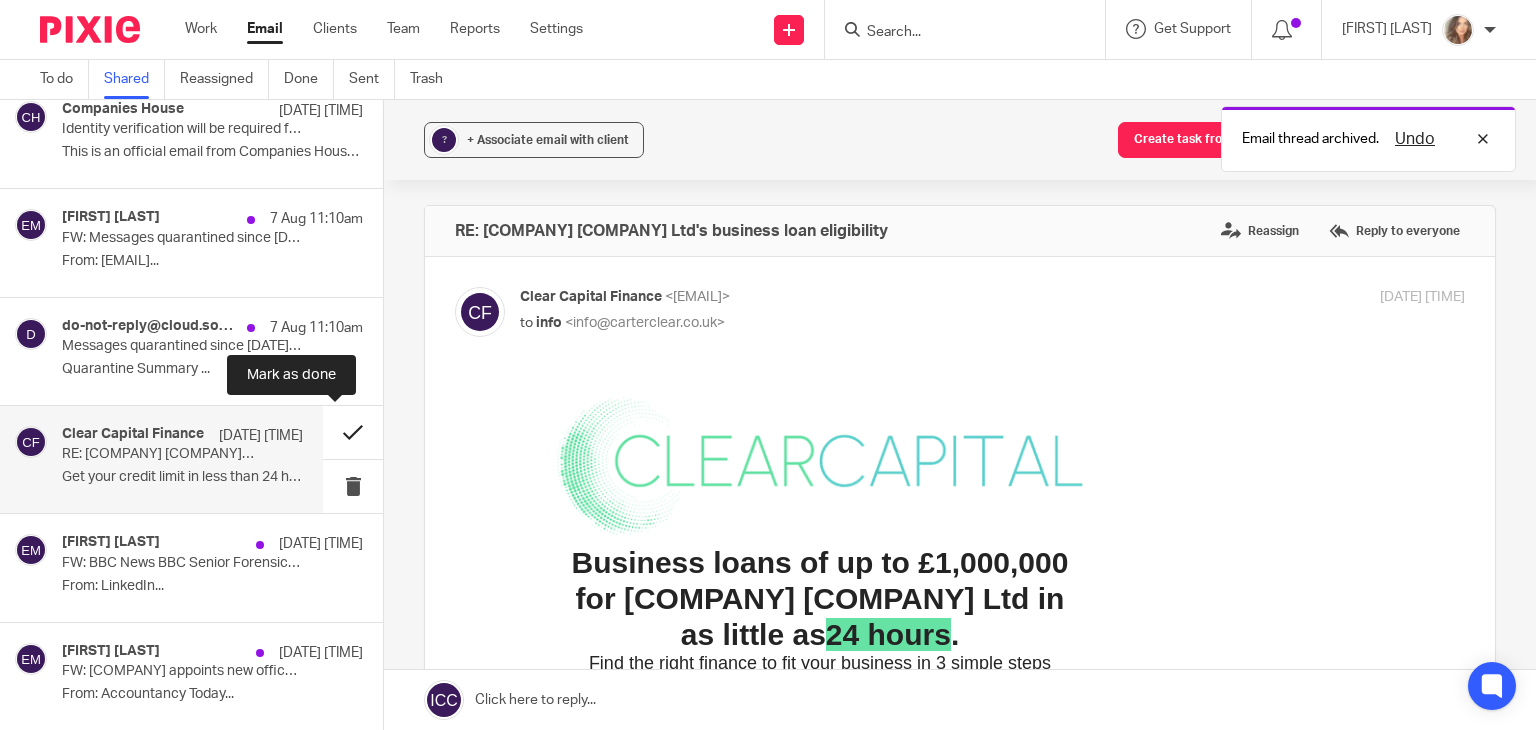 scroll, scrollTop: 0, scrollLeft: 0, axis: both 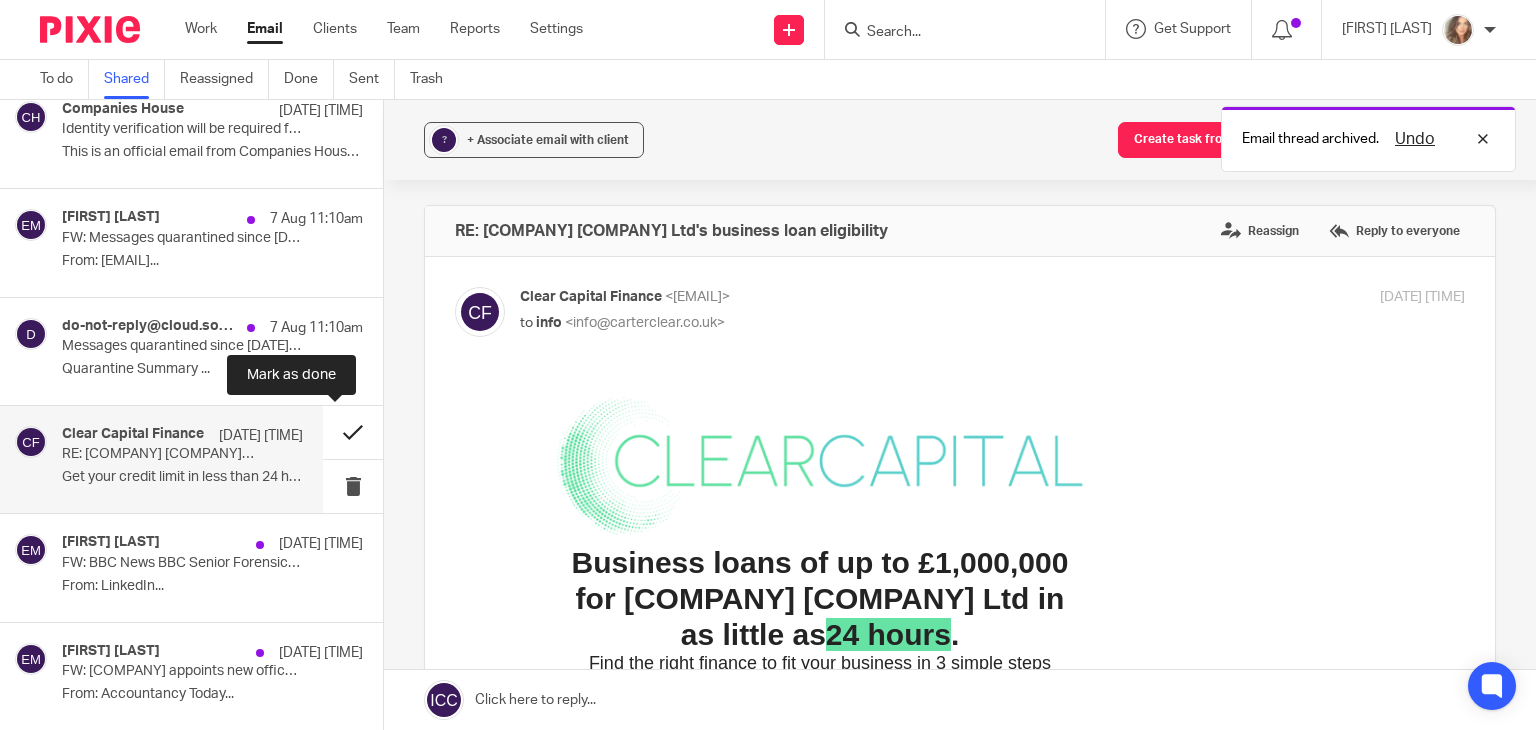 click at bounding box center [353, 432] 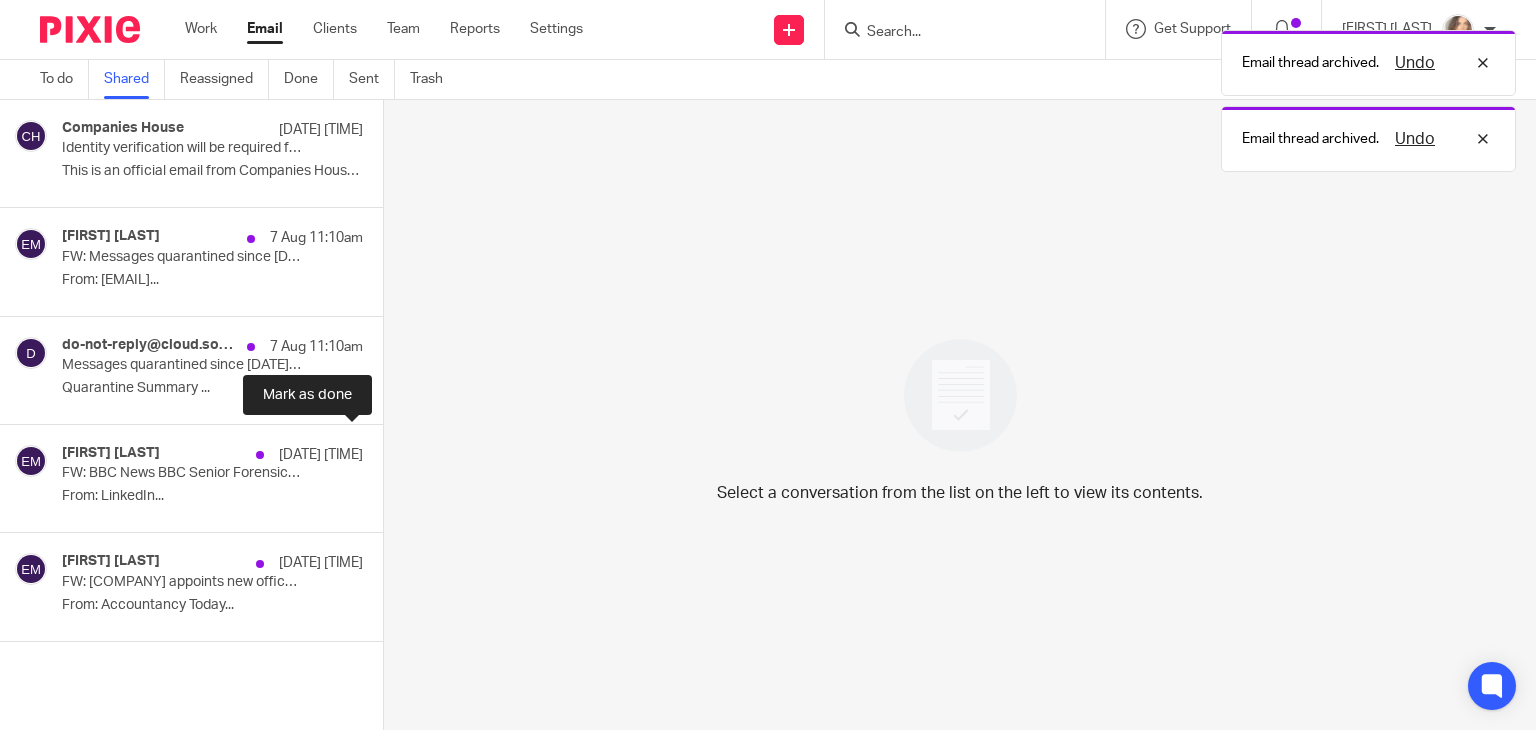scroll, scrollTop: 0, scrollLeft: 0, axis: both 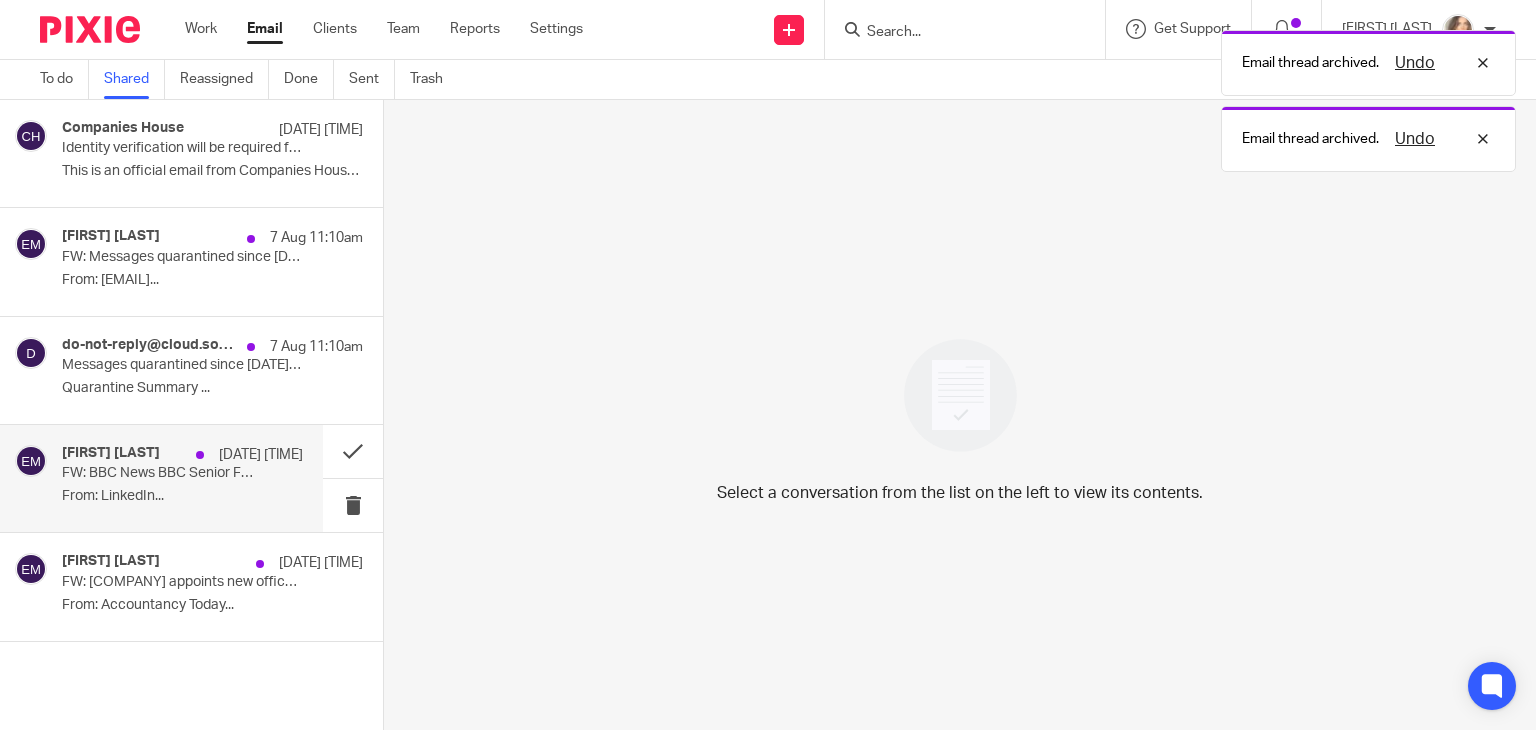 click on "FW: BBC News BBC Senior Forensics Broadcast Journalist recently posted" at bounding box center [158, 473] 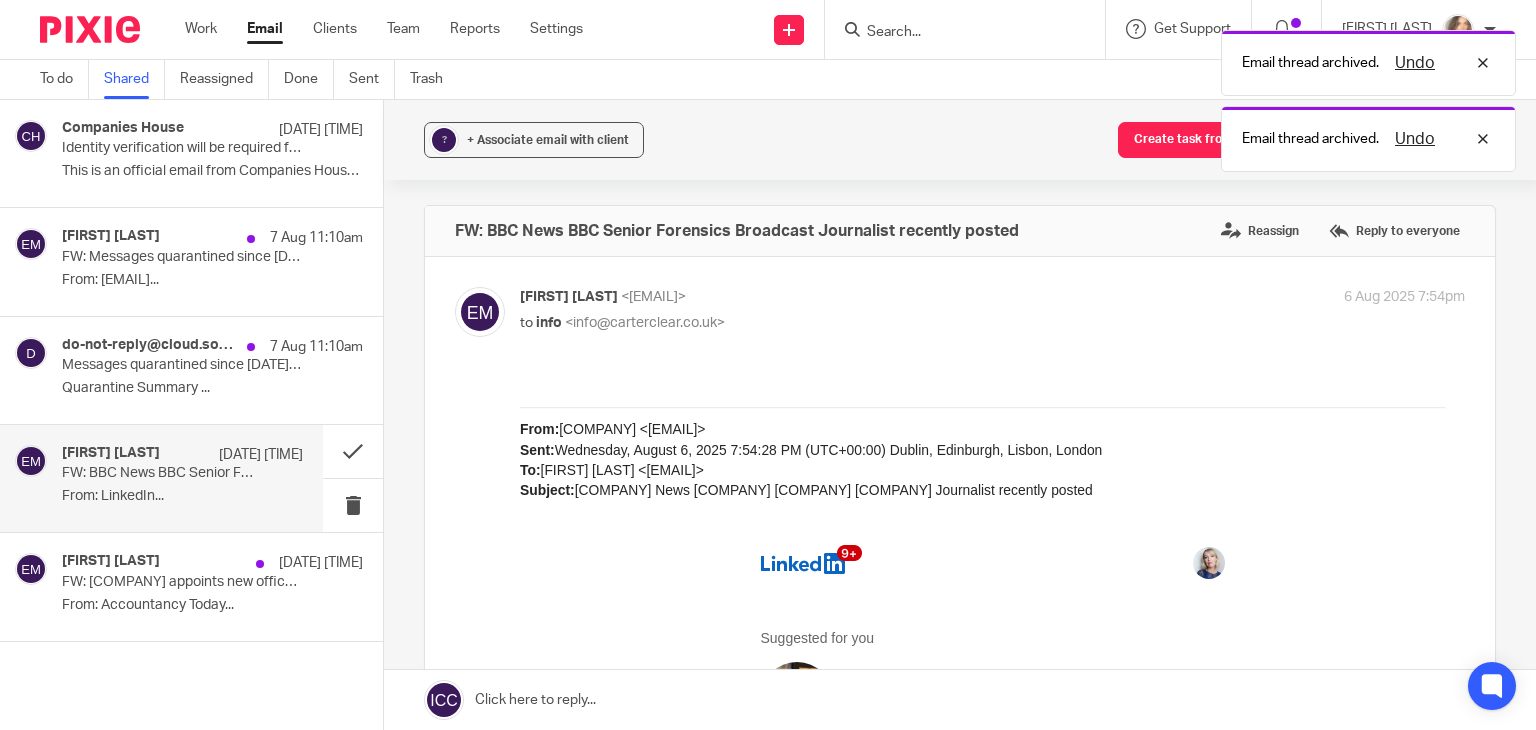 scroll, scrollTop: 0, scrollLeft: 0, axis: both 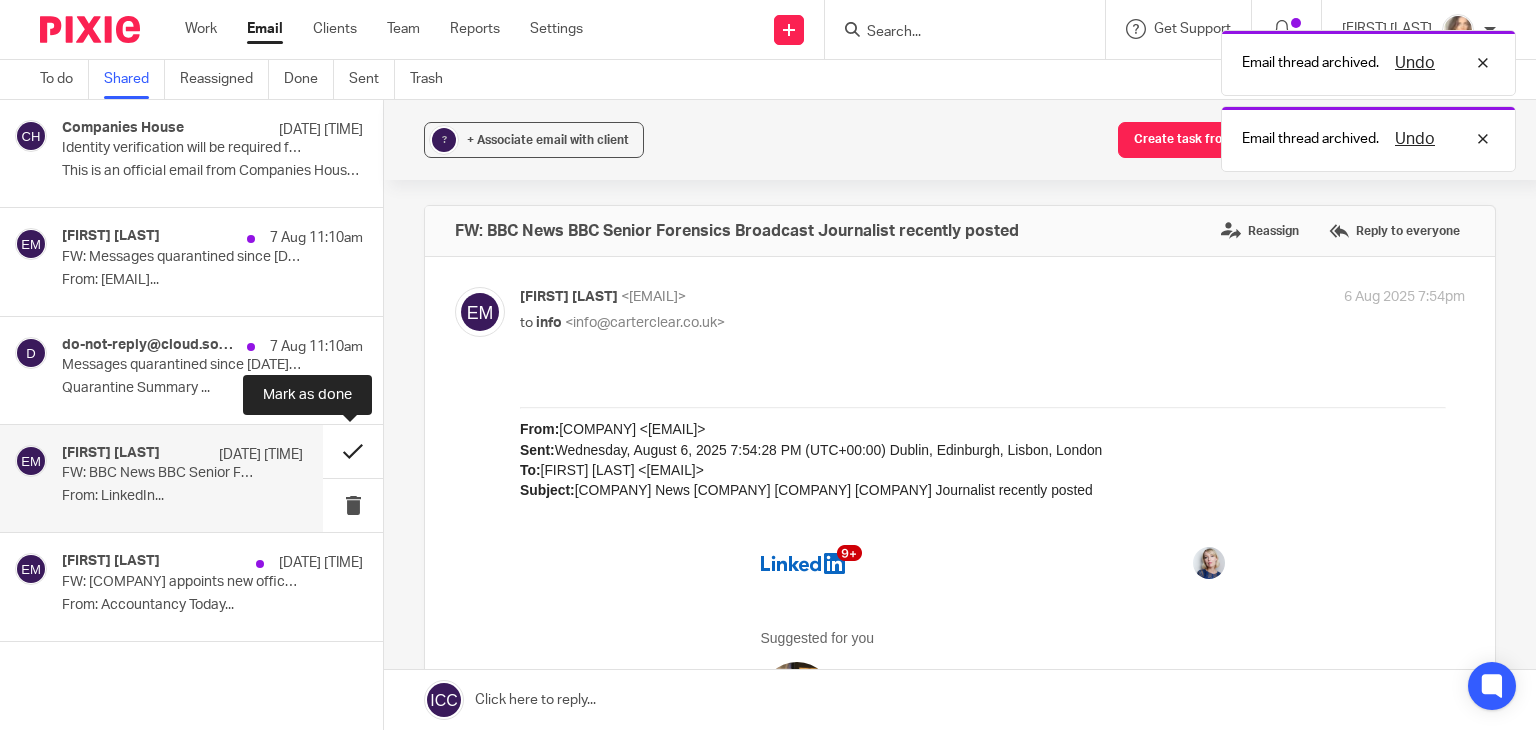 click at bounding box center [353, 451] 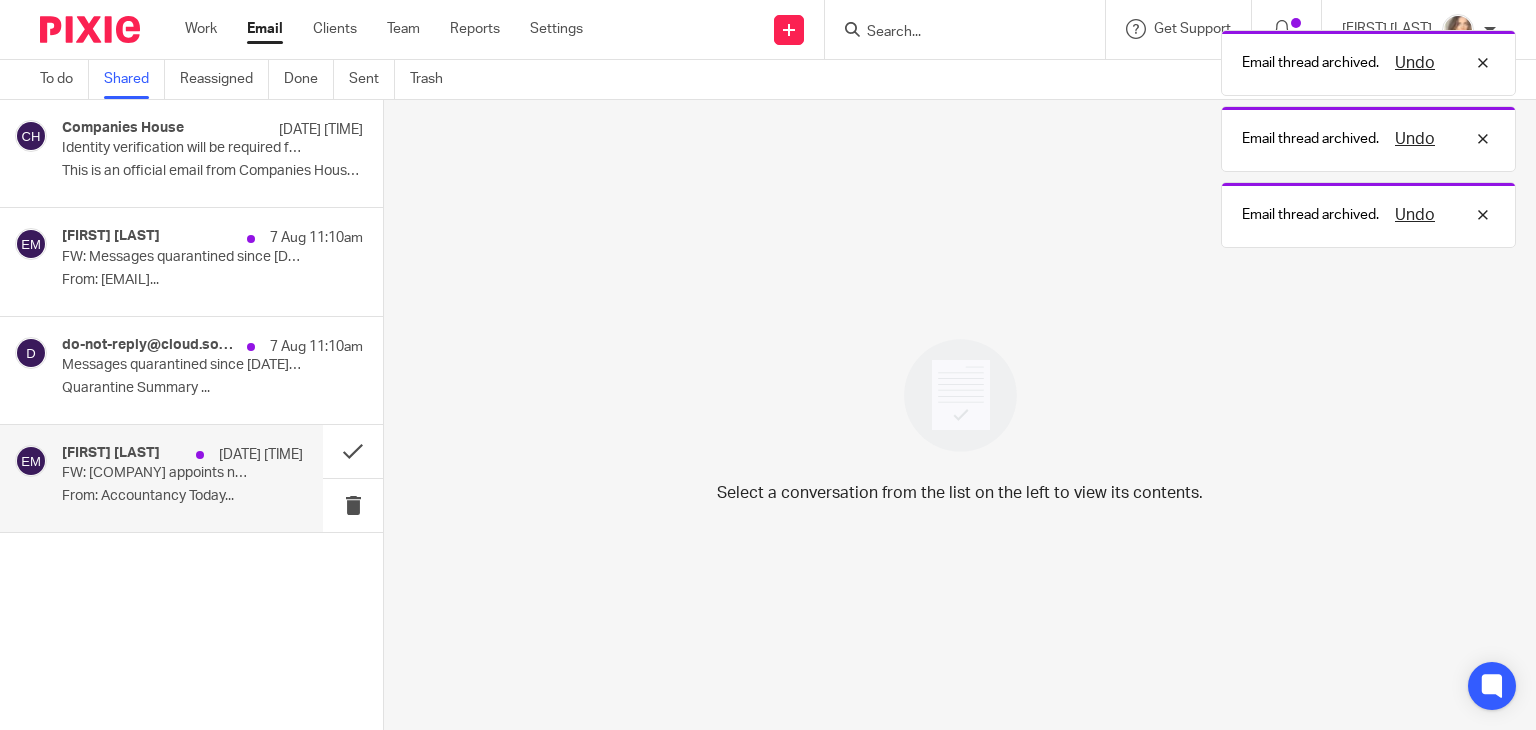 click on "From: Accountancy Today..." at bounding box center (182, 496) 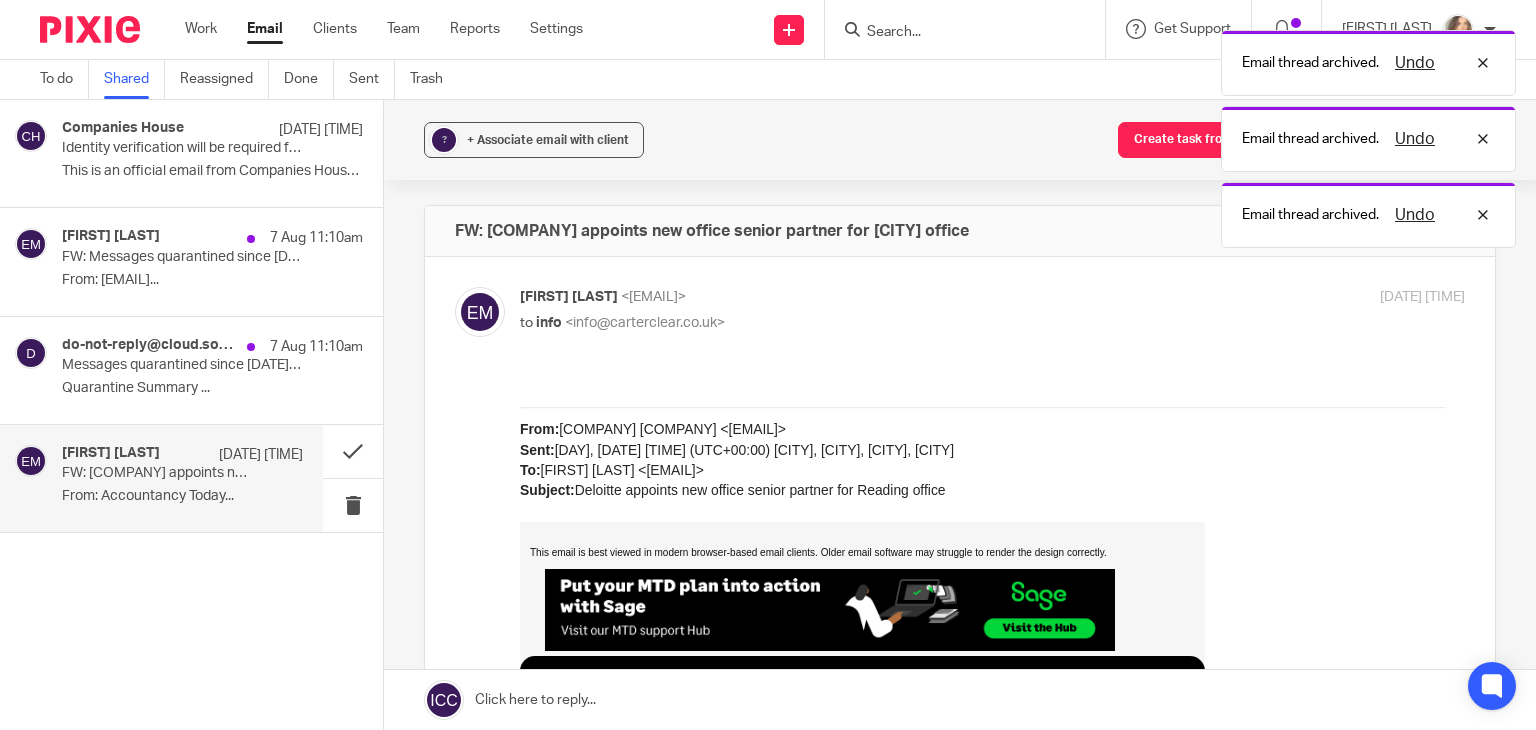 scroll, scrollTop: 0, scrollLeft: 0, axis: both 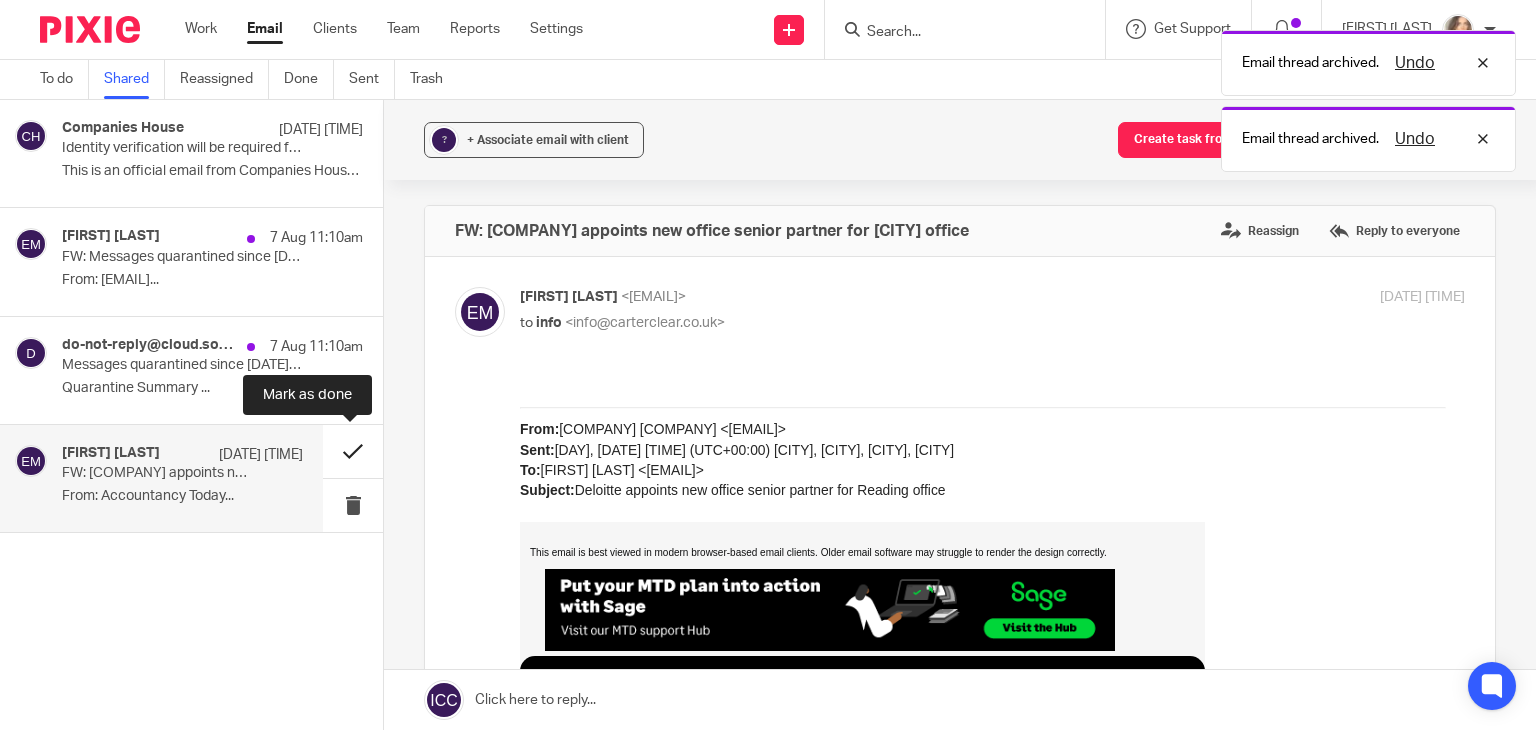 click at bounding box center (353, 451) 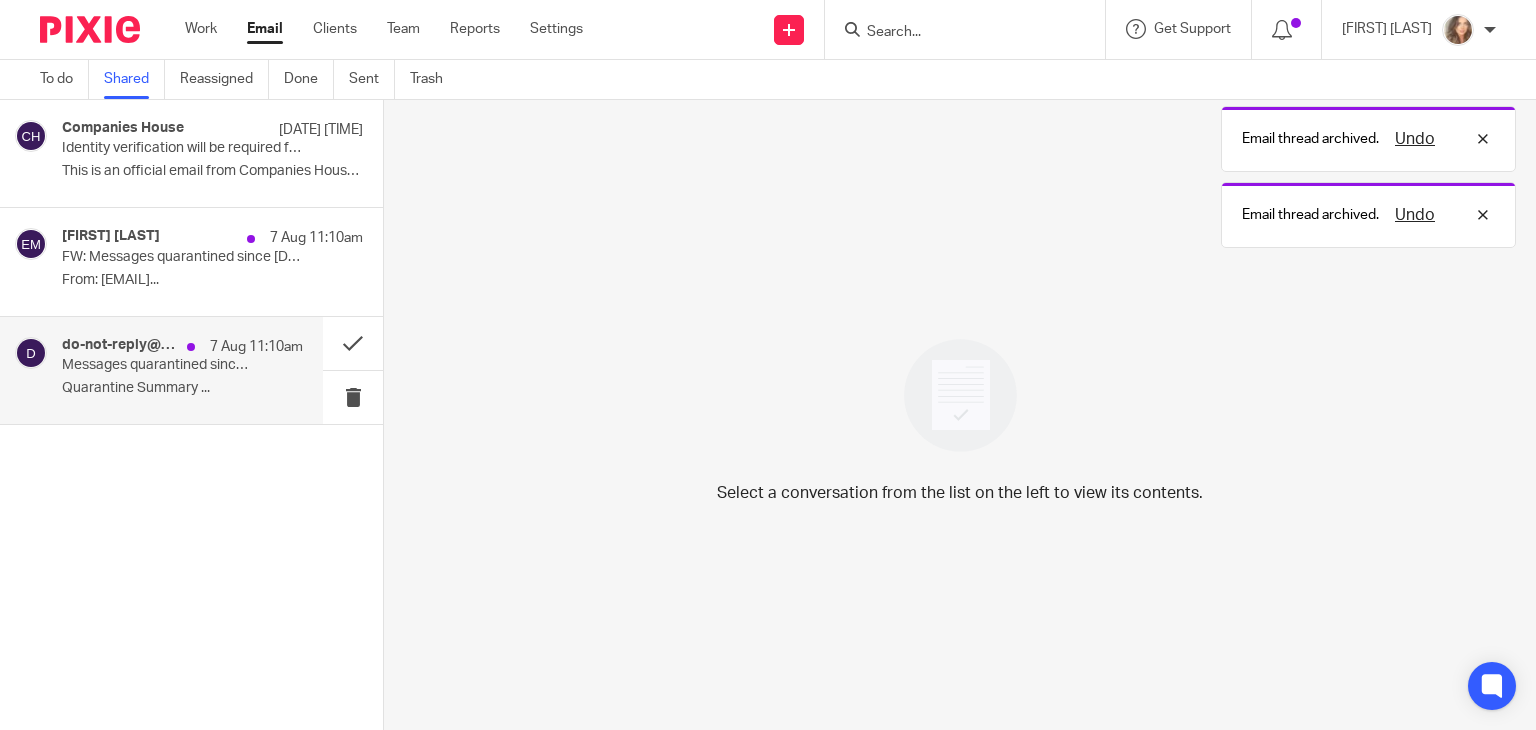 click on "Messages quarantined since [DATE] [TIME] for [EMAIL]" at bounding box center [158, 365] 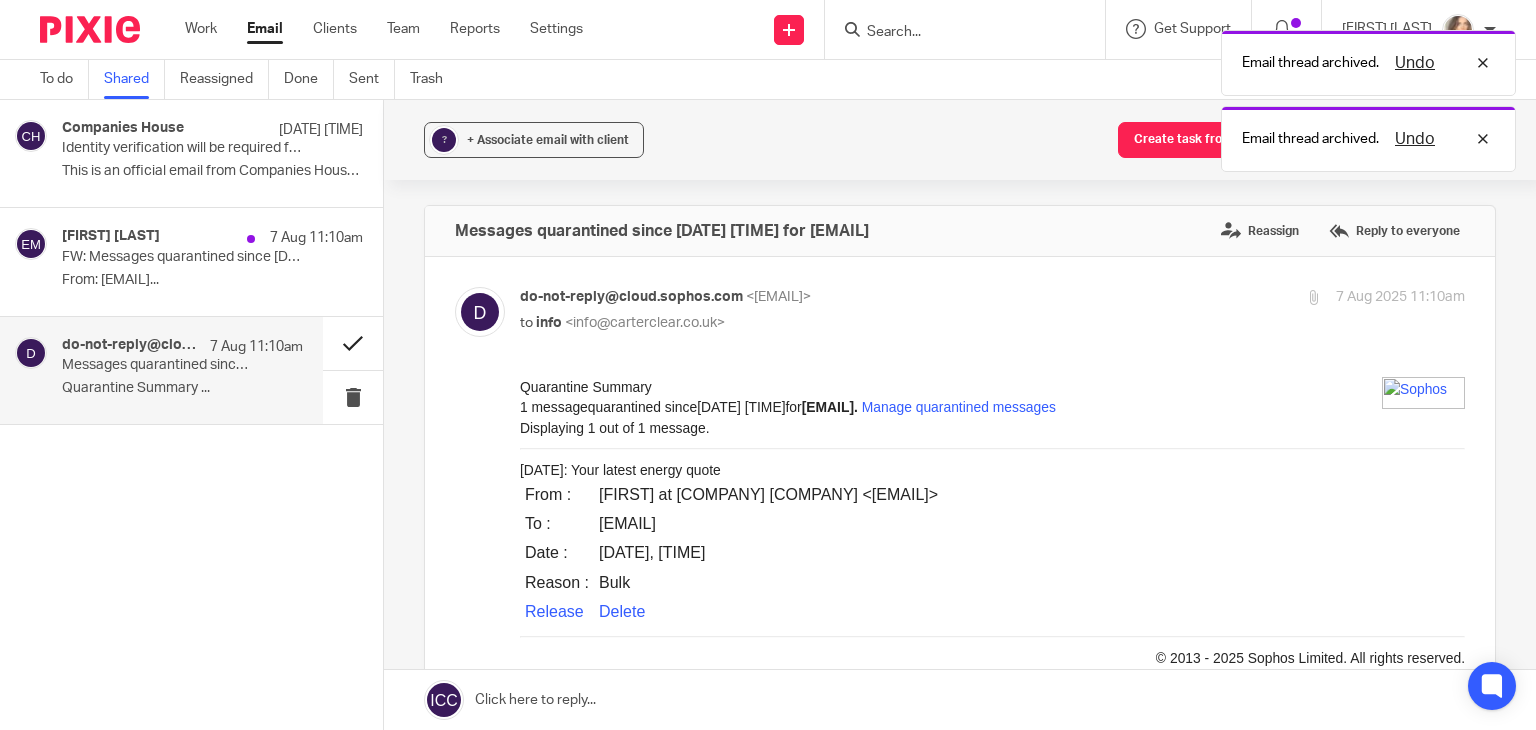 scroll, scrollTop: 0, scrollLeft: 0, axis: both 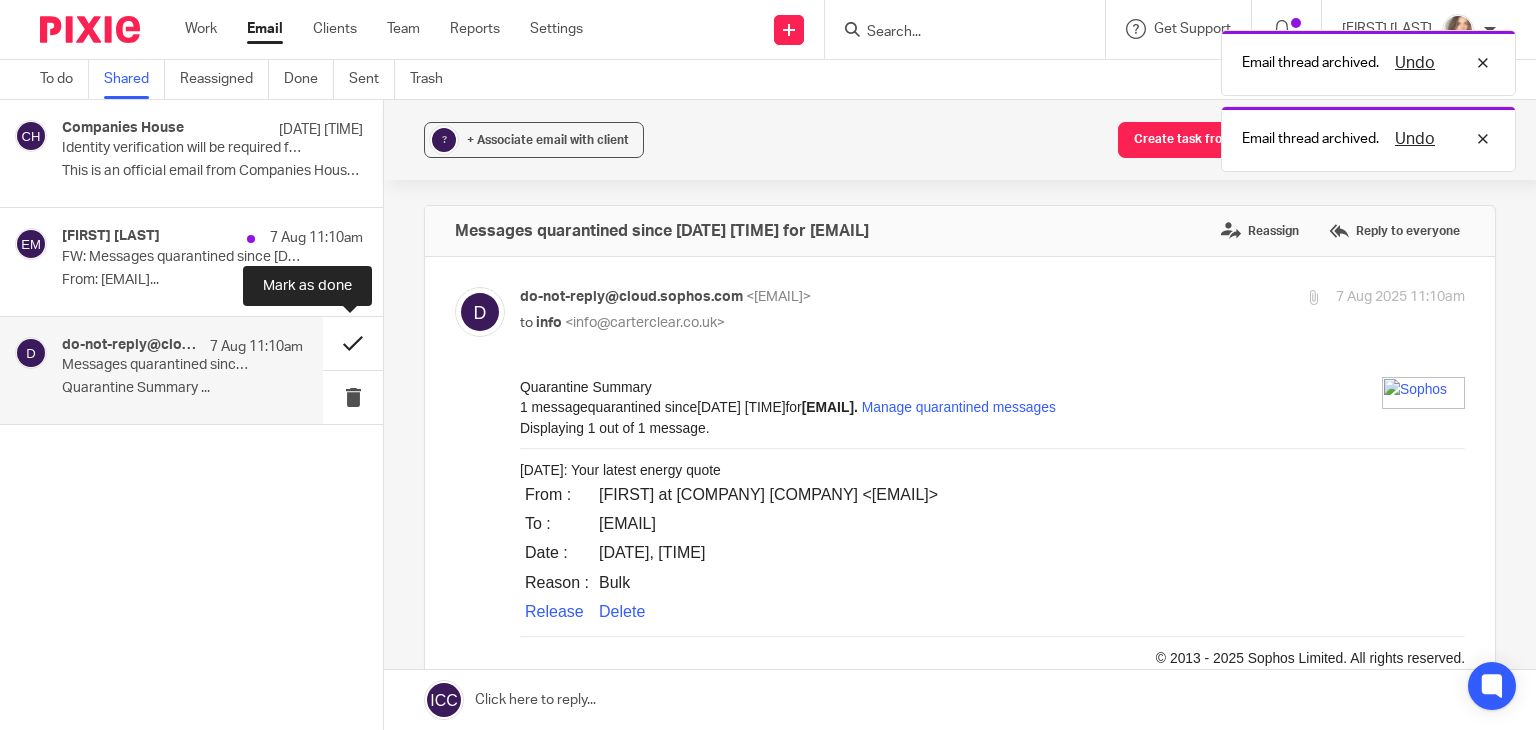 click at bounding box center (353, 343) 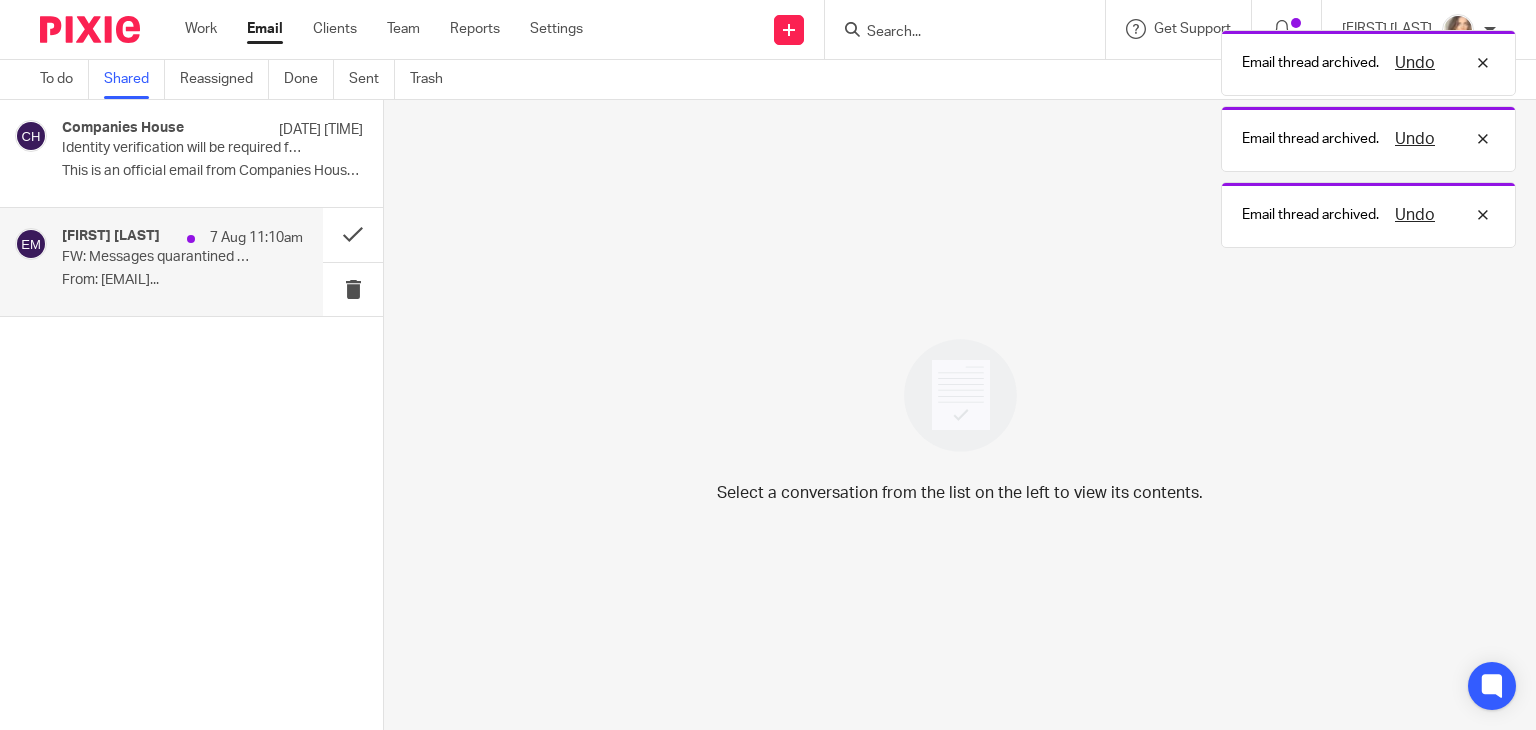 click on "FW: Messages quarantined since [DATE] [TIME] for [EMAIL]" at bounding box center (158, 257) 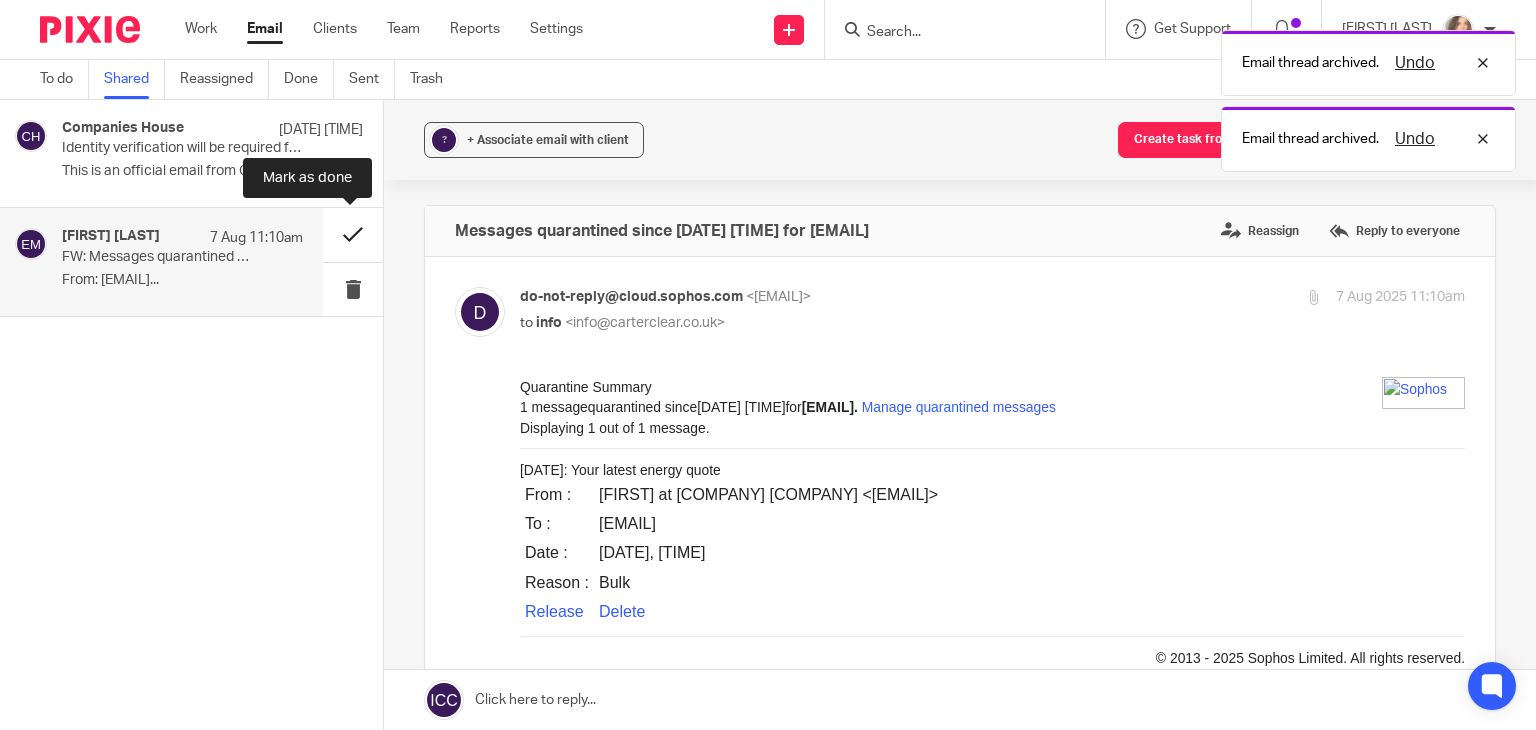 click at bounding box center (353, 234) 